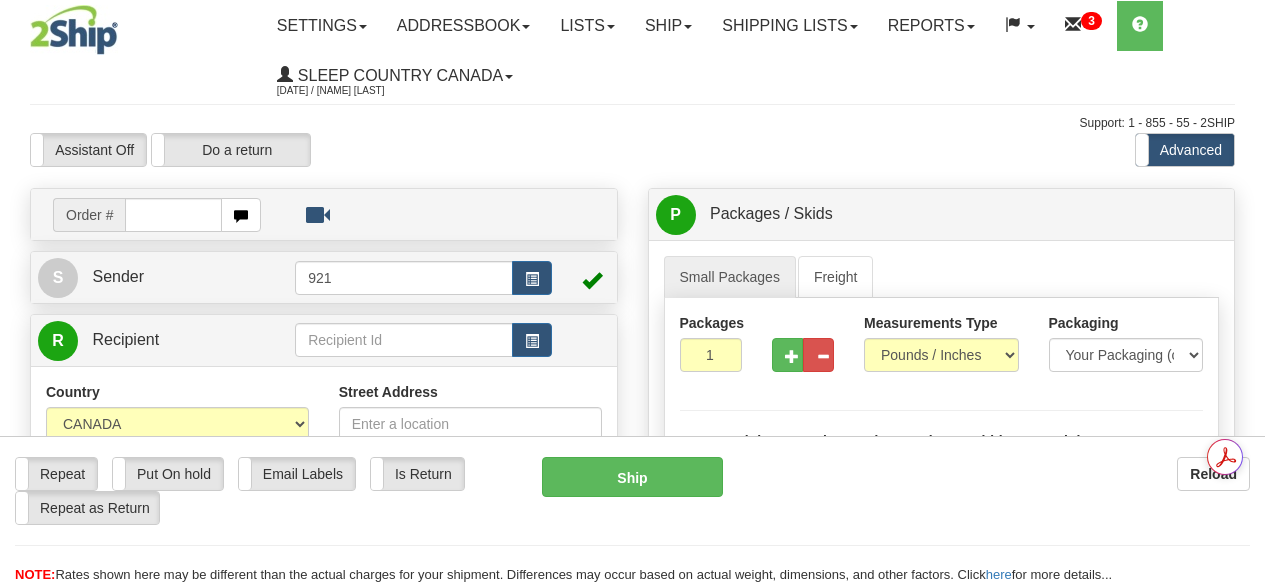 scroll, scrollTop: 0, scrollLeft: 0, axis: both 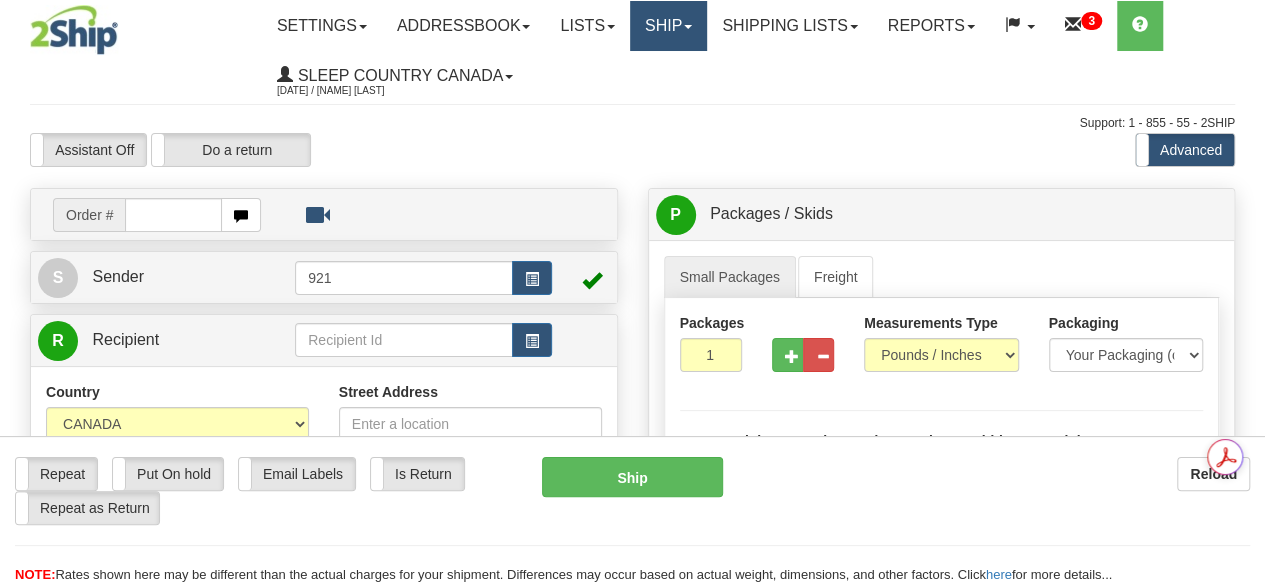 click on "Ship" at bounding box center [668, 26] 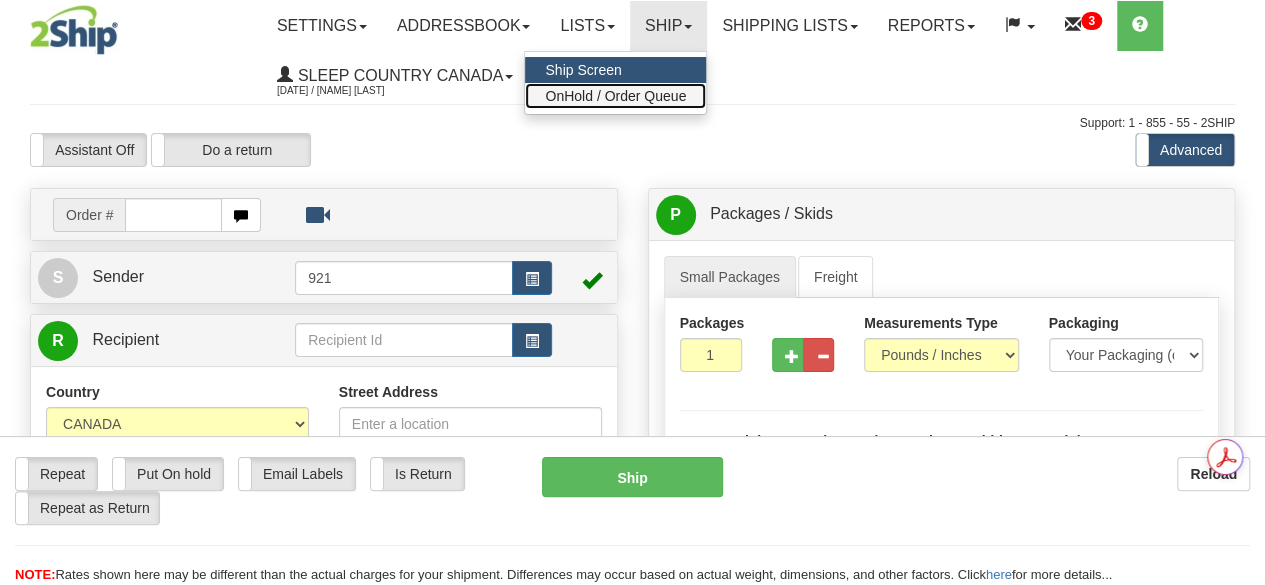 click on "OnHold / Order Queue" at bounding box center [615, 96] 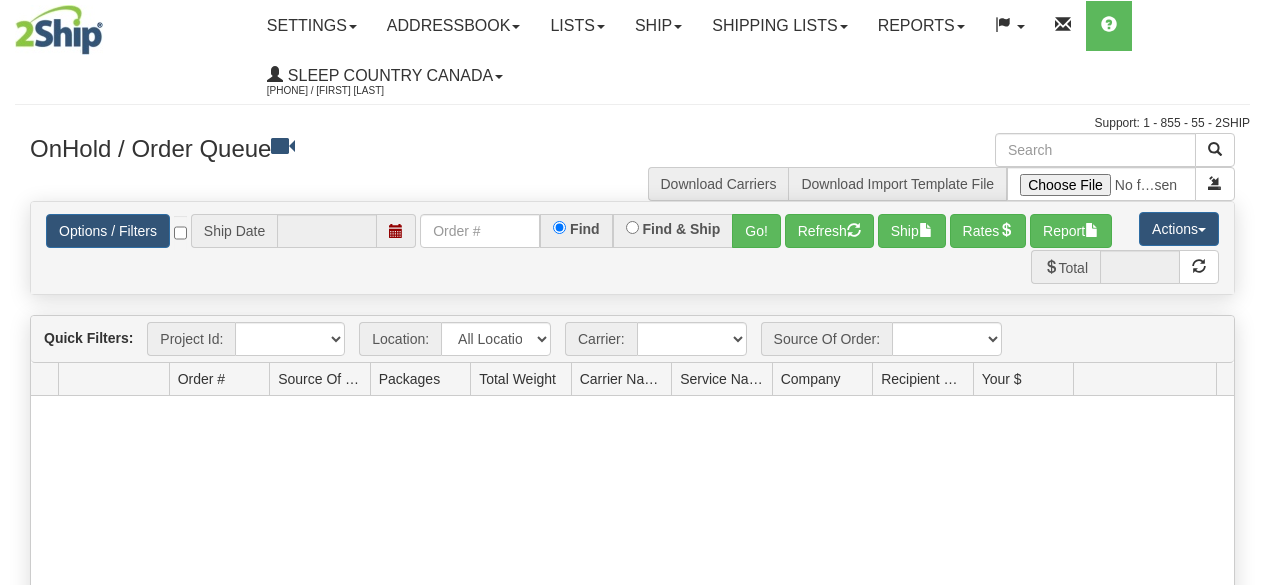 scroll, scrollTop: 0, scrollLeft: 0, axis: both 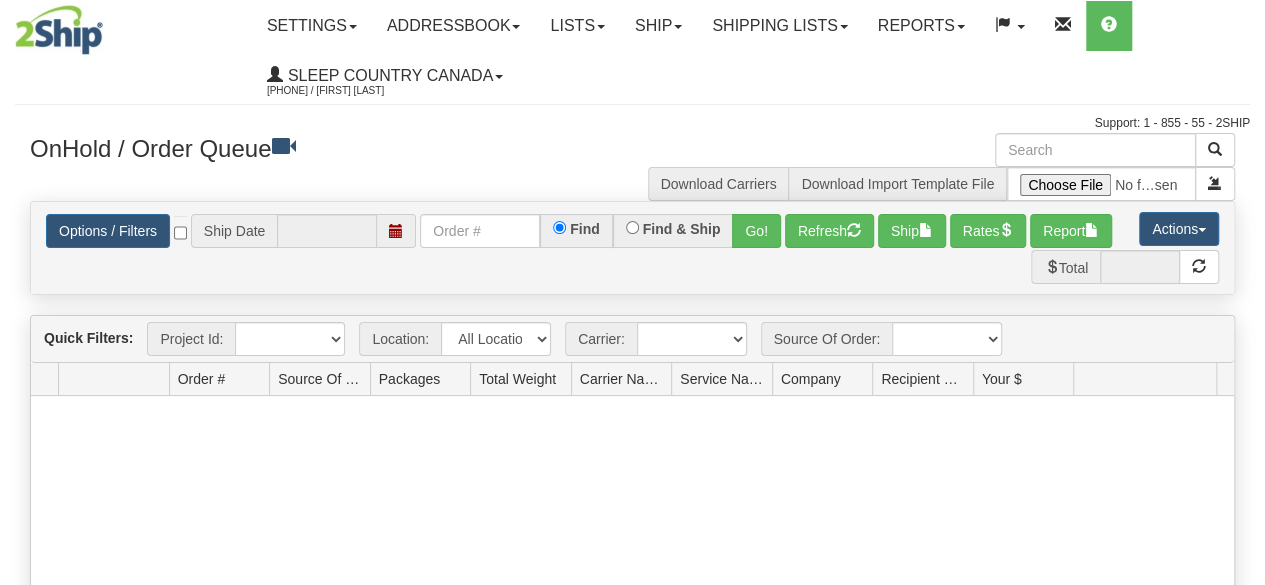 type on "08/05/2025" 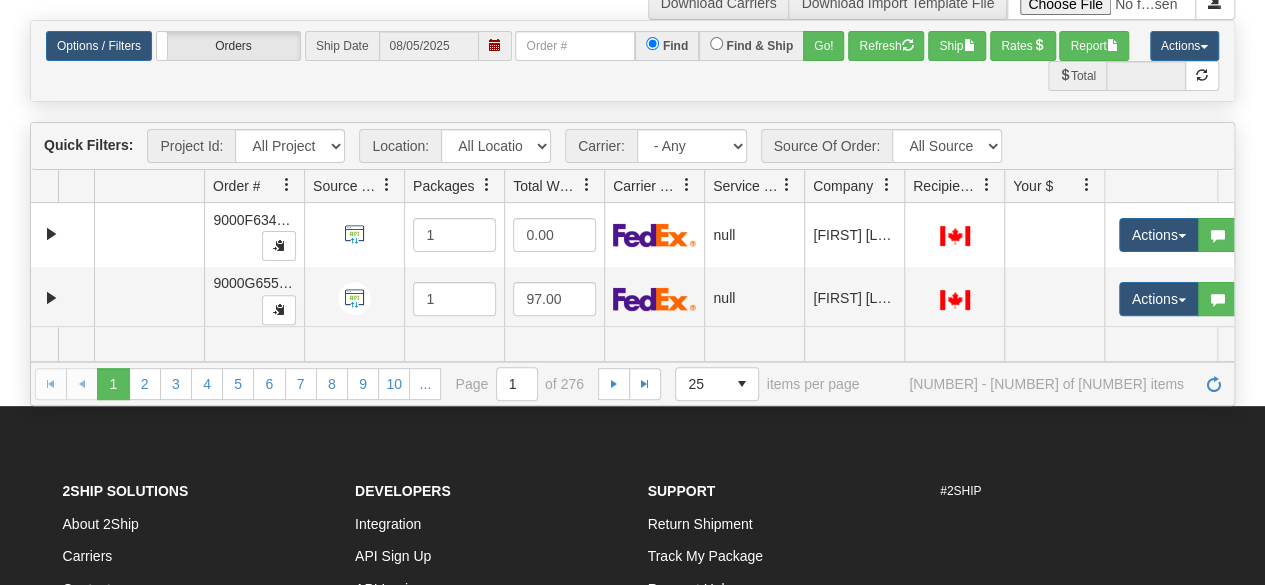scroll, scrollTop: 200, scrollLeft: 0, axis: vertical 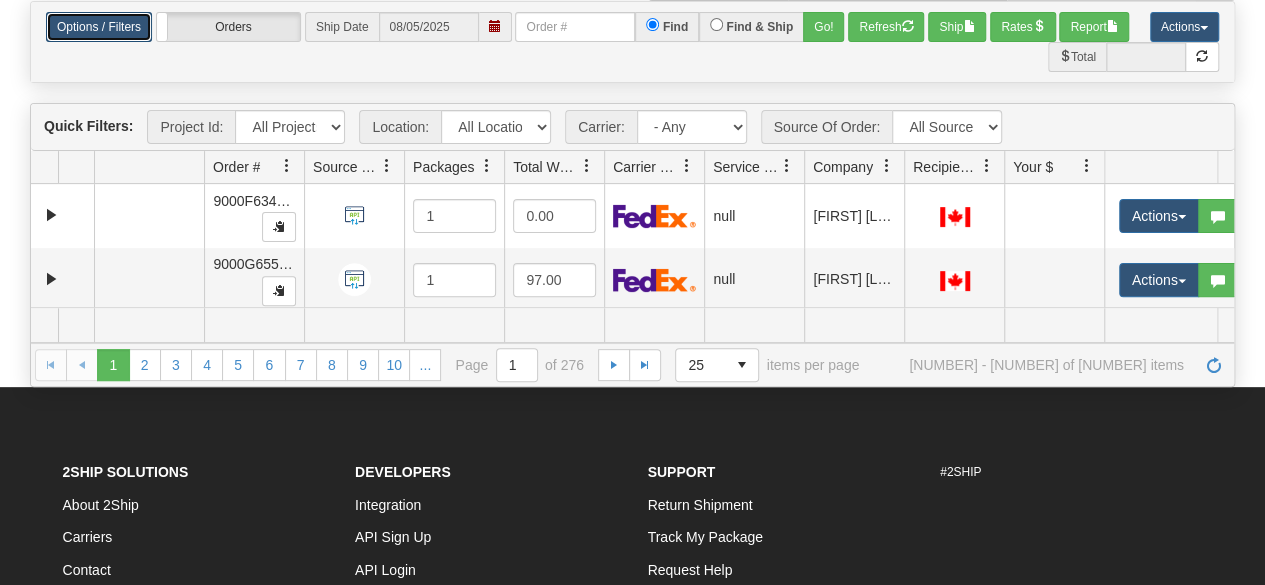 click on "Options / Filters" at bounding box center [99, 27] 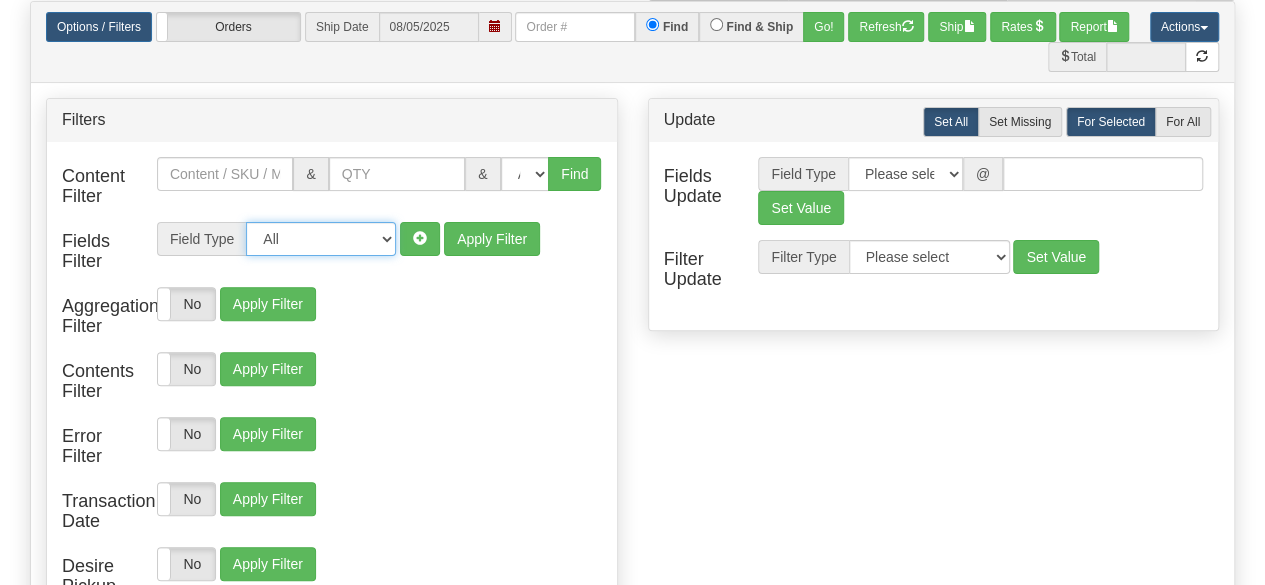 click on "All
Contact Person
Company
Country
Country & State/Province
City
Zip / Postal
Street Address
Address 2
Address 3
Email
Tel #
Contact Person
Company
Country
Country & State/Province
City
Zip / Postal
Street Address
Address 2
Address 3
Email
Tel #
Residential
Packages
Weight
Measurements Type
Length
Width
Height
Packaging
Protection
Currency
Reference 1
Reference 2
PO
Packages on Skid
Class
Description
NMFC Item
NMFC Sub
Packages are Skids
Shipment Reference
PO Number
Desire Pickup Date
Desire Delivery Date
Department Code
Internal Handling
Created by User
Location
Bill To
Bill Duties & Customs To
Carrier
Service
Commodity
Dedicated Carrier/Service
Project Id" at bounding box center (321, 239) 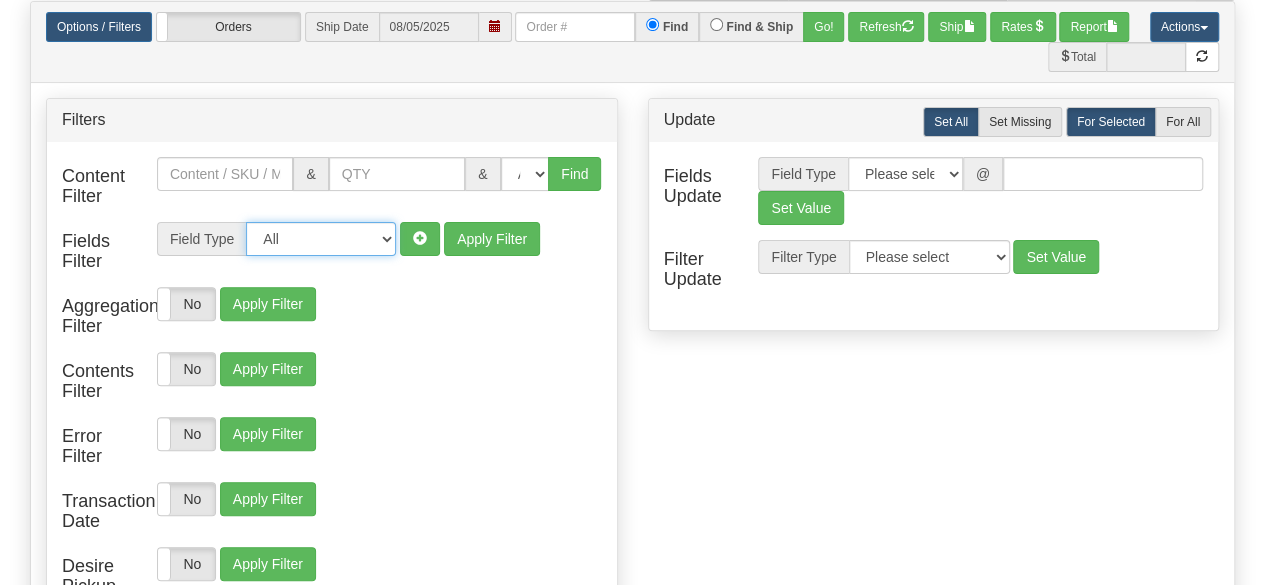 click on "All
Contact Person
Company
Country
Country & State/Province
City
Zip / Postal
Street Address
Address 2
Address 3
Email
Tel #
Contact Person
Company
Country
Country & State/Province
City
Zip / Postal
Street Address
Address 2
Address 3
Email
Tel #
Residential
Packages
Weight
Measurements Type
Length
Width
Height
Packaging
Protection
Currency
Reference 1
Reference 2
PO
Packages on Skid
Class
Description
NMFC Item
NMFC Sub
Packages are Skids
Shipment Reference
PO Number
Desire Pickup Date
Desire Delivery Date
Department Code
Internal Handling
Created by User
Location
Bill To
Bill Duties & Customs To
Carrier
Service
Commodity
Dedicated Carrier/Service
Project Id" at bounding box center [321, 239] 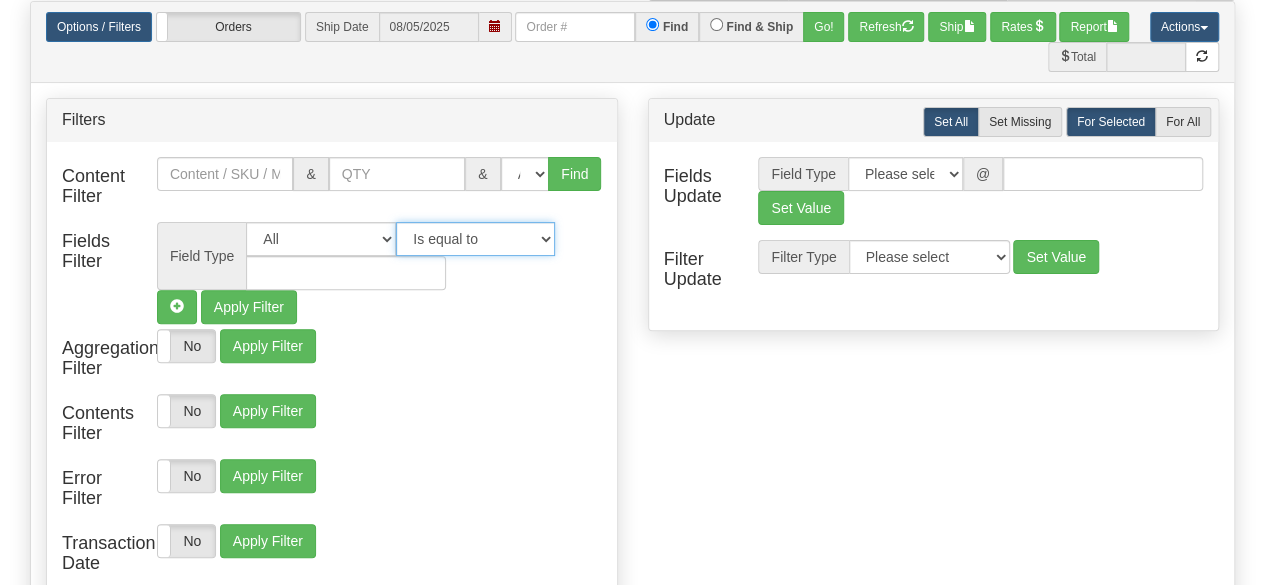 click on "Is equal to
Is not equal to
Contains
Does not contains" at bounding box center [475, 239] 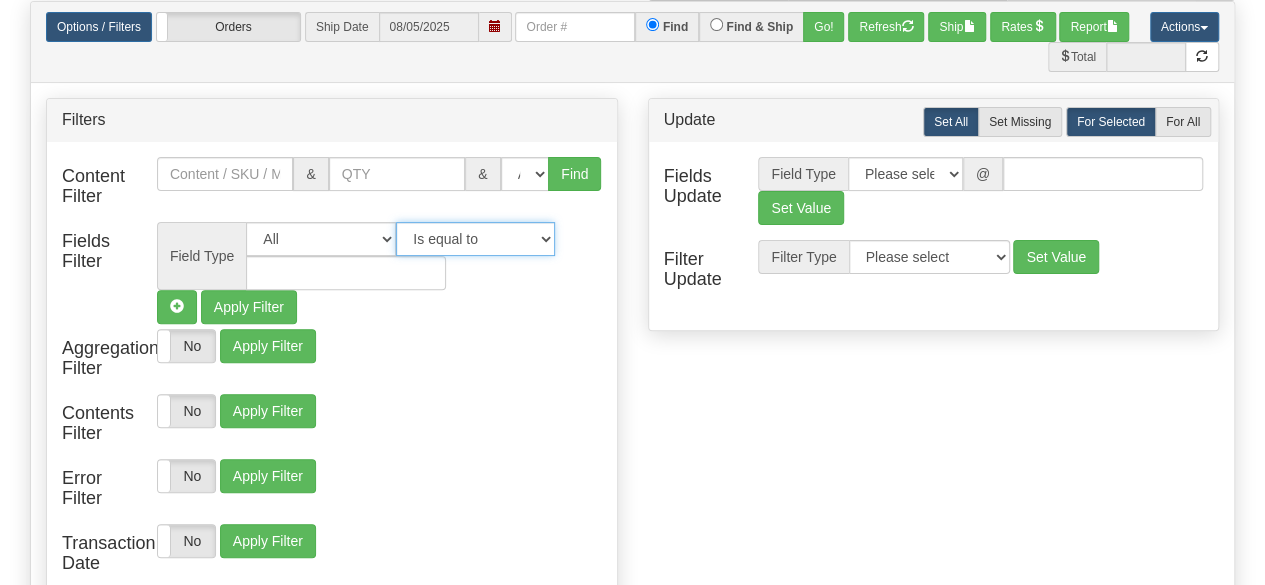 select on "2" 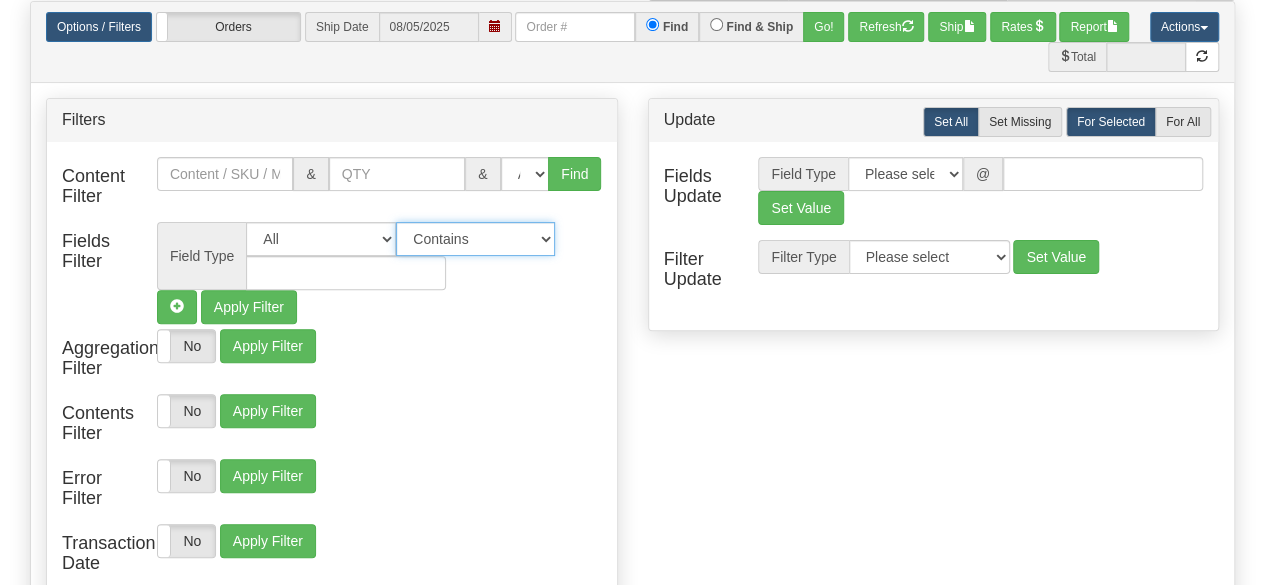click on "Is equal to
Is not equal to
Contains
Does not contains" at bounding box center [475, 239] 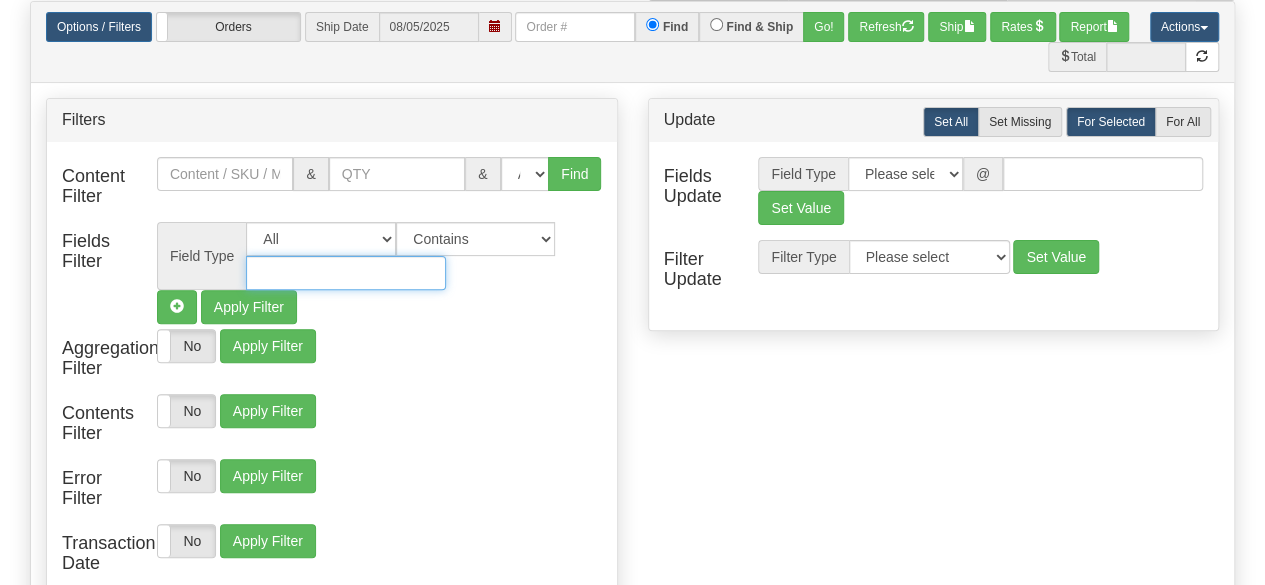 click at bounding box center [346, 273] 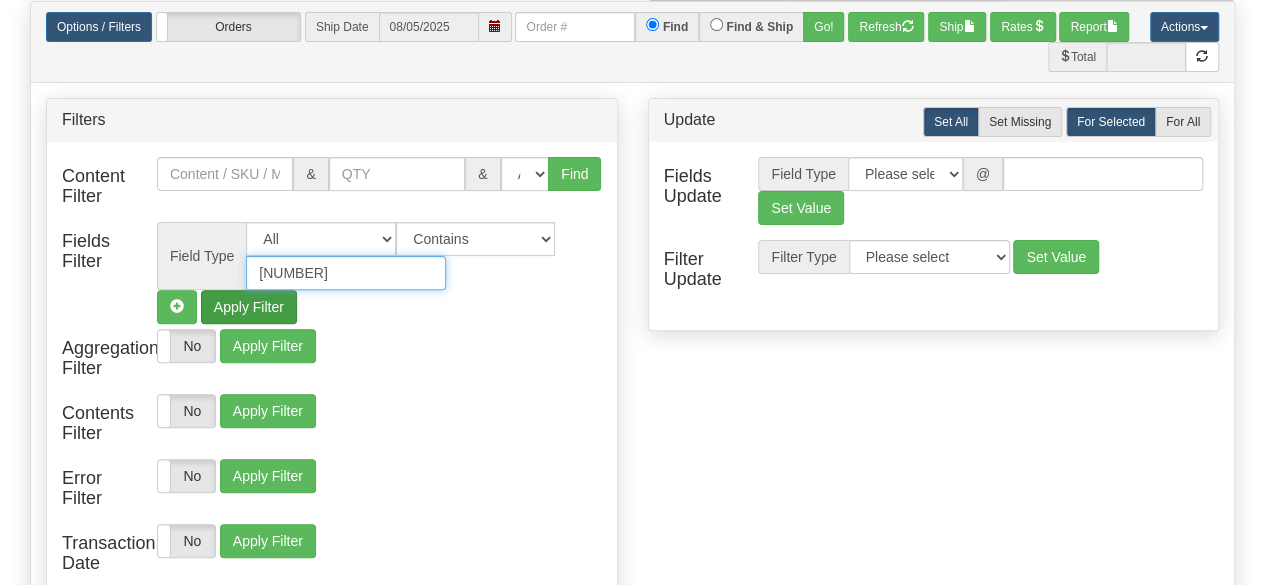 type on "2500761" 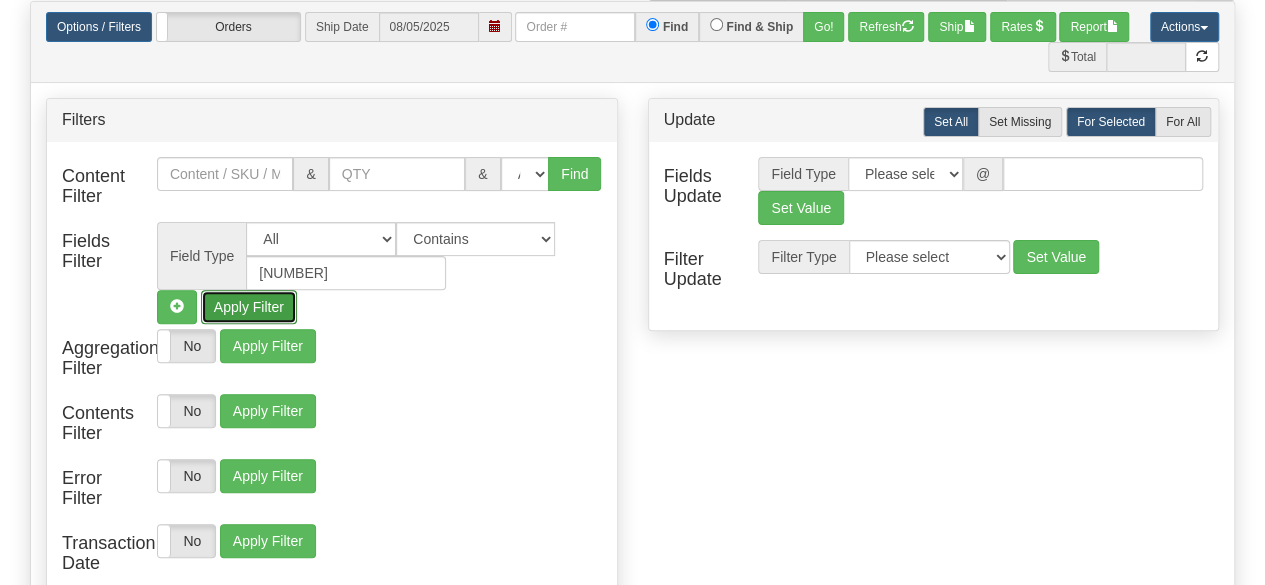 click on "Apply Filter" at bounding box center [249, 307] 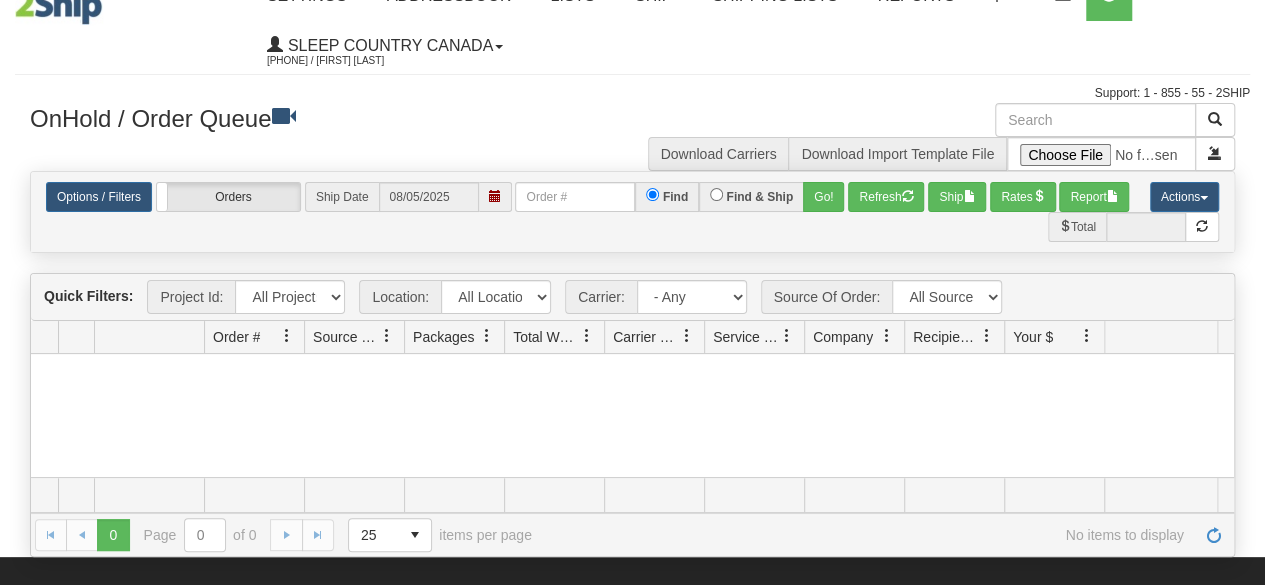 scroll, scrollTop: 0, scrollLeft: 0, axis: both 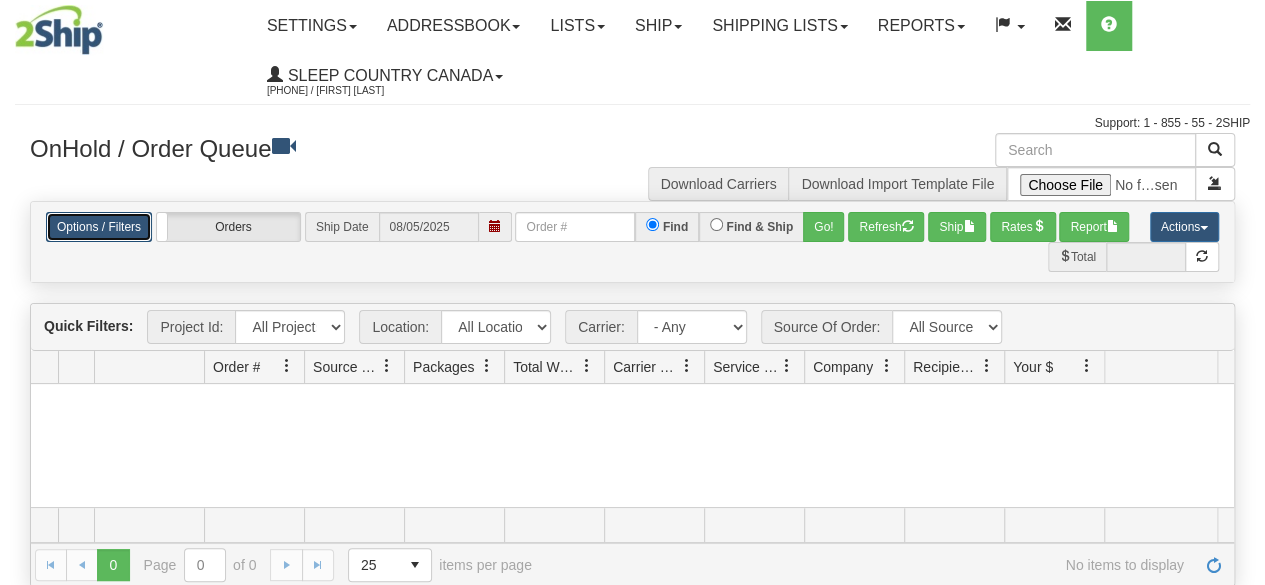 click on "Options / Filters" at bounding box center (99, 227) 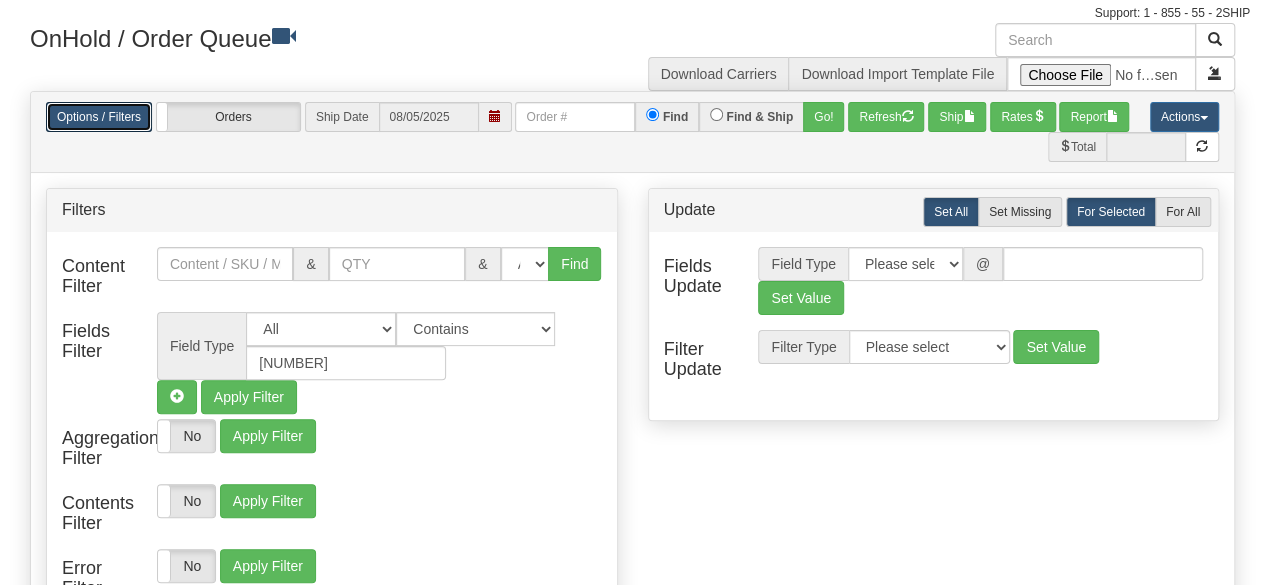 scroll, scrollTop: 200, scrollLeft: 0, axis: vertical 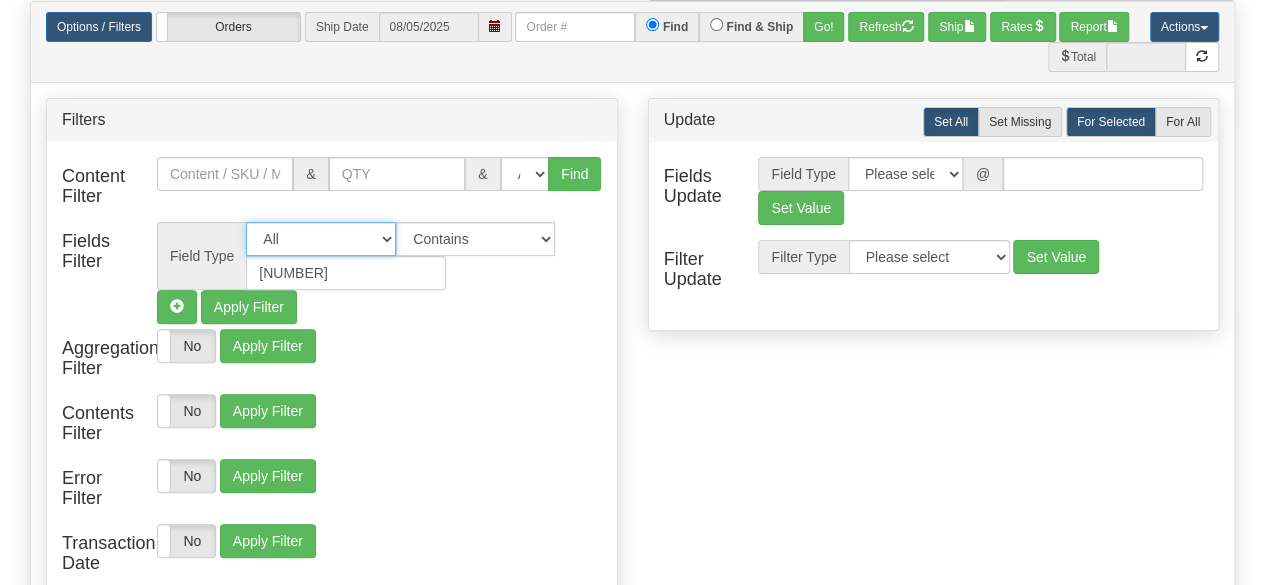 click on "All
Contact Person
Company
Country
Country & State/Province
City
Zip / Postal
Street Address
Address 2
Address 3
Email
Tel #
Contact Person
Company
Country
Country & State/Province
City
Zip / Postal
Street Address
Address 2
Address 3
Email
Tel #
Residential
Packages
Weight
Measurements Type
Length
Width
Height
Packaging
Protection
Currency
Reference 1
Reference 2
PO
Packages on Skid
Class
Description
NMFC Item
NMFC Sub
Packages are Skids
Shipment Reference
PO Number
Desire Pickup Date
Desire Delivery Date
Department Code
Internal Handling
Created by User
Location
Bill To
Bill Duties & Customs To
Carrier
Service
Commodity
Dedicated Carrier/Service
Project Id" at bounding box center [321, 239] 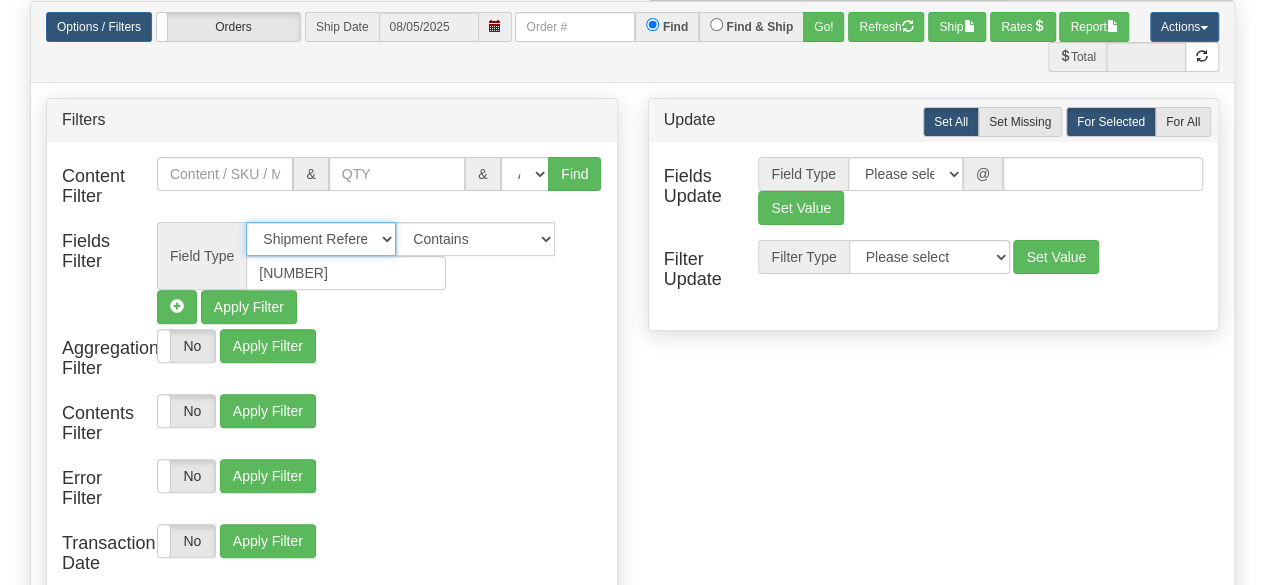 click on "All
Contact Person
Company
Country
Country & State/Province
City
Zip / Postal
Street Address
Address 2
Address 3
Email
Tel #
Contact Person
Company
Country
Country & State/Province
City
Zip / Postal
Street Address
Address 2
Address 3
Email
Tel #
Residential
Packages
Weight
Measurements Type
Length
Width
Height
Packaging
Protection
Currency
Reference 1
Reference 2
PO
Packages on Skid
Class
Description
NMFC Item
NMFC Sub
Packages are Skids
Shipment Reference
PO Number
Desire Pickup Date
Desire Delivery Date
Department Code
Internal Handling
Created by User
Location
Bill To
Bill Duties & Customs To
Carrier
Service
Commodity
Dedicated Carrier/Service
Project Id" at bounding box center (321, 239) 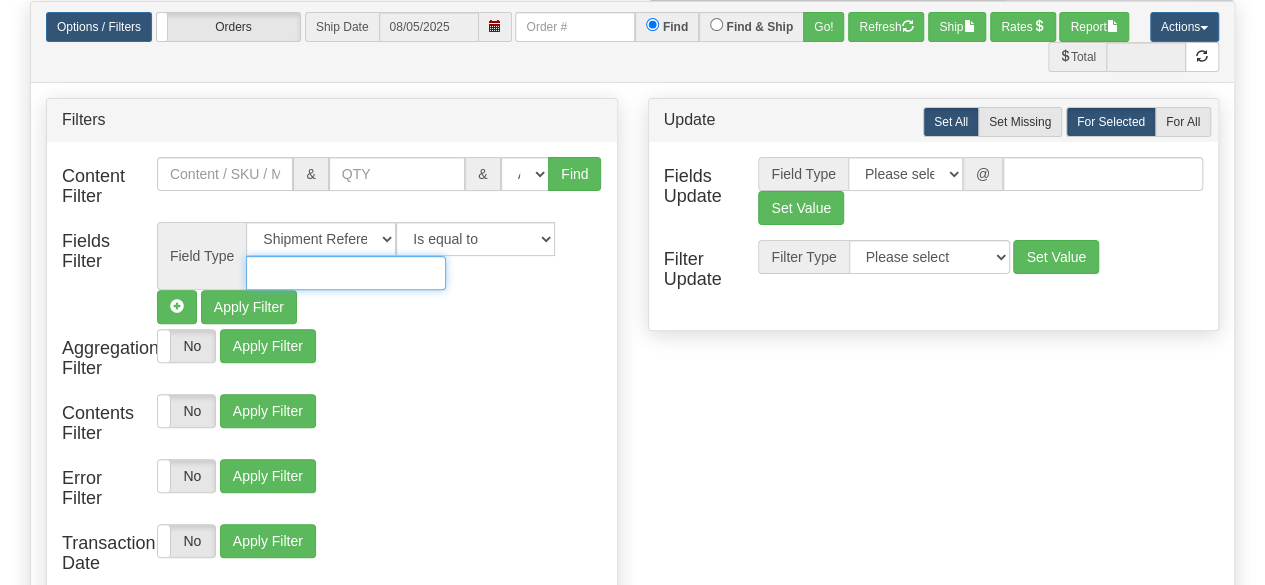 click at bounding box center (346, 273) 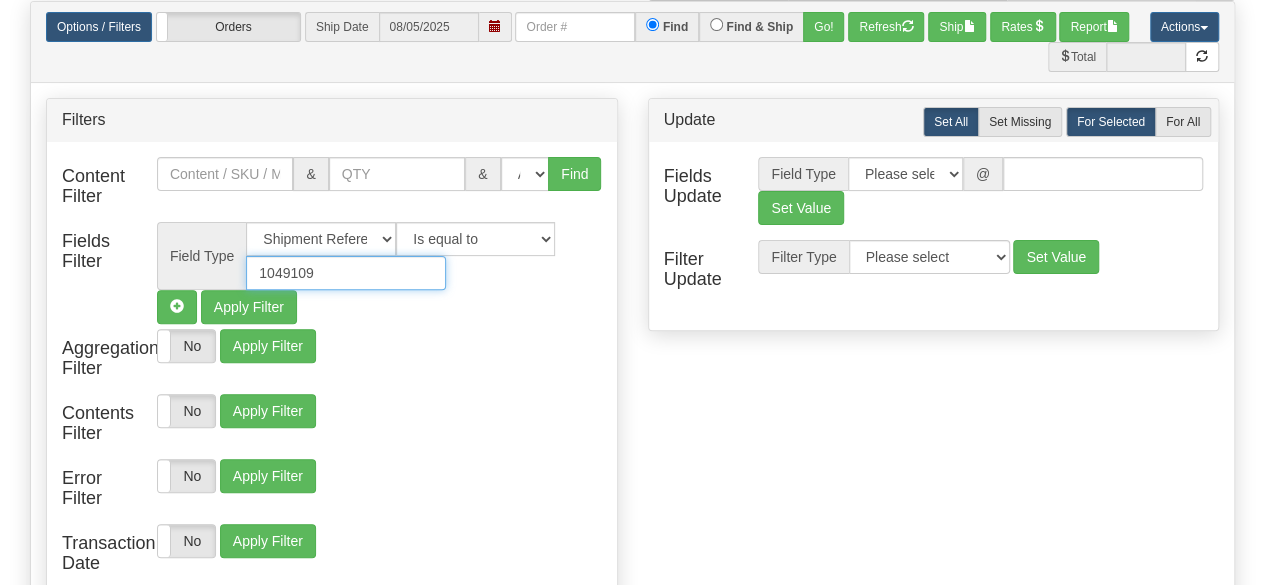 type on "1049109" 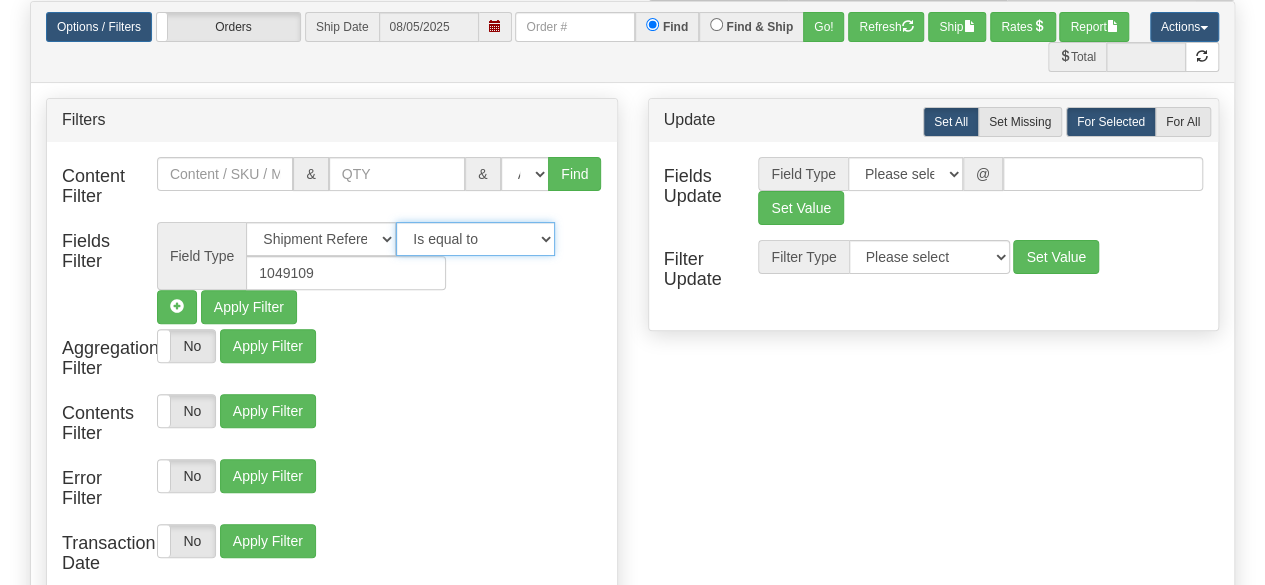 click on "Is equal to
Is not equal to
Contains
Does not contains" at bounding box center [475, 239] 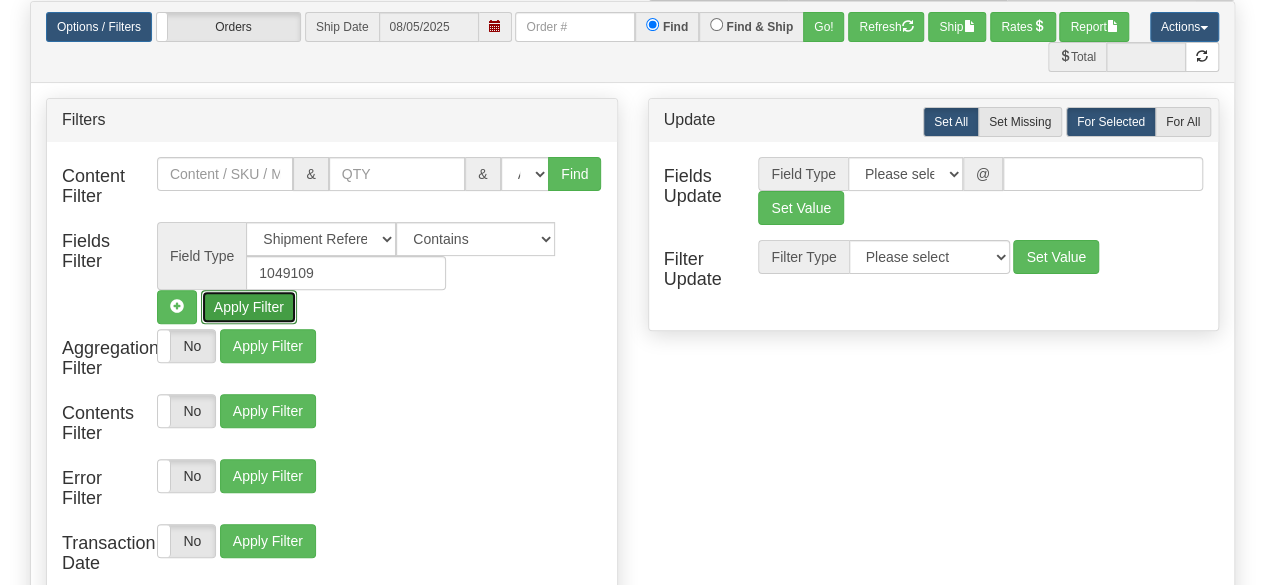 click on "Apply Filter" at bounding box center (249, 307) 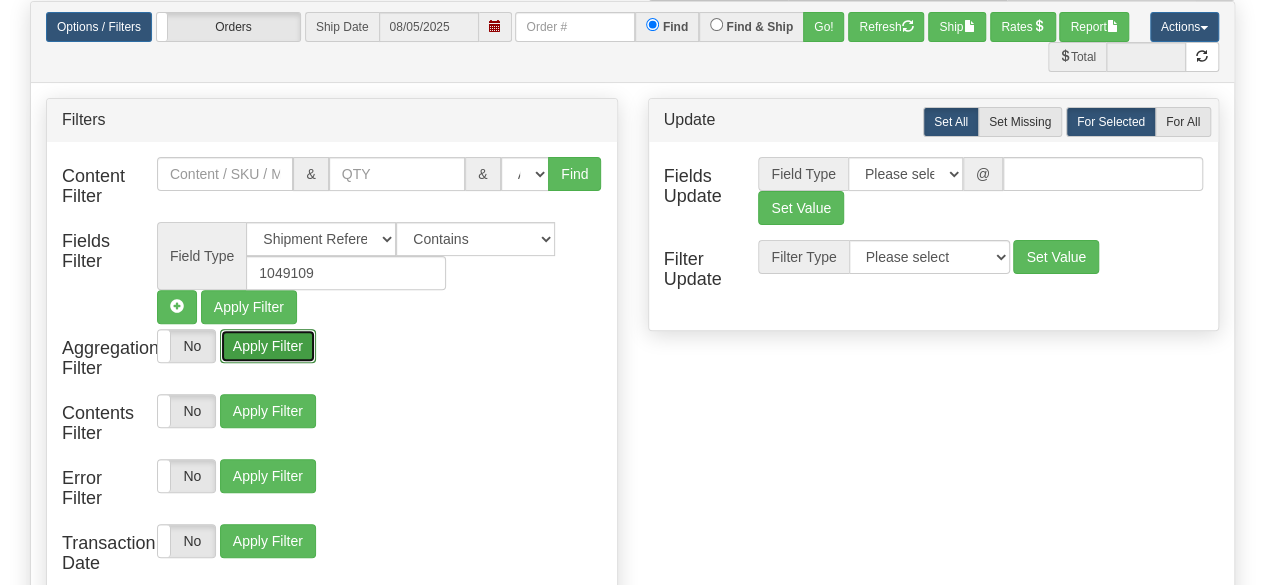 click on "Is equal to
Is not equal to
Contains
Does not contains
CAD
USD
EUR
ZAR
RON
ANG
ARN
AUD
AUS
AWG
BBD
BFR
BGN
BHD
BMD
BND
BRC
BRL
CHP
CKZ
CNY
CYL
DFL
DHS
DKK
DMK
DRA
ECD
EGP
ESC
FFR
FIM
GBP
GTQ
HKD
INR
IRL
IRR
JAD
JYE
KPW
KUD
LFR
LIT
MOP
MYR
NMP
NOK
NTD
NZD
PHP
PLN
PTS
RDD
SAR
SEK
SFR
SID
THB
TRL
TTD
UKL
UYP
VEB
WON
CHF
ISK
AED
CZK
IDR
SGD
08/05/2025
Old Toronto DC - CA
921 - CA
922 - CA
93 - CA
94 - CA
97 - CA
390 - CA
915 - CA
916 - CA
98 - CA
902 - CA
95 - CA
96 - CA
90 - CA
91 - CA
92 - CA
901 - CA
JERTE - CA
SUP - CA
BLU - CA
PRIMU - CA
BECO - CA
CATH - CA
951 - CA
914 - CA
REFF - CA
IMRU - CA
DUVET - CA
COMO - CA
MONA - CA
SHEEX - CA
TUCK - CA" at bounding box center (632, 601) 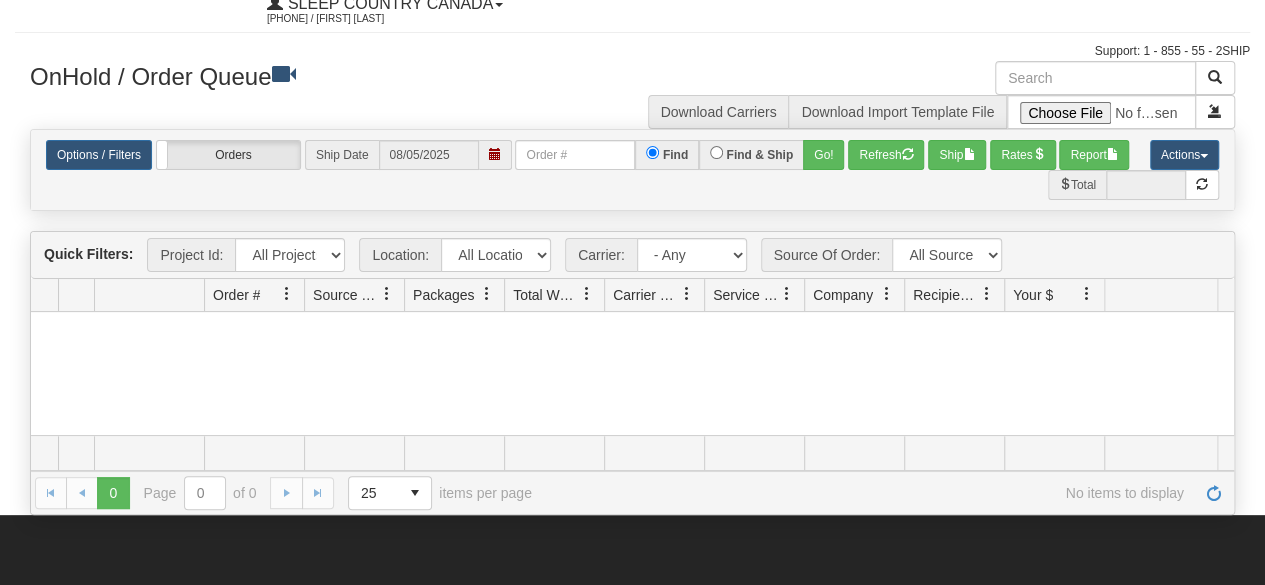 scroll, scrollTop: 0, scrollLeft: 0, axis: both 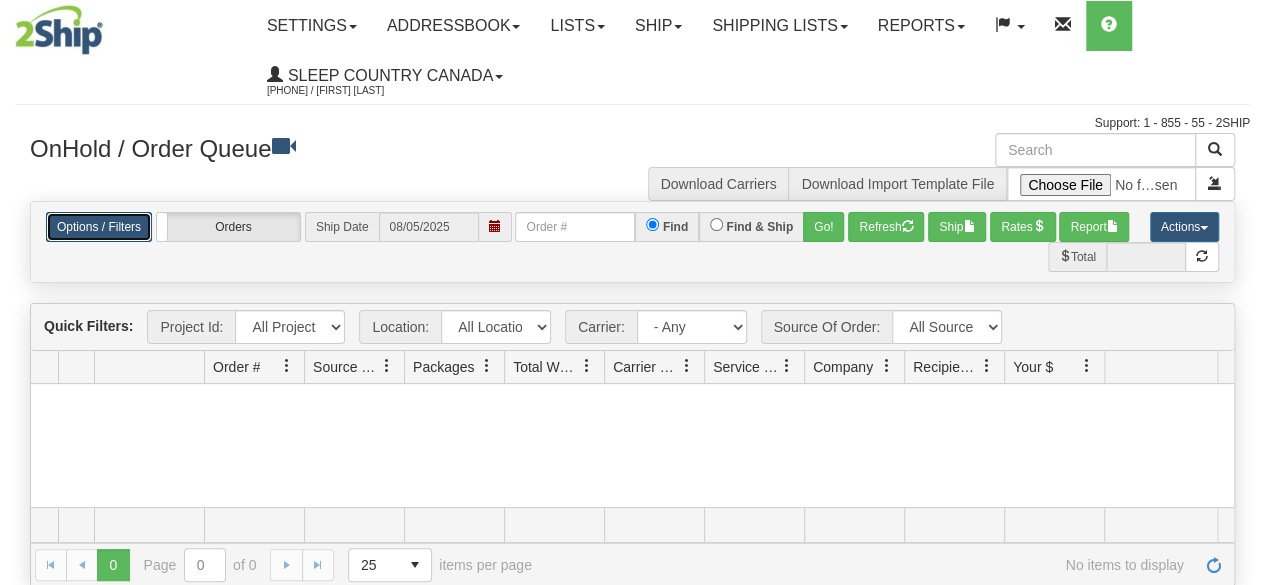 click on "Options / Filters" at bounding box center (99, 227) 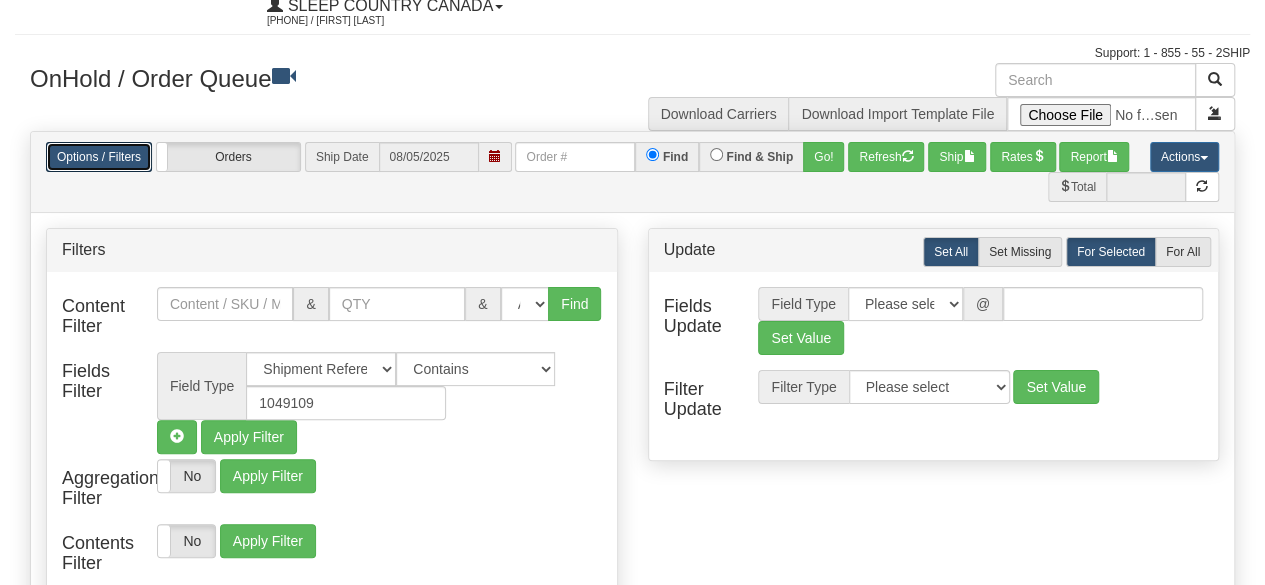 scroll, scrollTop: 100, scrollLeft: 0, axis: vertical 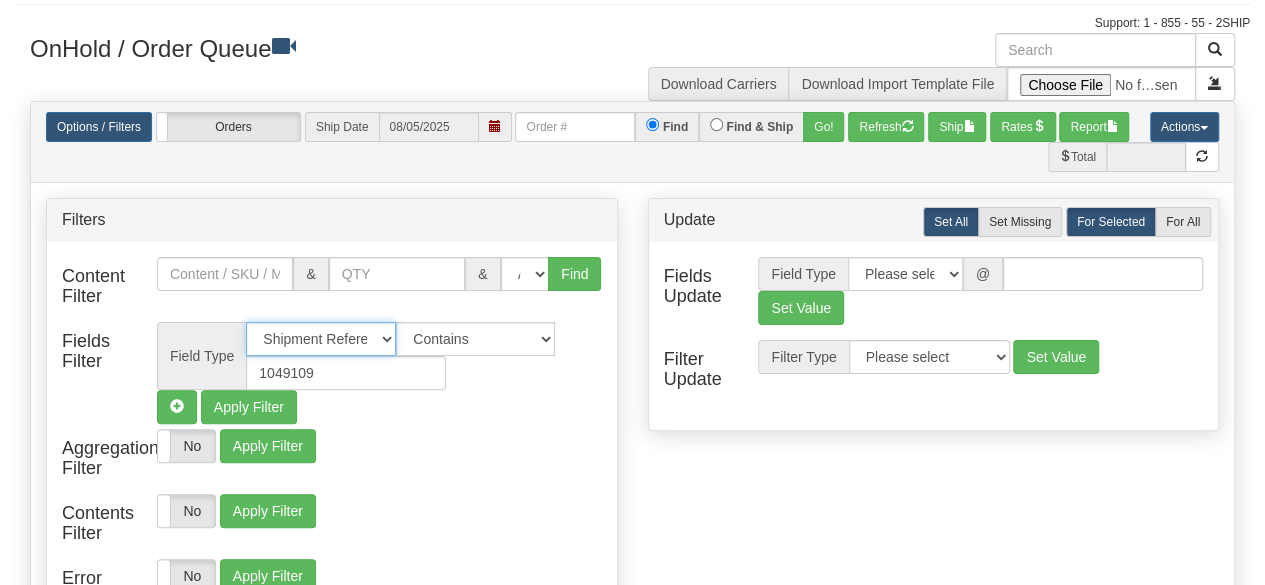 click on "All
Contact Person
Company
Country
Country & State/Province
City
Zip / Postal
Street Address
Address 2
Address 3
Email
Tel #
Contact Person
Company
Country
Country & State/Province
City
Zip / Postal
Street Address
Address 2
Address 3
Email
Tel #
Residential
Packages
Weight
Measurements Type
Length
Width
Height
Packaging
Protection
Currency
Reference 1
Reference 2
PO
Packages on Skid
Class
Description
NMFC Item
NMFC Sub
Packages are Skids
Shipment Reference
PO Number
Desire Pickup Date
Desire Delivery Date
Department Code
Internal Handling
Created by User
Location
Bill To
Bill Duties & Customs To
Carrier
Service
Commodity
Dedicated Carrier/Service
Project Id" at bounding box center [321, 339] 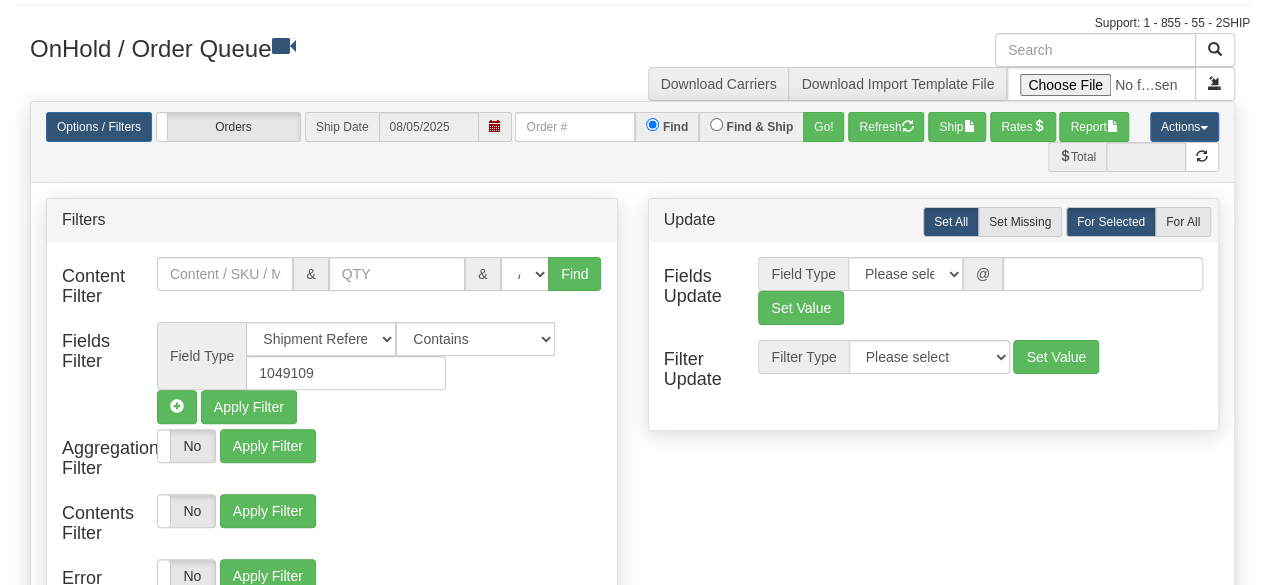 click on "Yes No
Show Just Aggregated
Yes No
Apply Filter" at bounding box center (379, 446) 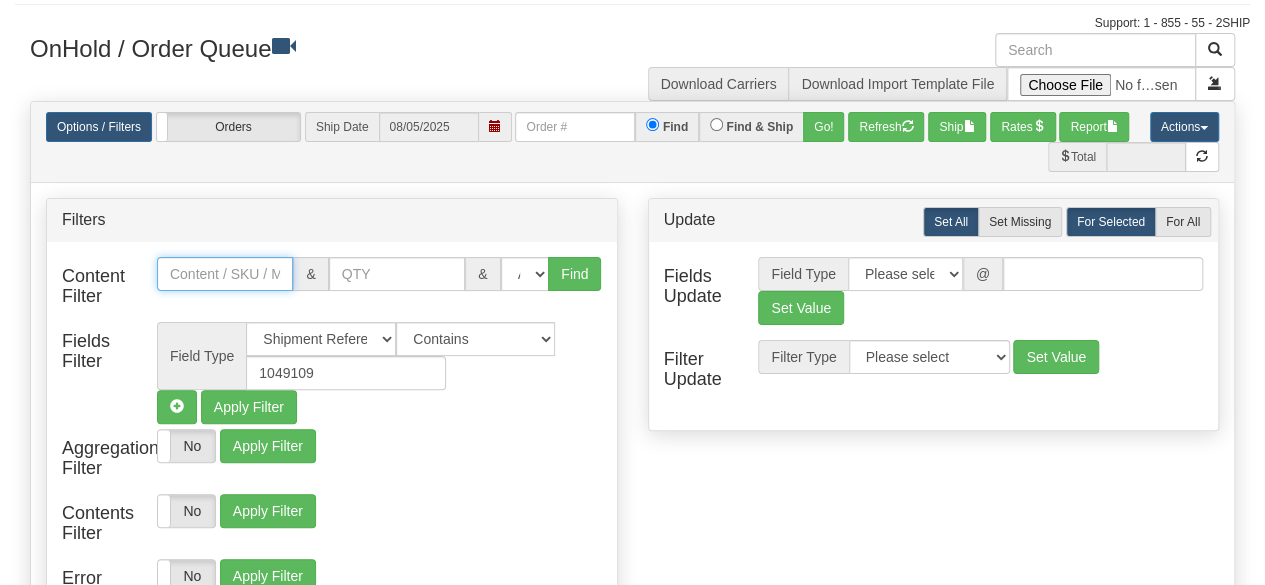 click at bounding box center (225, 274) 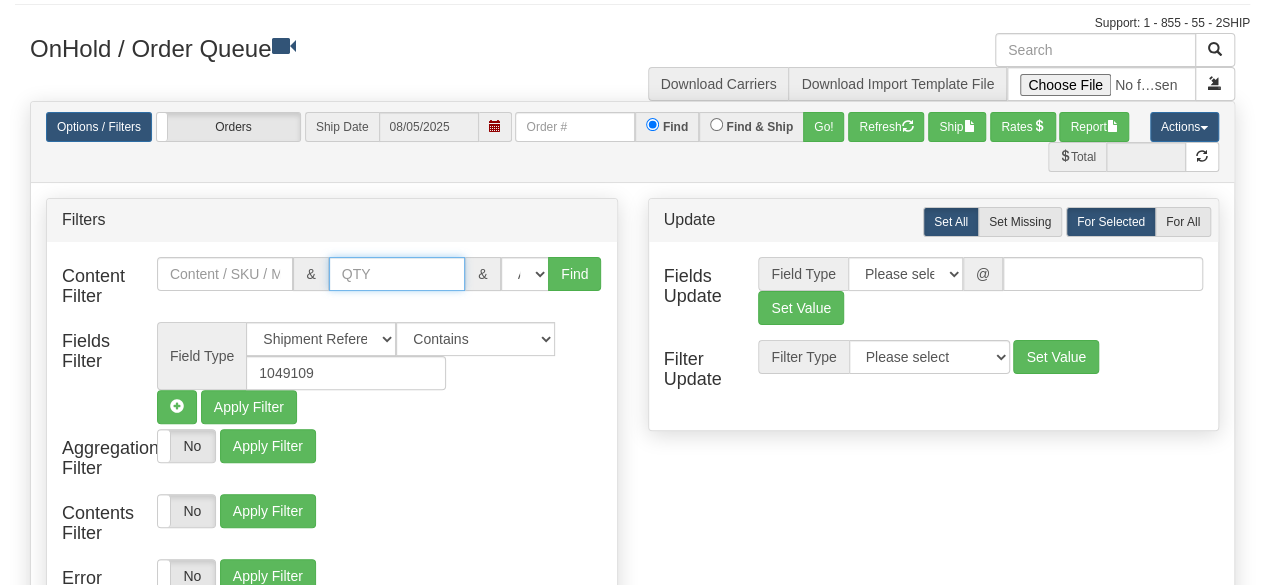 click at bounding box center [397, 274] 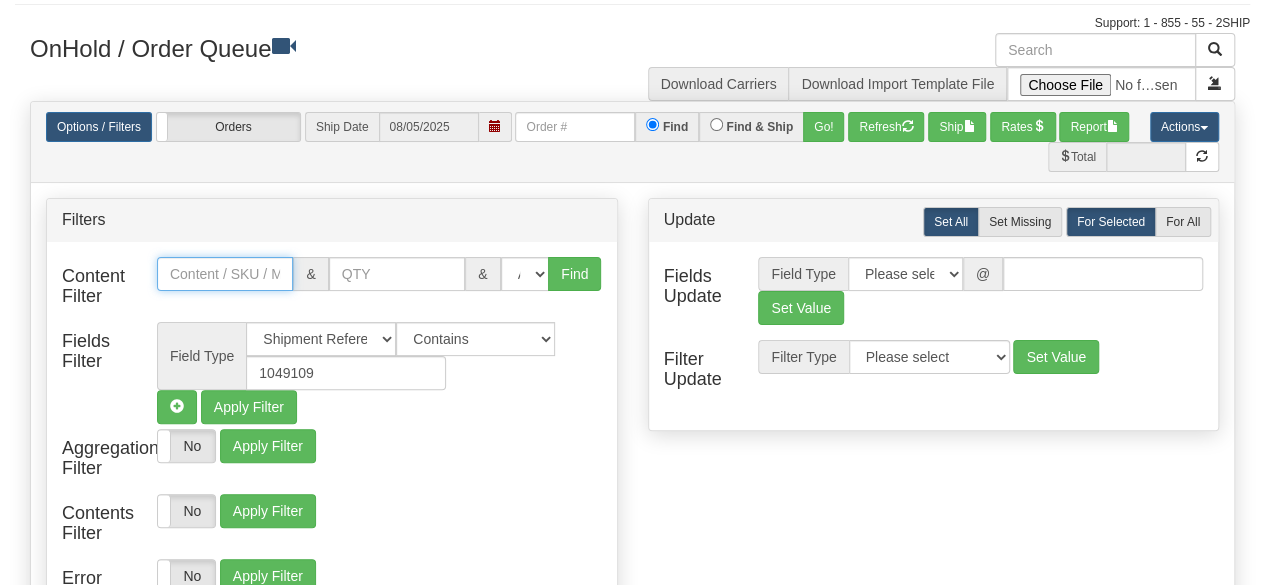 click at bounding box center [225, 274] 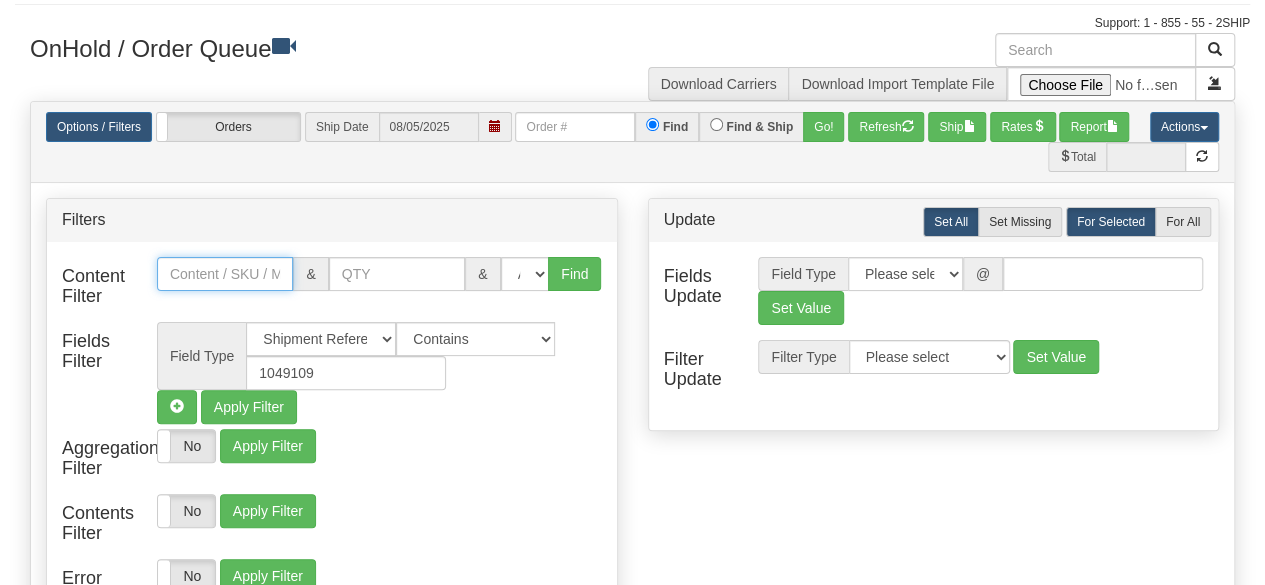 click at bounding box center [225, 274] 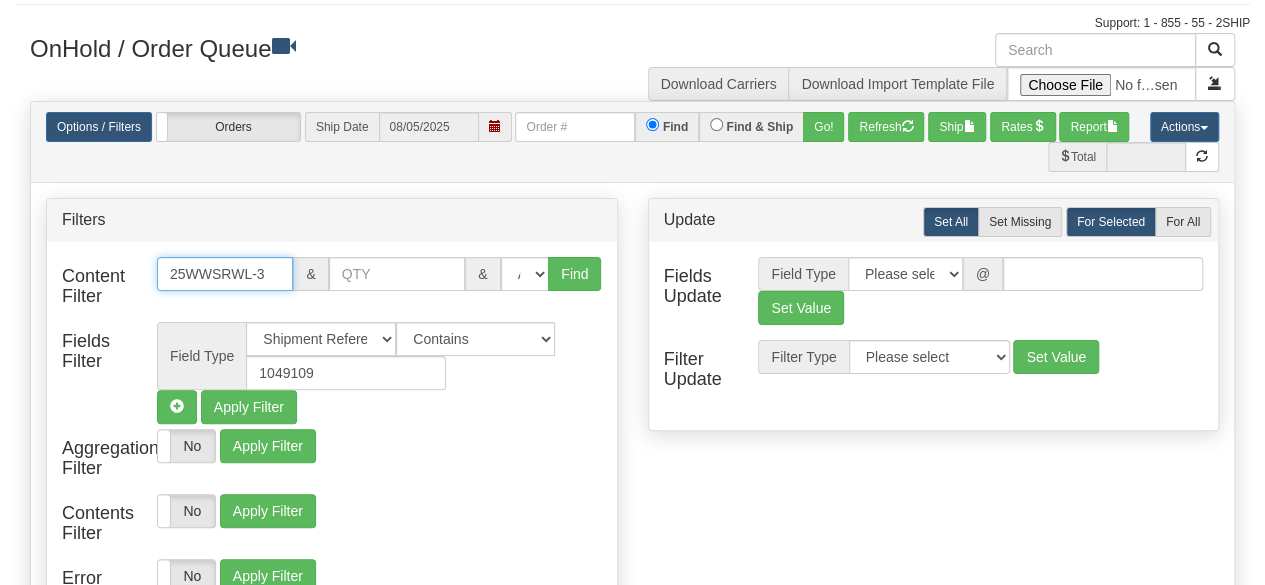 type on "25WWSRWL-3" 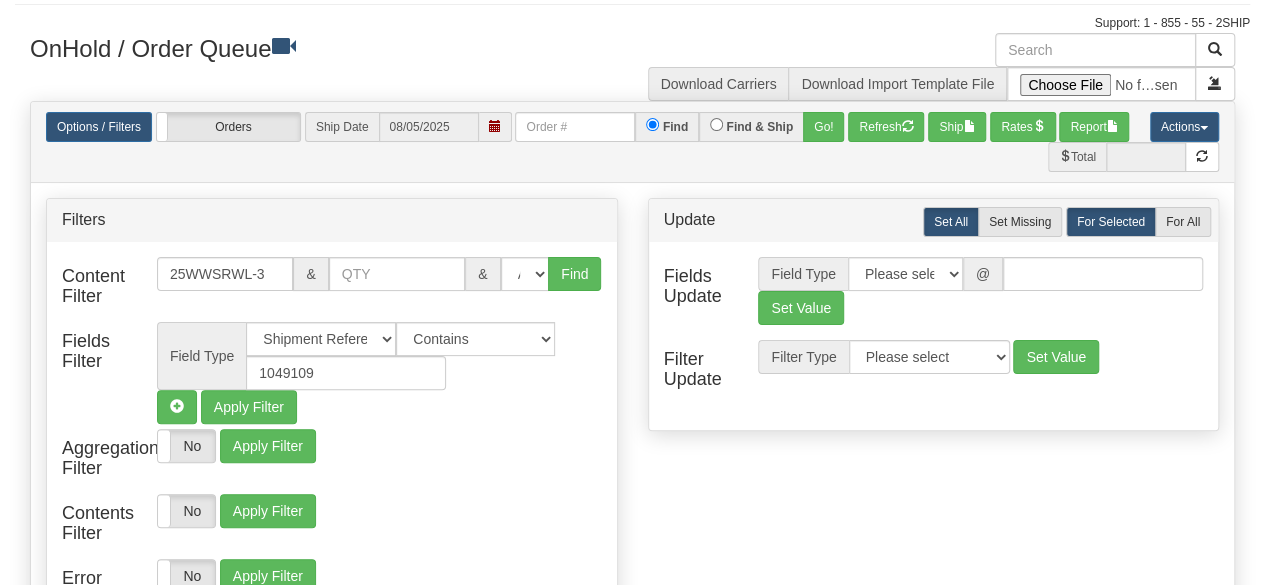 click on "Yes No
Show Just Aggregated
Yes No
Apply Filter" at bounding box center [379, 446] 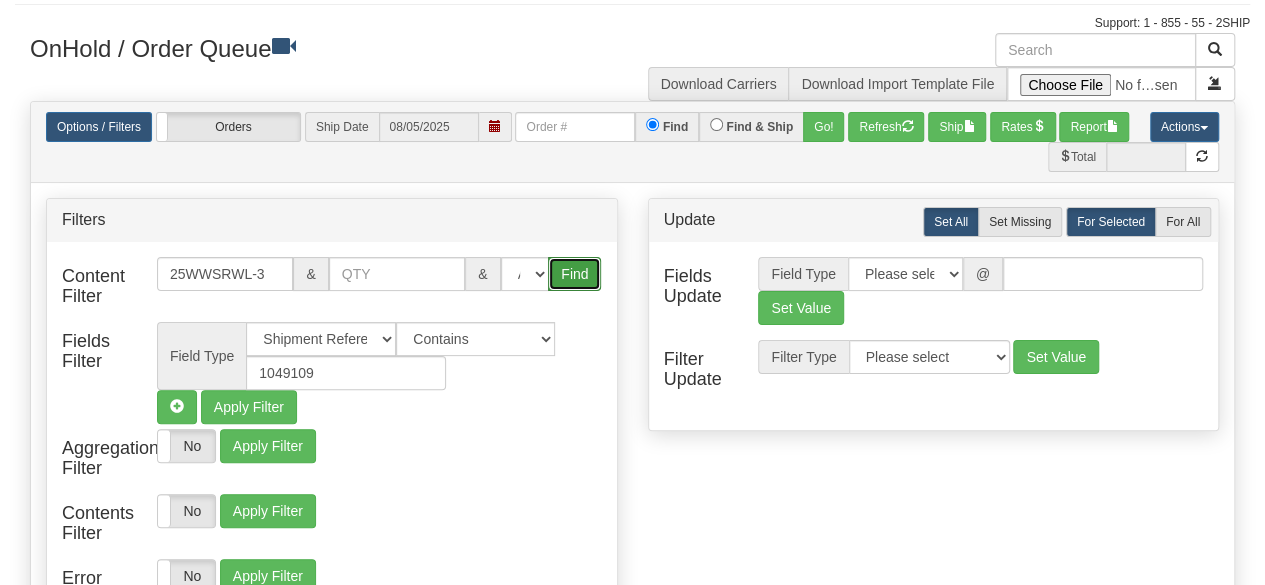 click on "Find" at bounding box center (574, 274) 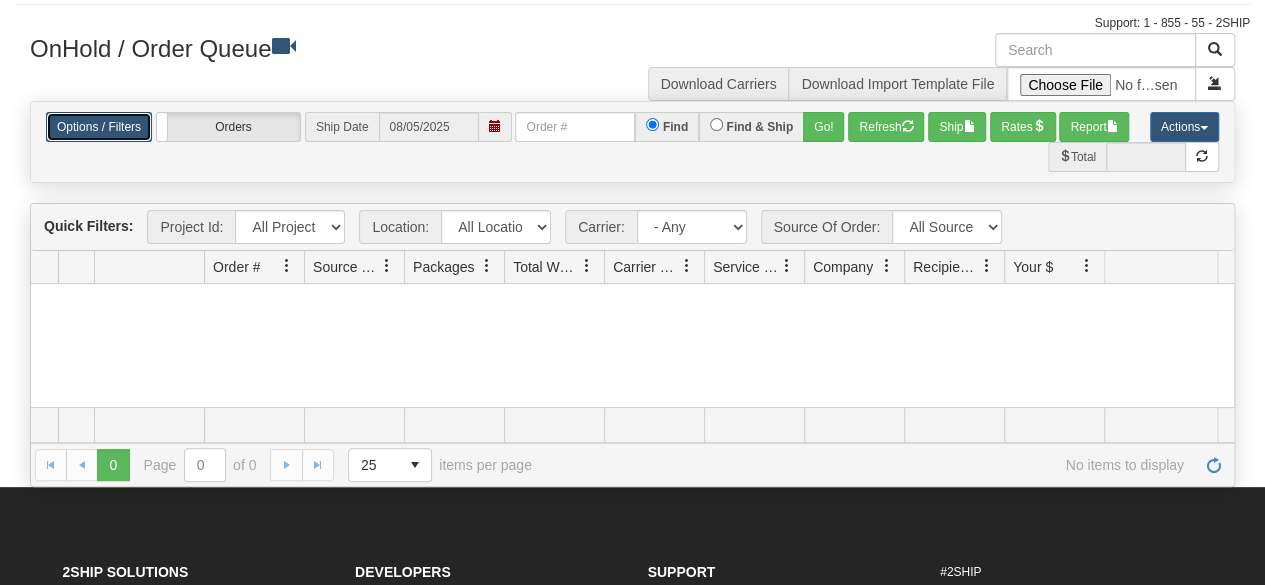 click on "Options / Filters" at bounding box center (99, 127) 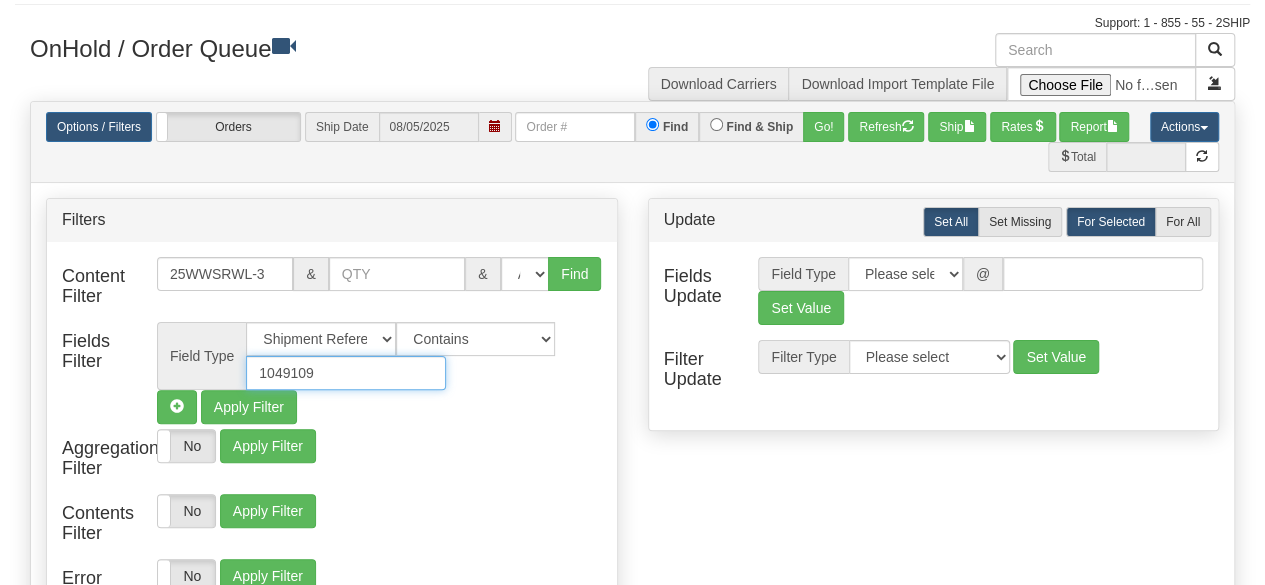 drag, startPoint x: 351, startPoint y: 375, endPoint x: 208, endPoint y: 365, distance: 143.34923 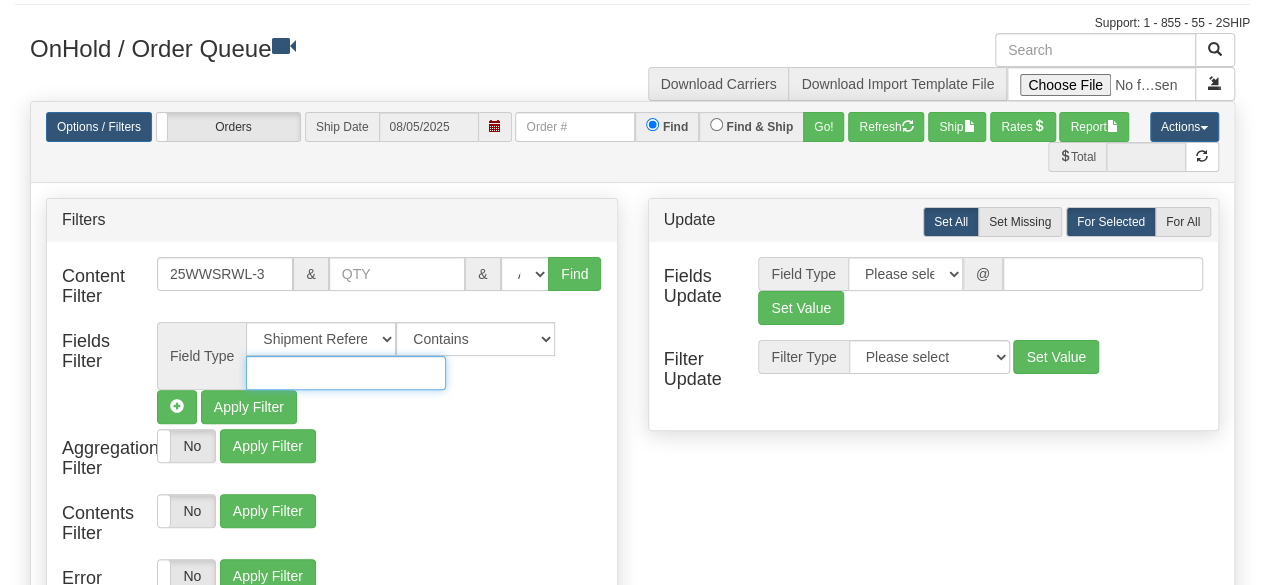 type 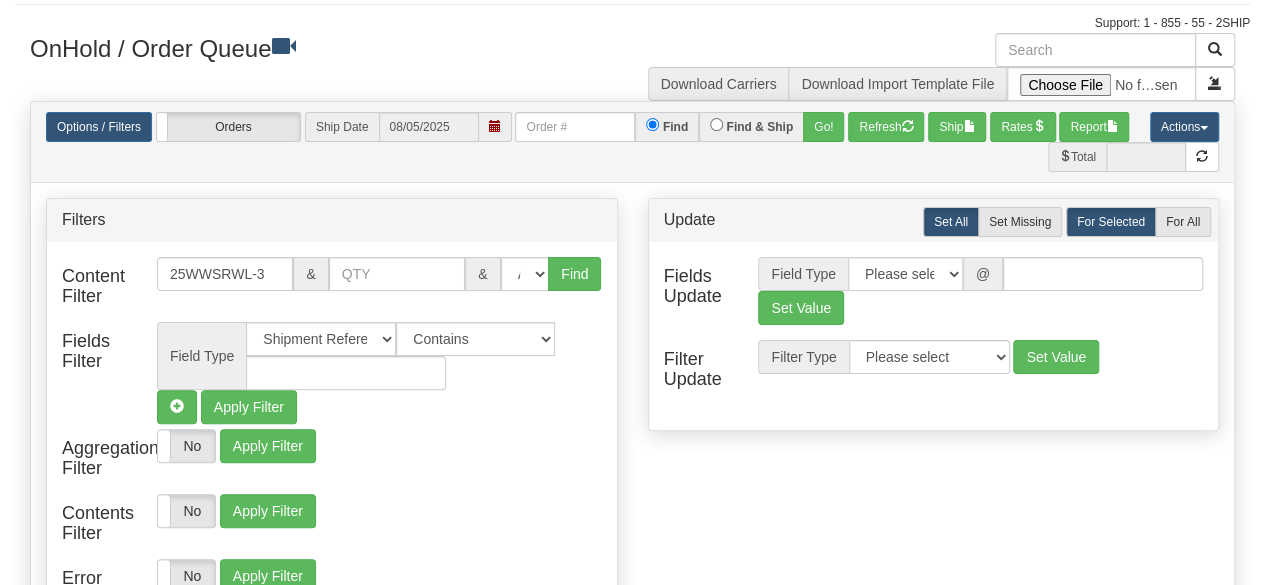 click on "Field Type
All
Contact Person
Company
Country
Country & State/Province
City
Zip / Postal
Street Address
Address 2
Address 3
Email
Tel #
Contact Person
Company
Country
Country & State/Province
City
Zip / Postal
Street Address
Address 2
Address 3
Email
Tel #
Residential
Packages
Weight
Measurements Type
Length
Width
Height
Packaging
Protection
Currency
Reference 1
Reference 2
PO
Packages on Skid
Class
Description
NMFC Item
NMFC Sub
Packages are Skids
Shipment Reference
PO Number
Desire Pickup Date
Desire Delivery Date
Department Code
Internal Handling
Created by User
Location
Bill To
Bill Duties & Customs To
Carrier
Service
Commodity
Dedicated Carrier/Service
Project Id
Is equal to
Is not equal to
Contains
Does not contains
Apply Filter" at bounding box center [379, 373] 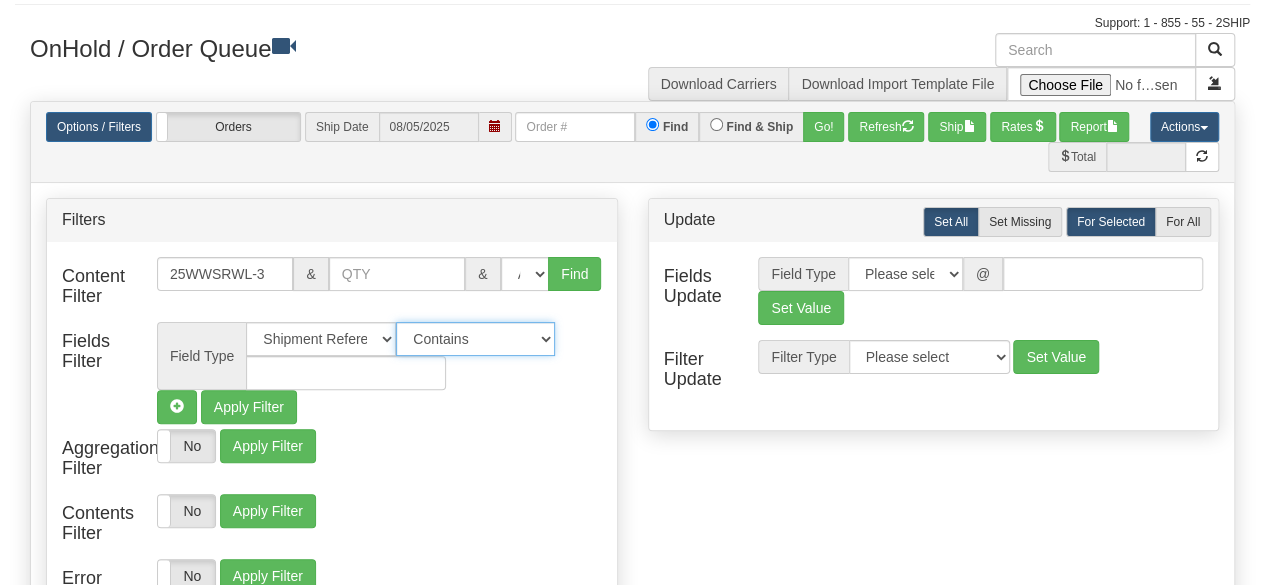 click on "Is equal to
Is not equal to
Contains
Does not contains" at bounding box center [475, 339] 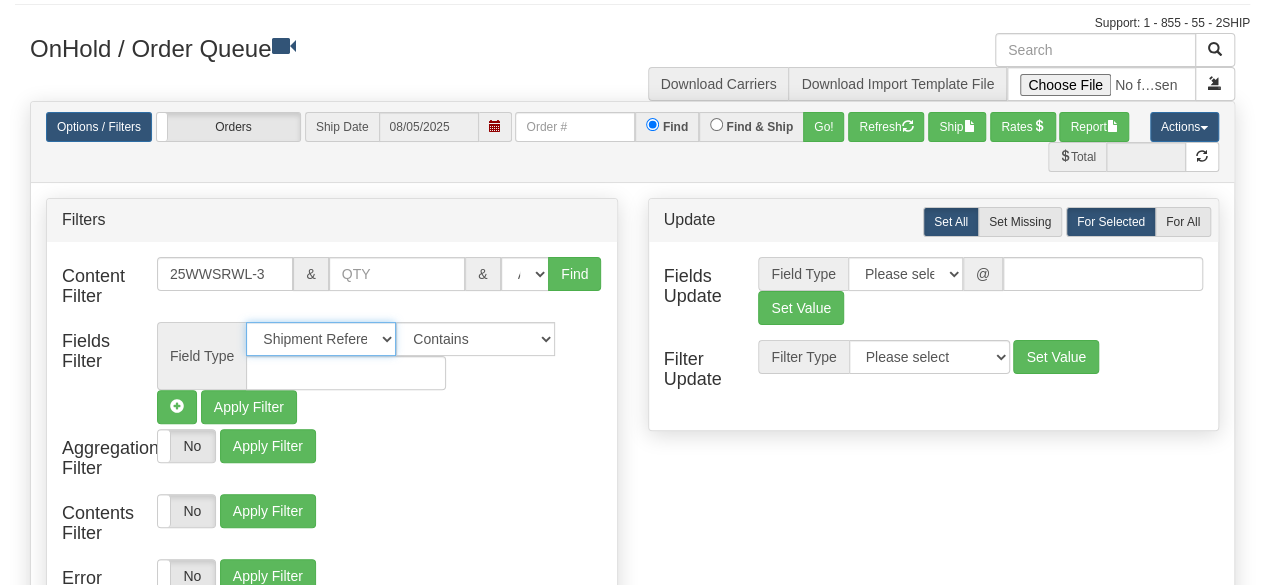 click on "All
Contact Person
Company
Country
Country & State/Province
City
Zip / Postal
Street Address
Address 2
Address 3
Email
Tel #
Contact Person
Company
Country
Country & State/Province
City
Zip / Postal
Street Address
Address 2
Address 3
Email
Tel #
Residential
Packages
Weight
Measurements Type
Length
Width
Height
Packaging
Protection
Currency
Reference 1
Reference 2
PO
Packages on Skid
Class
Description
NMFC Item
NMFC Sub
Packages are Skids
Shipment Reference
PO Number
Desire Pickup Date
Desire Delivery Date
Department Code
Internal Handling
Created by User
Location
Bill To
Bill Duties & Customs To
Carrier
Service
Commodity
Dedicated Carrier/Service
Project Id" at bounding box center (321, 339) 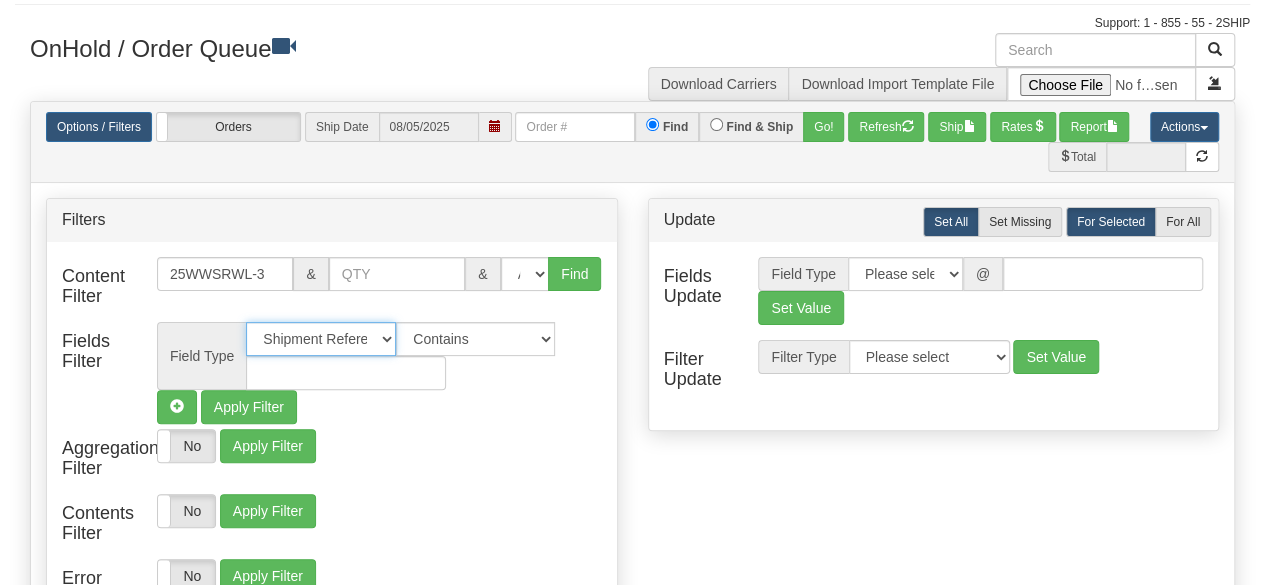 click on "All
Contact Person
Company
Country
Country & State/Province
City
Zip / Postal
Street Address
Address 2
Address 3
Email
Tel #
Contact Person
Company
Country
Country & State/Province
City
Zip / Postal
Street Address
Address 2
Address 3
Email
Tel #
Residential
Packages
Weight
Measurements Type
Length
Width
Height
Packaging
Protection
Currency
Reference 1
Reference 2
PO
Packages on Skid
Class
Description
NMFC Item
NMFC Sub
Packages are Skids
Shipment Reference
PO Number
Desire Pickup Date
Desire Delivery Date
Department Code
Internal Handling
Created by User
Location
Bill To
Bill Duties & Customs To
Carrier
Service
Commodity
Dedicated Carrier/Service
Project Id" at bounding box center (321, 339) 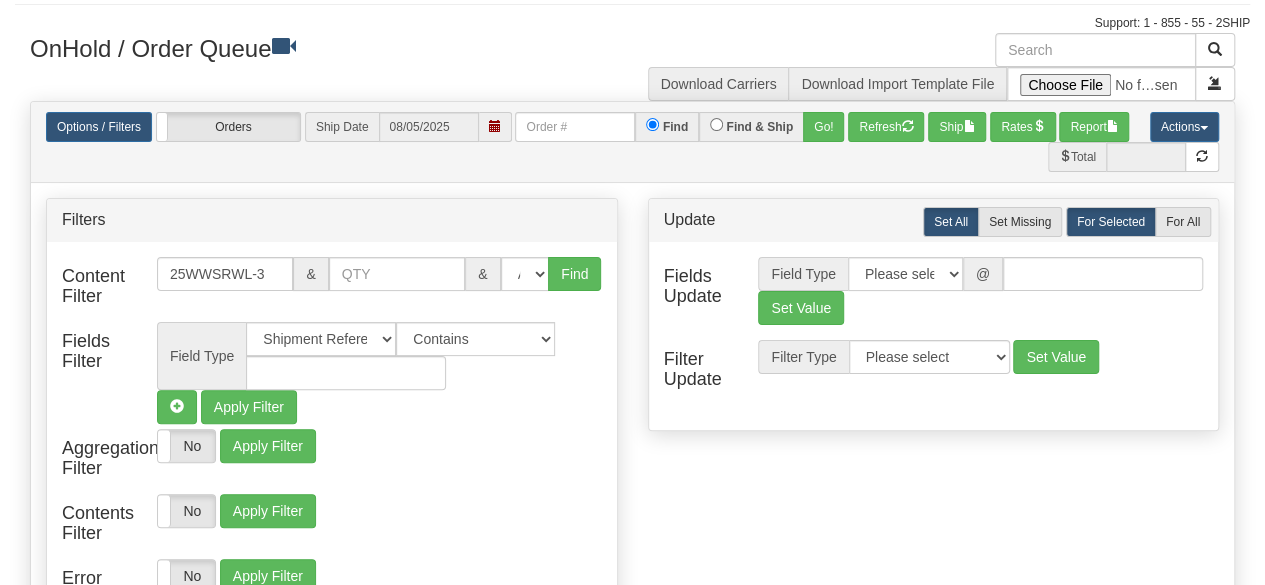 click on "Yes No
Show Just Aggregated
Yes No
Apply Filter" at bounding box center [379, 446] 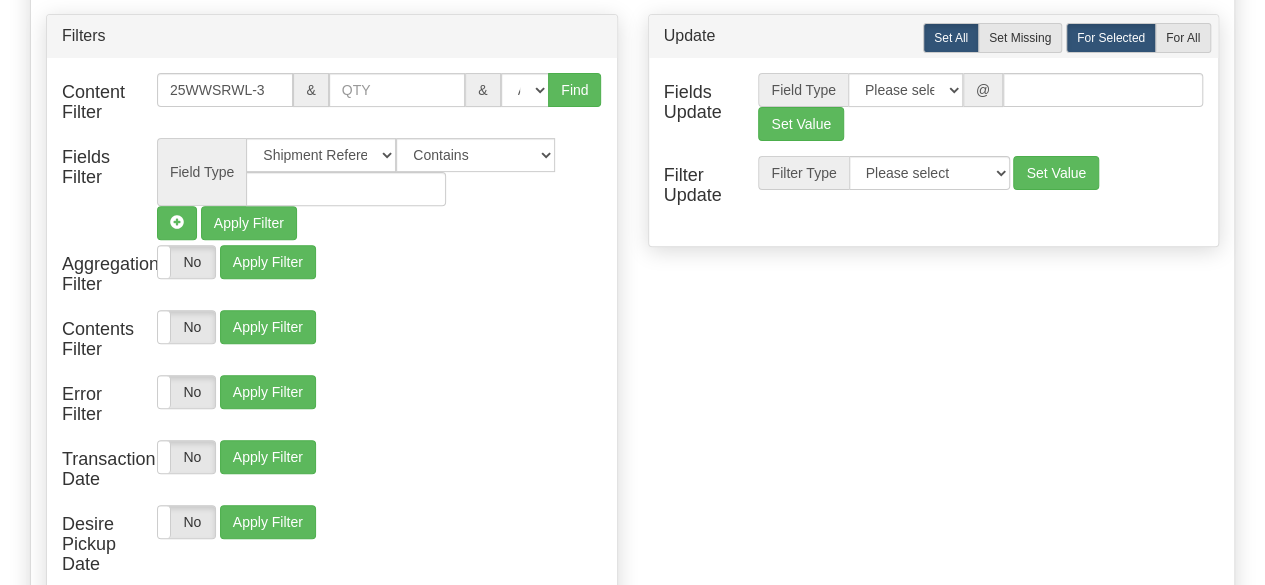 scroll, scrollTop: 300, scrollLeft: 0, axis: vertical 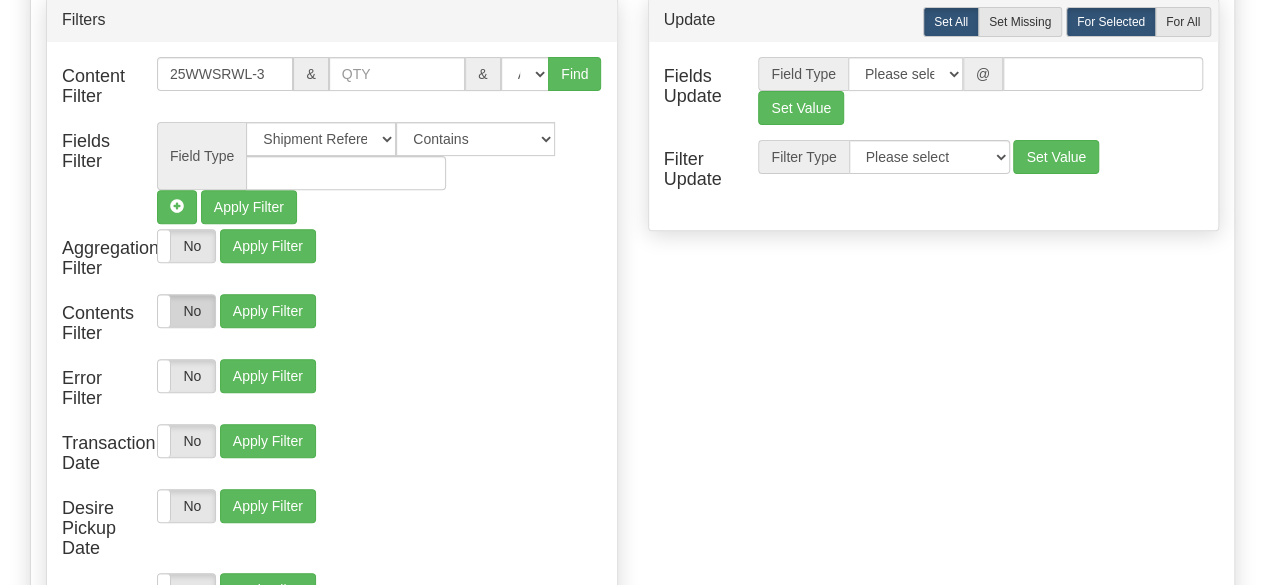 click on "No" at bounding box center [186, 311] 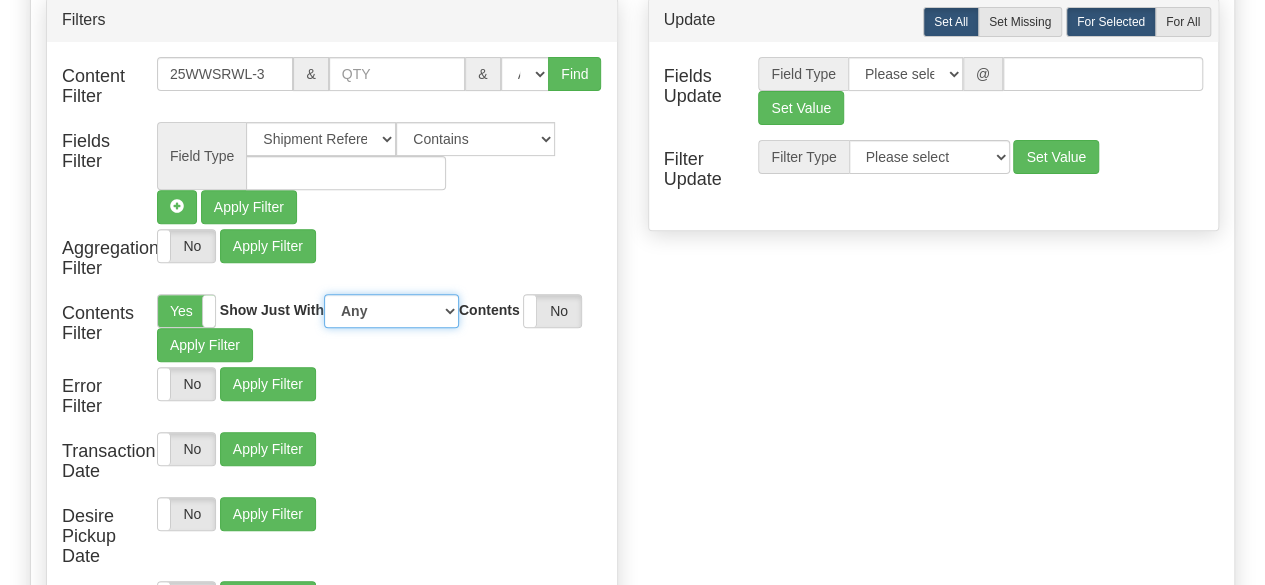 click on "Any
Commodities
Documents" at bounding box center (391, 311) 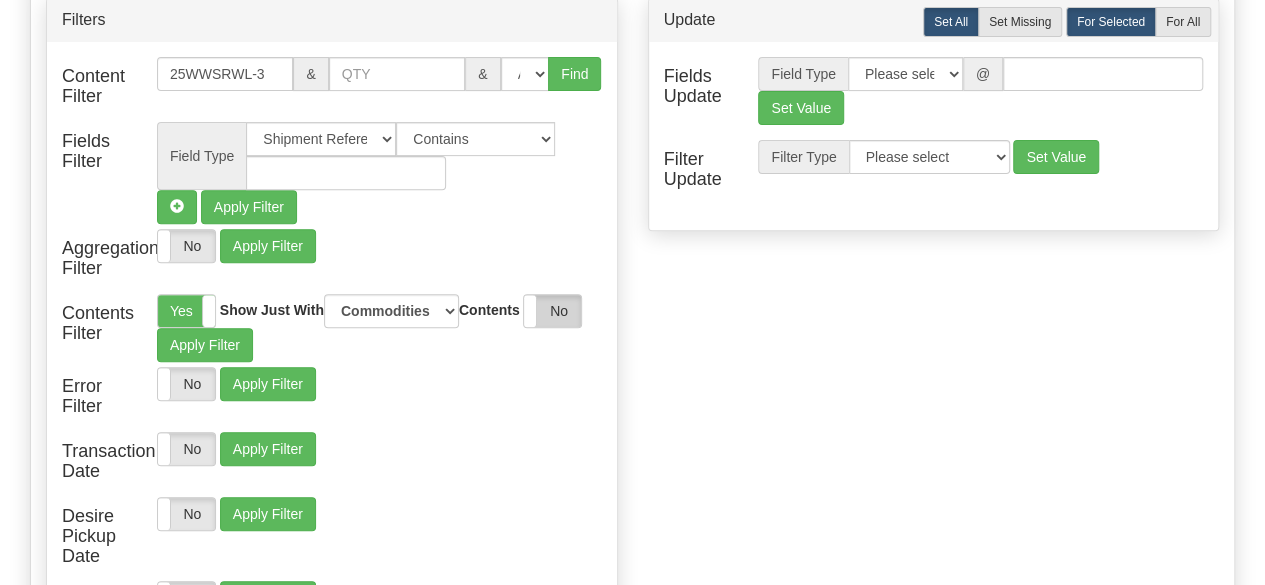 click on "No" at bounding box center (552, 311) 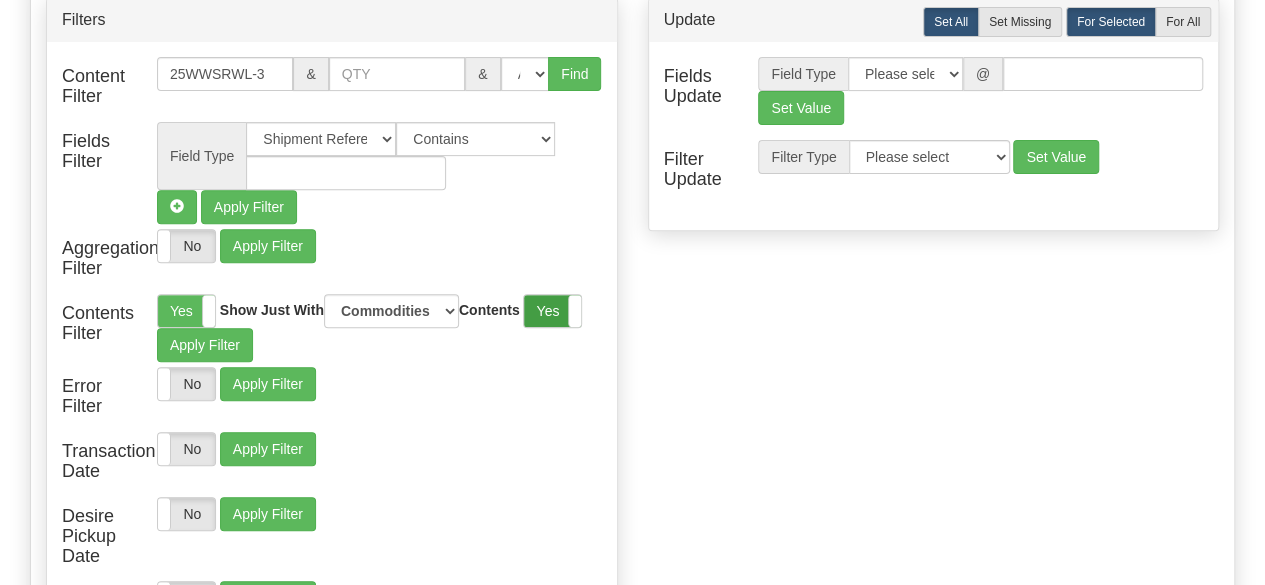 click on "Yes" at bounding box center (552, 311) 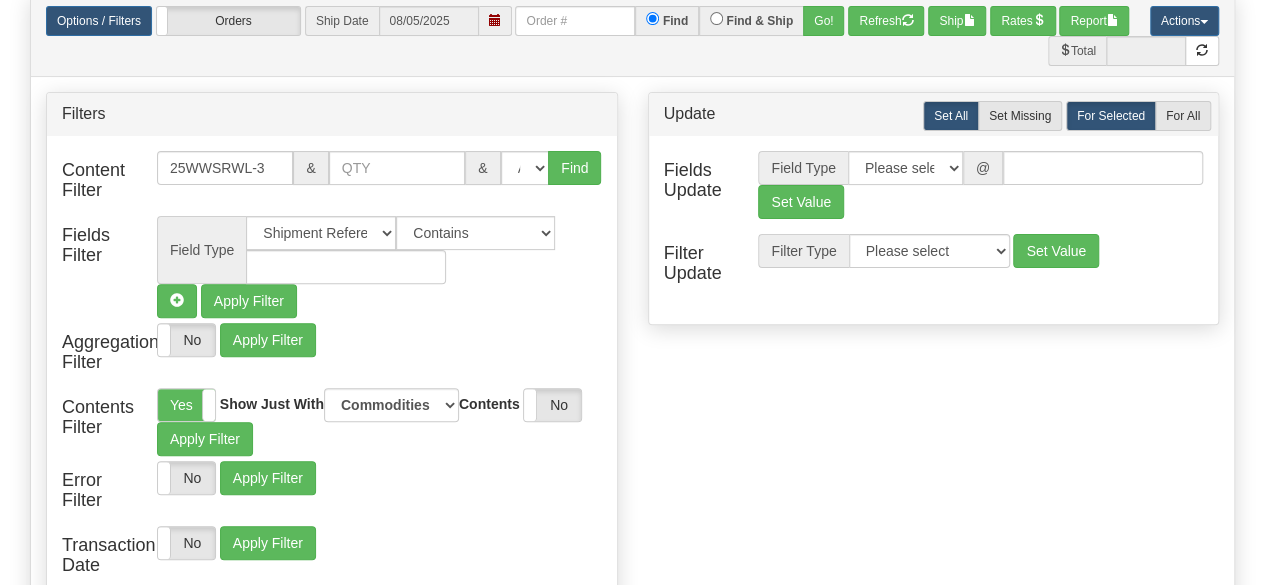 scroll, scrollTop: 200, scrollLeft: 0, axis: vertical 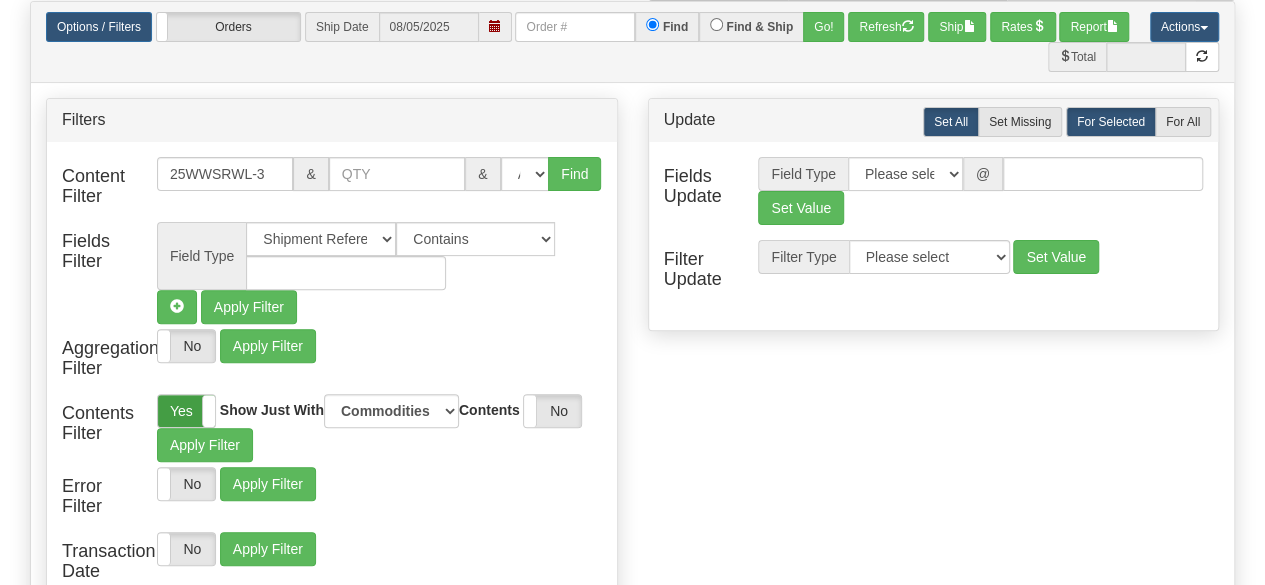 click on "Yes" at bounding box center (186, 411) 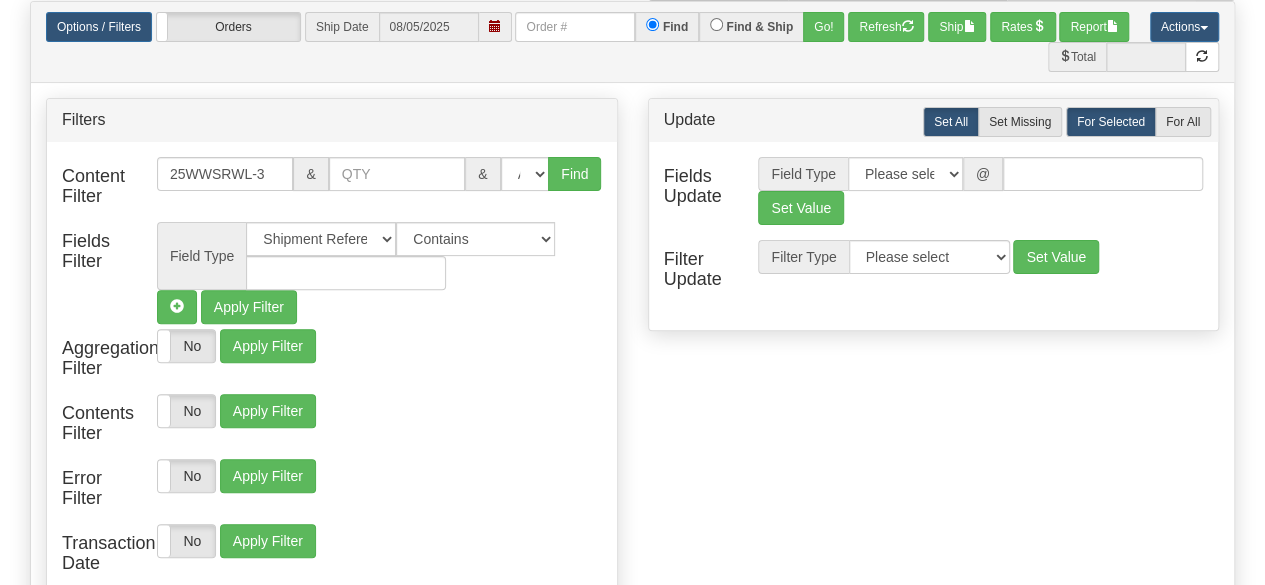 scroll, scrollTop: 100, scrollLeft: 0, axis: vertical 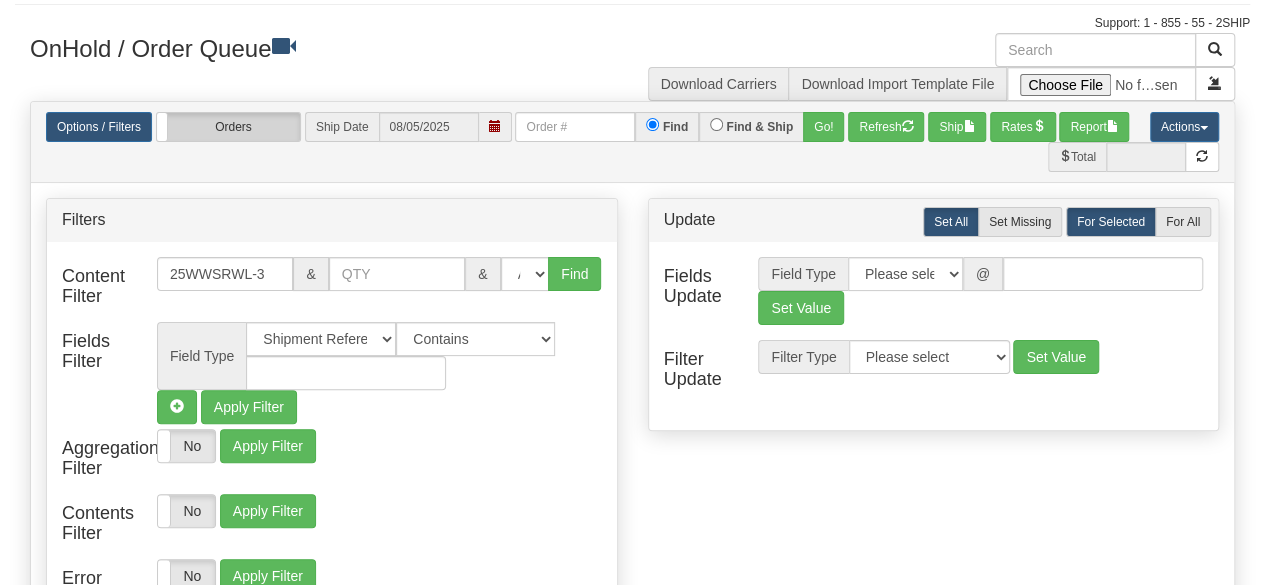click on "Orders" at bounding box center (228, 127) 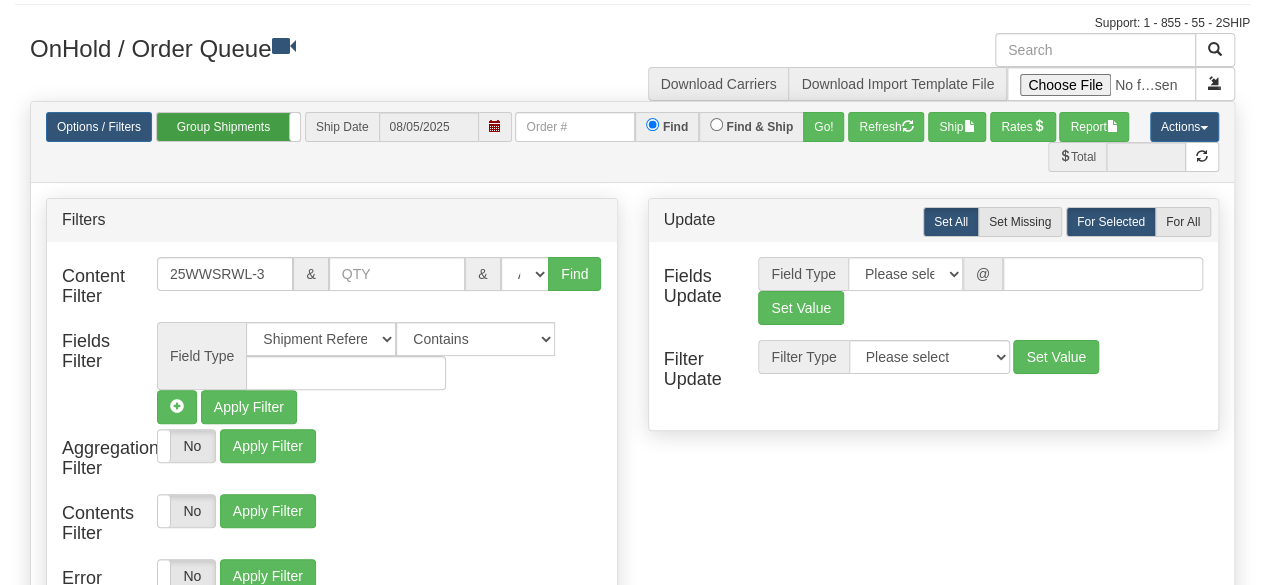 click on "Group Shipments" at bounding box center [228, 127] 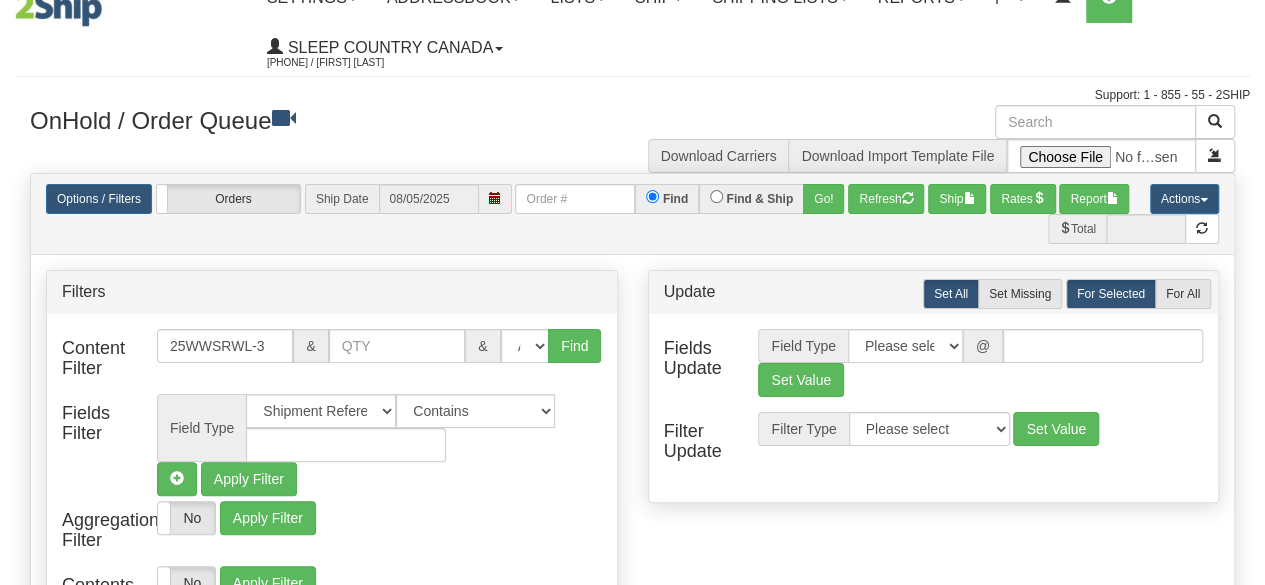scroll, scrollTop: 0, scrollLeft: 0, axis: both 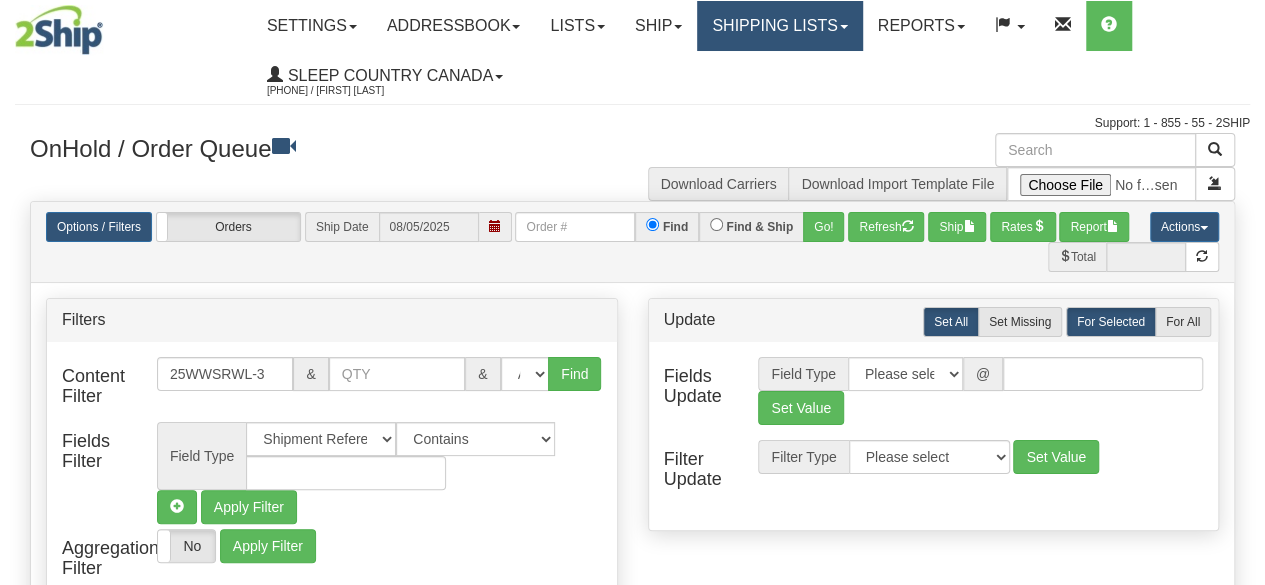 click on "Shipping lists" at bounding box center (779, 26) 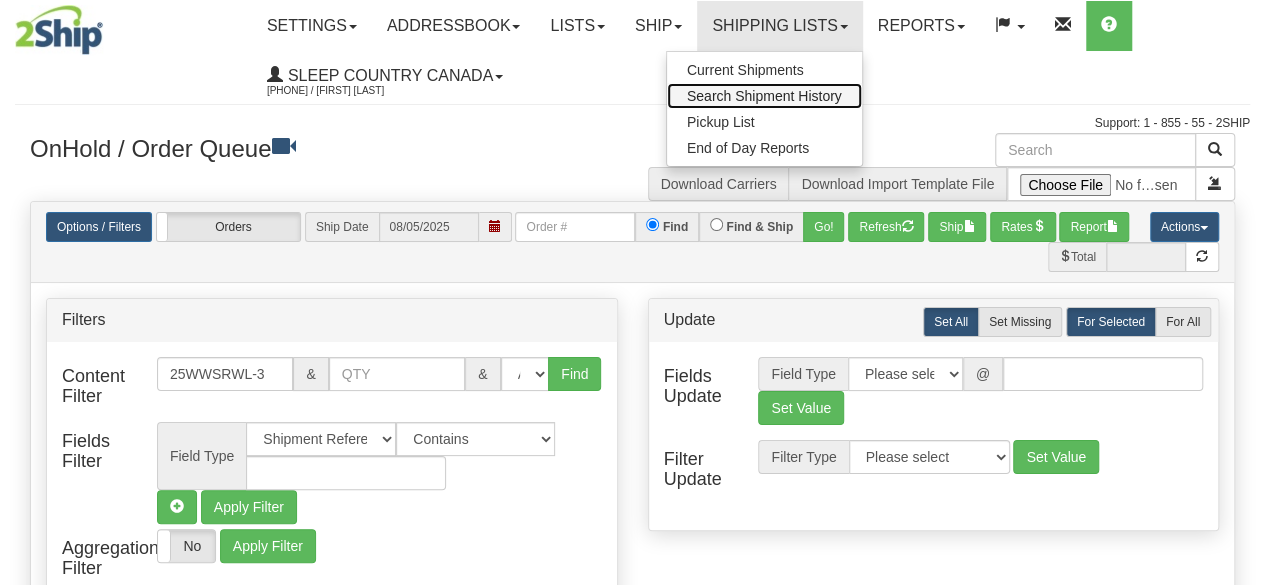 click on "Search Shipment History" at bounding box center (764, 96) 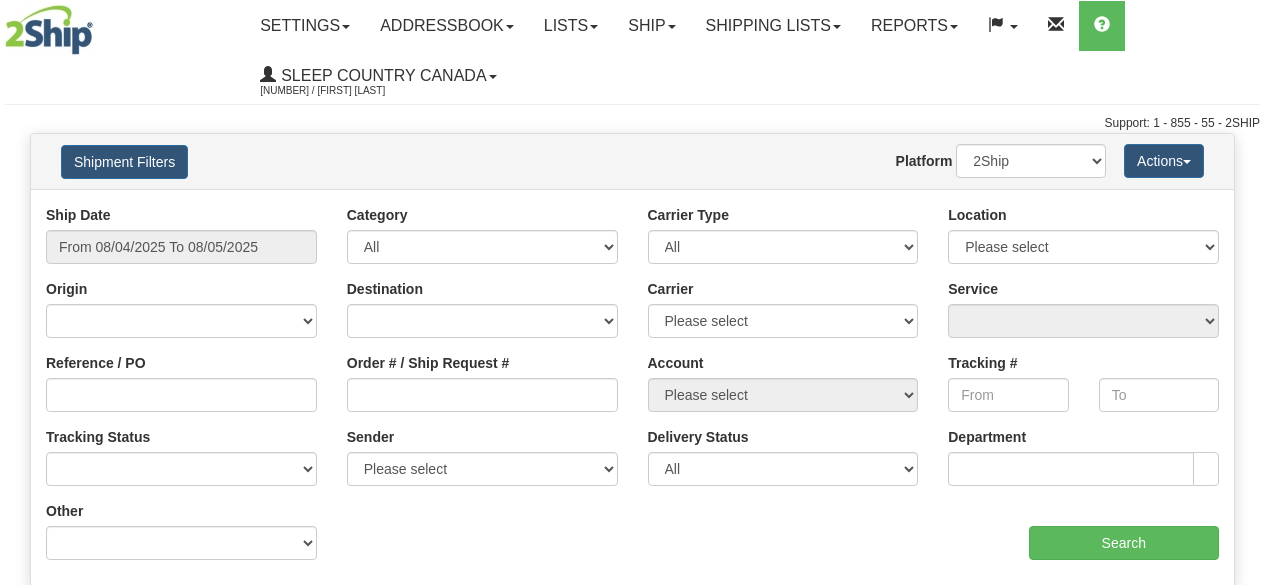 scroll, scrollTop: 0, scrollLeft: 0, axis: both 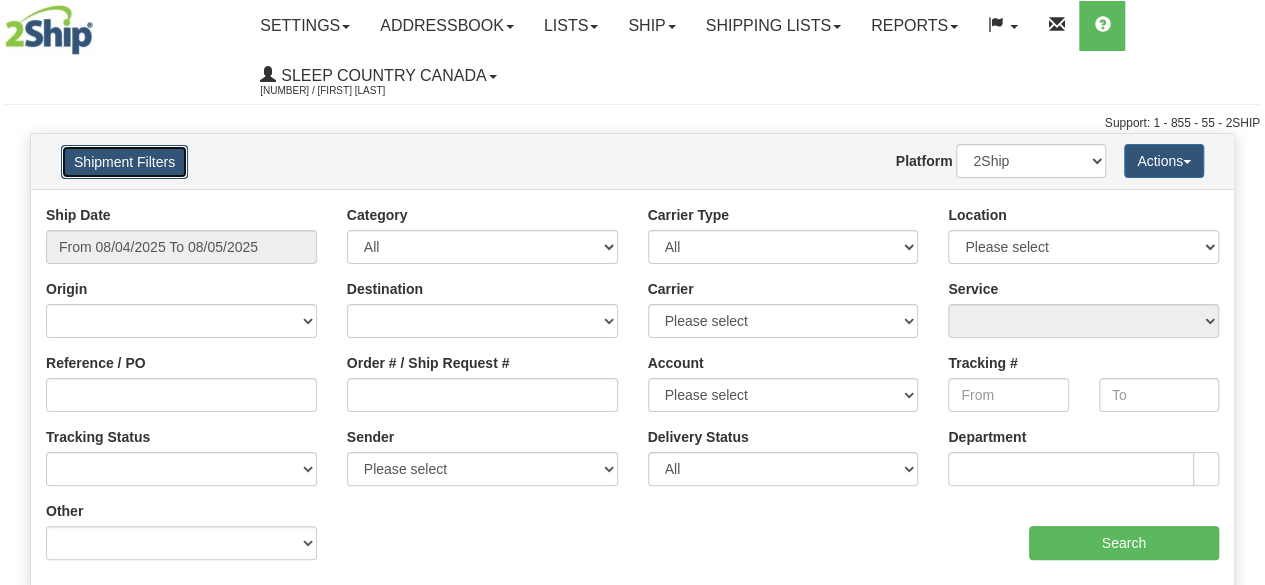 click on "Shipment Filters" at bounding box center [124, 162] 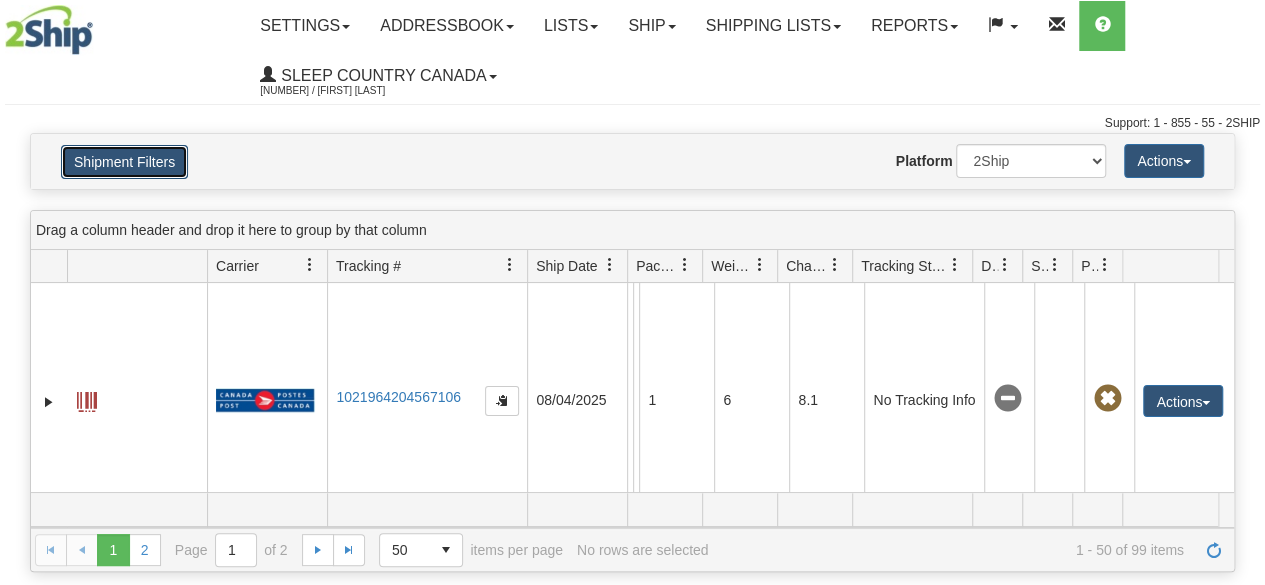 click on "Shipment Filters" at bounding box center (124, 162) 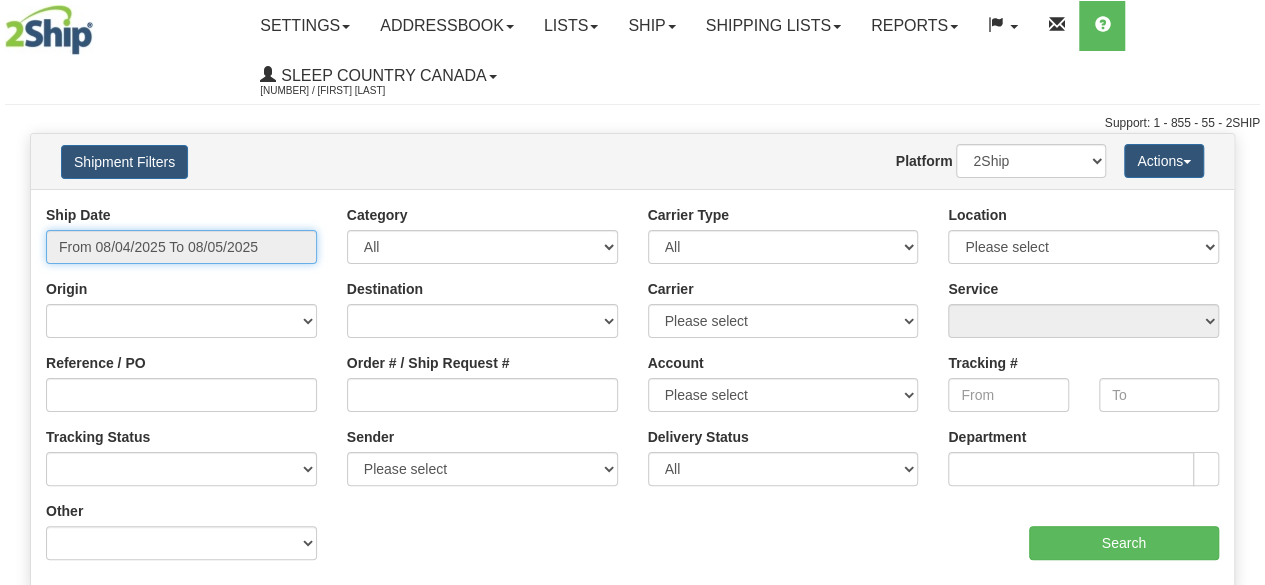 click on "From 08/04/2025 To 08/05/2025" at bounding box center (181, 247) 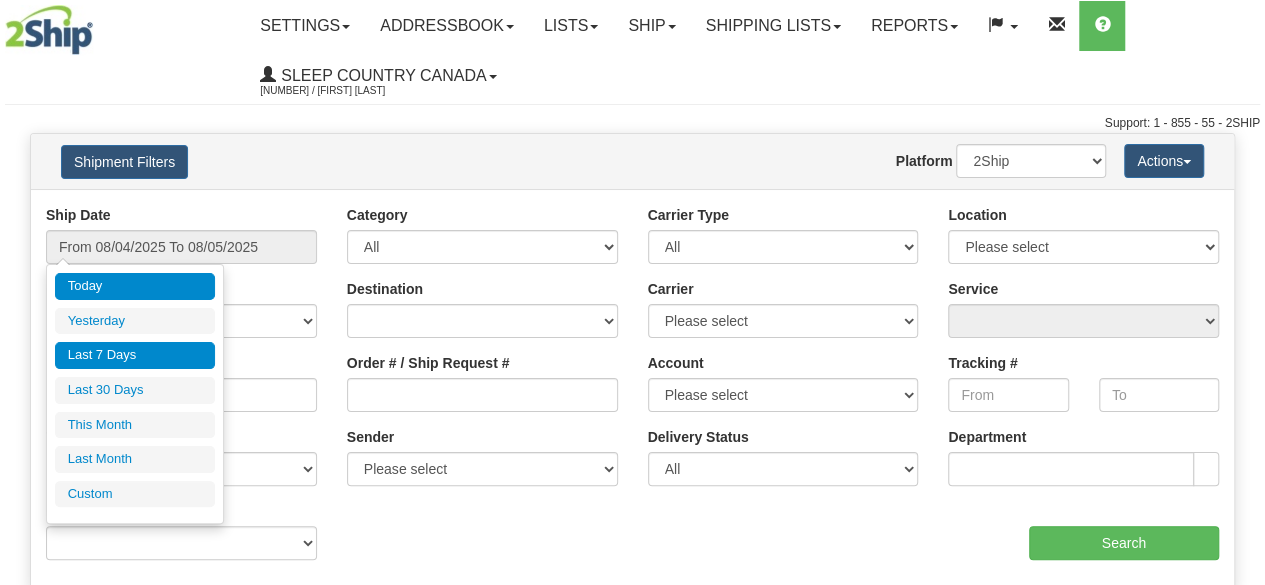 drag, startPoint x: 122, startPoint y: 350, endPoint x: 125, endPoint y: 323, distance: 27.166155 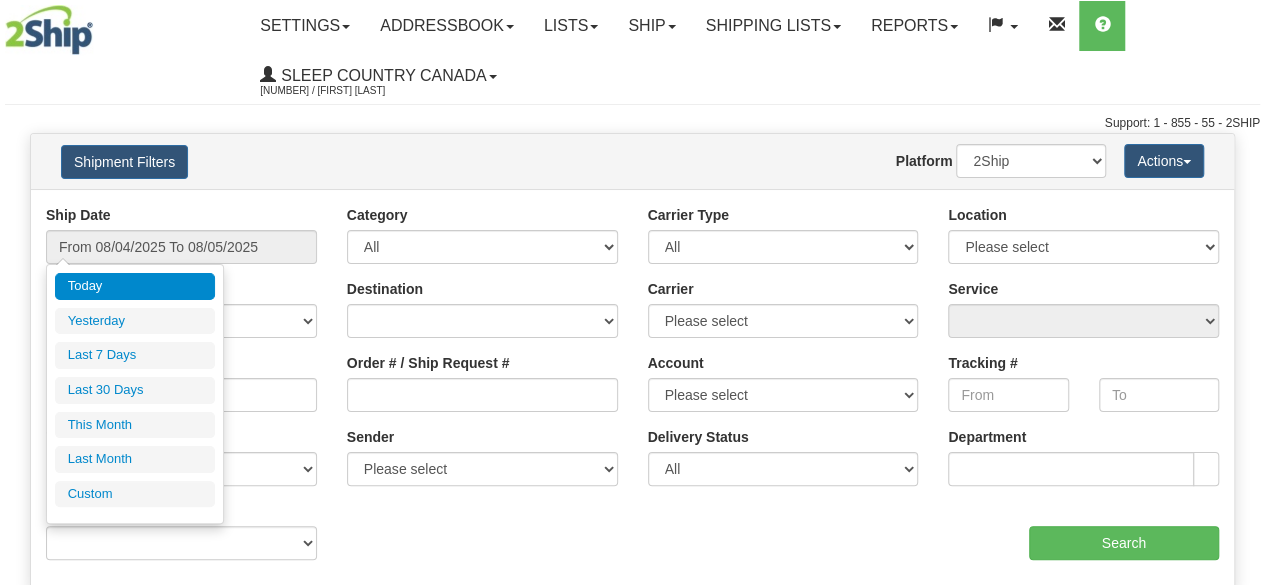 click on "Last 7 Days" at bounding box center (135, 355) 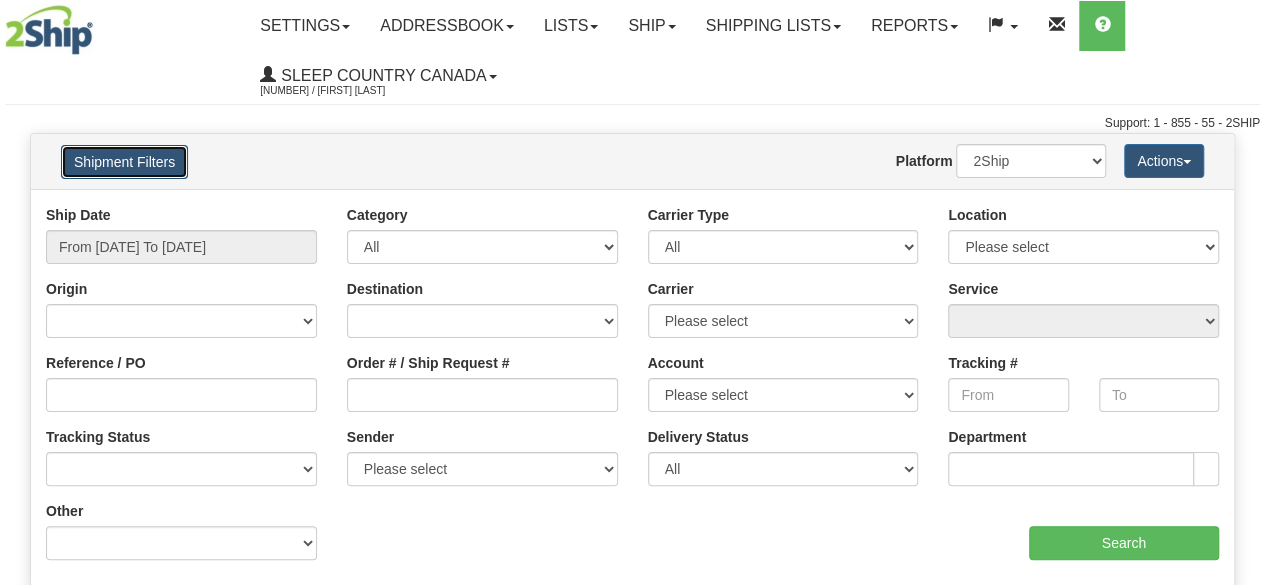 click on "Shipment Filters" at bounding box center [124, 162] 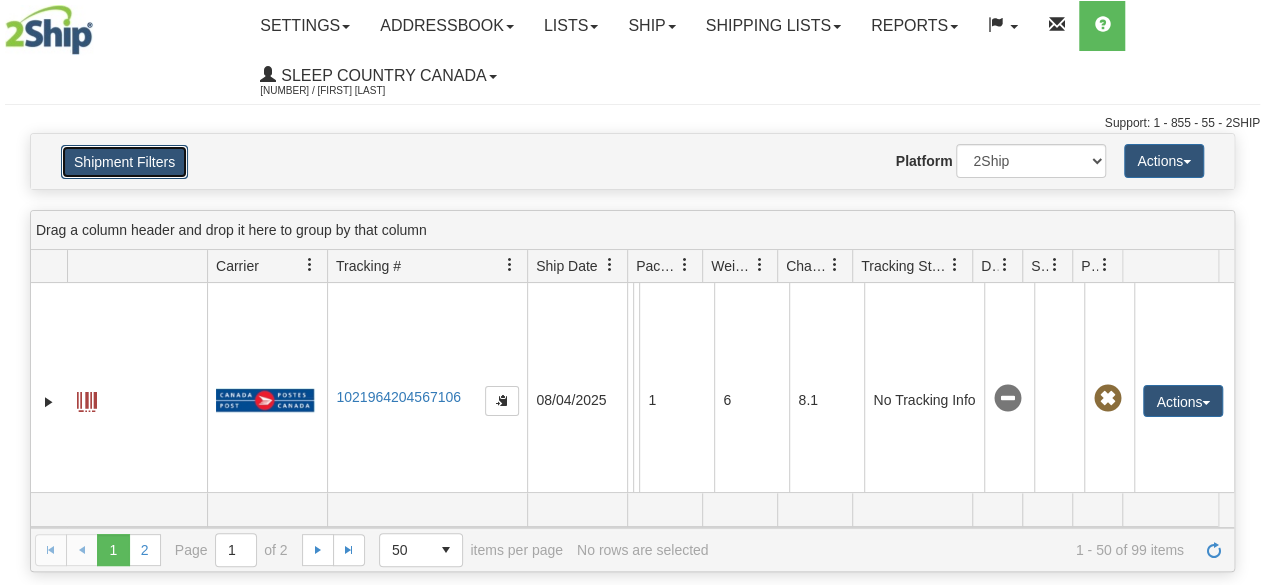 click on "Shipment Filters" at bounding box center [124, 162] 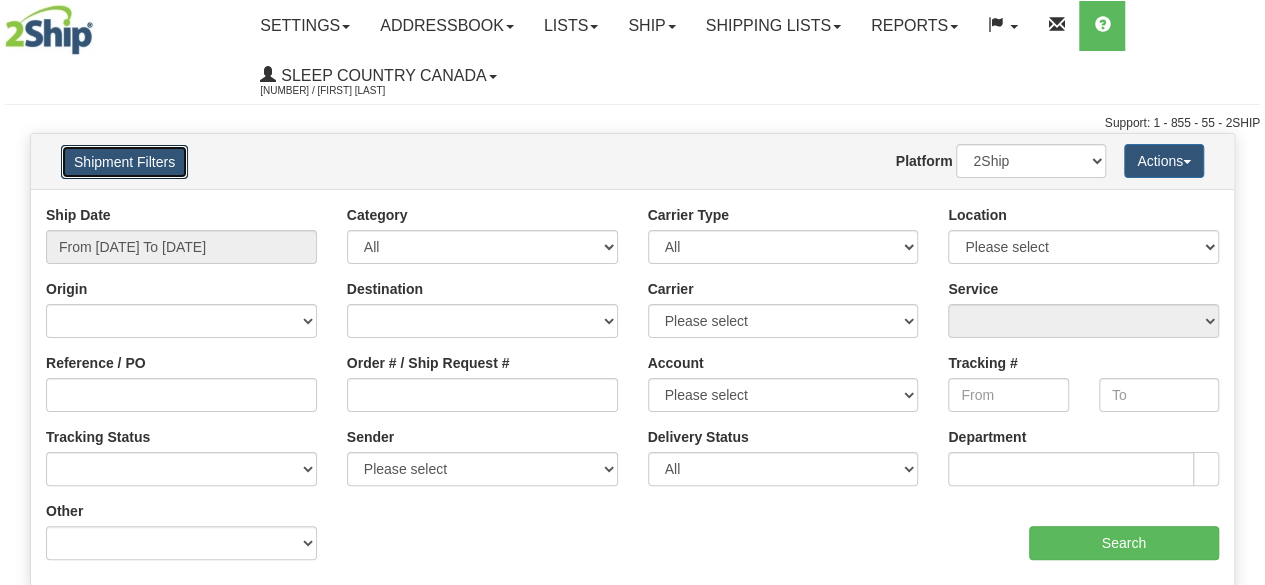 scroll, scrollTop: 100, scrollLeft: 0, axis: vertical 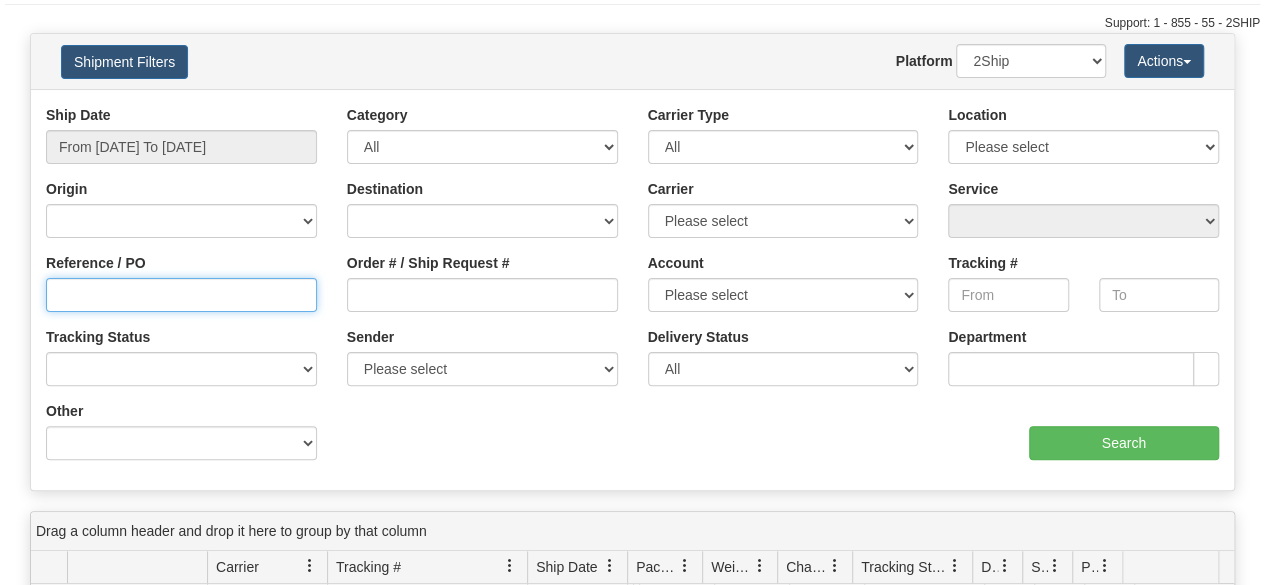 click on "Reference / PO" at bounding box center (181, 295) 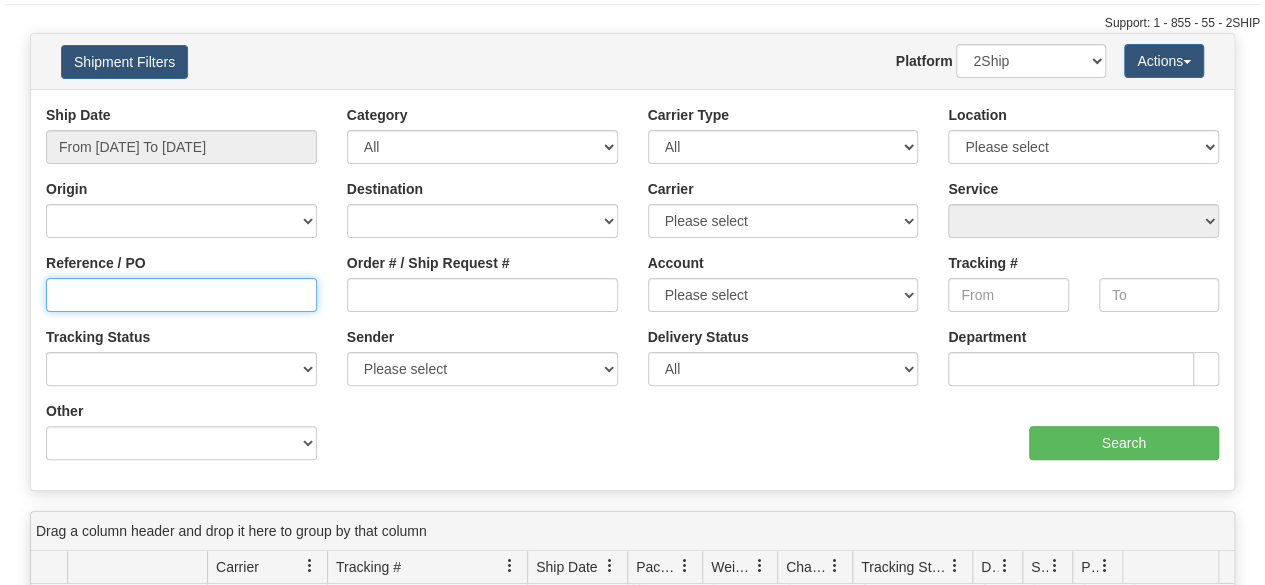 click on "Reference / PO" at bounding box center [181, 295] 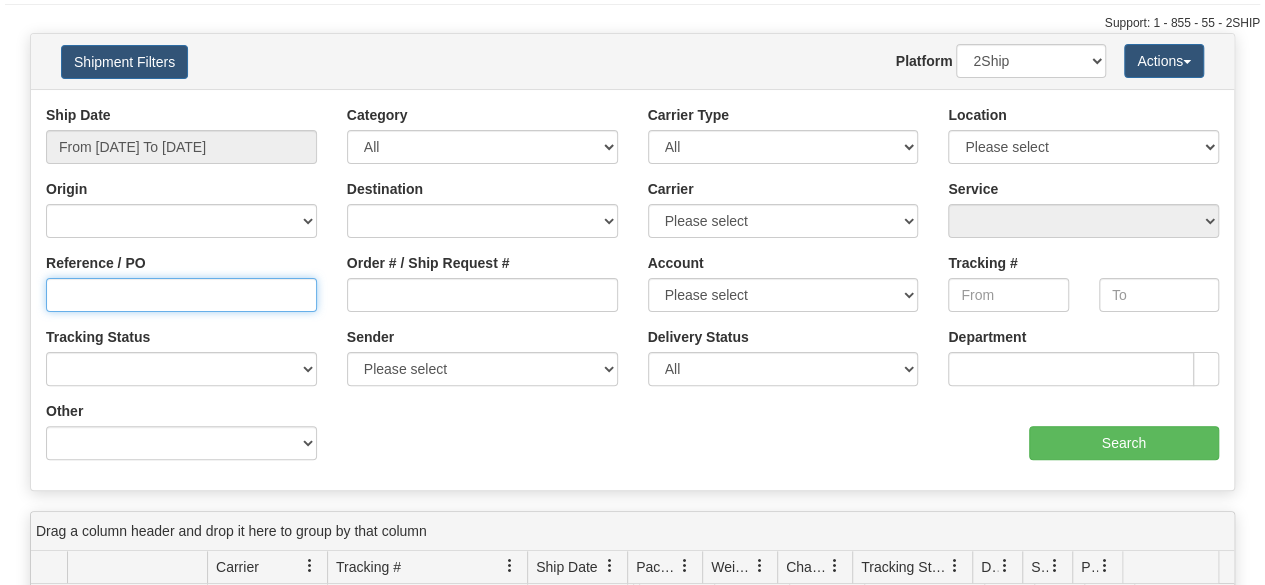 paste on "2500761" 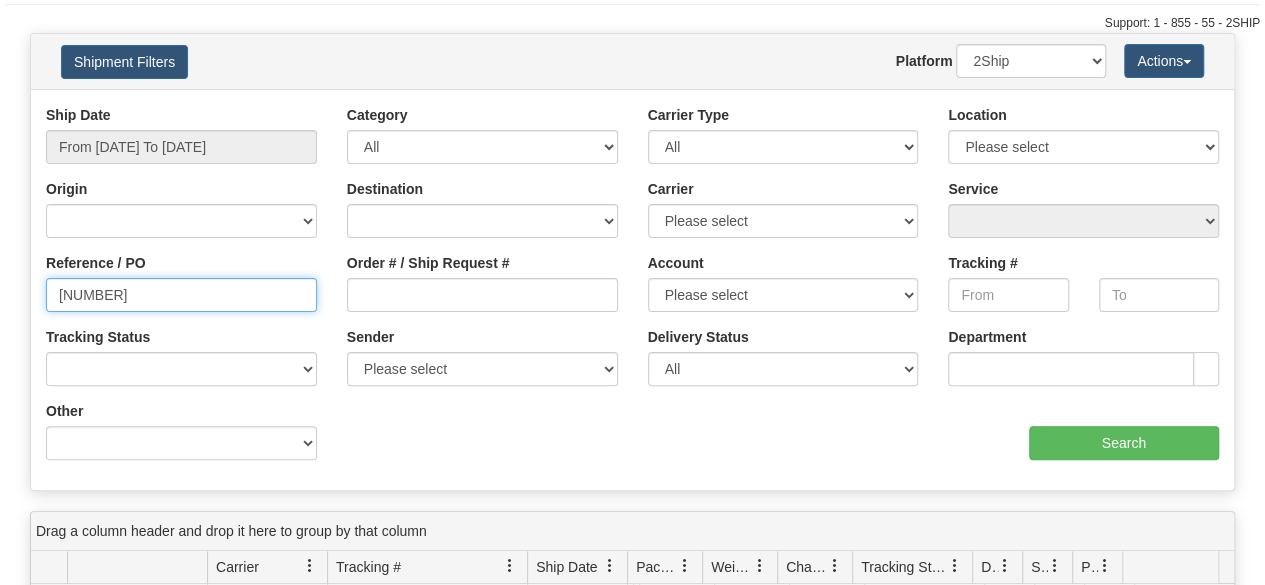 type on "2500761" 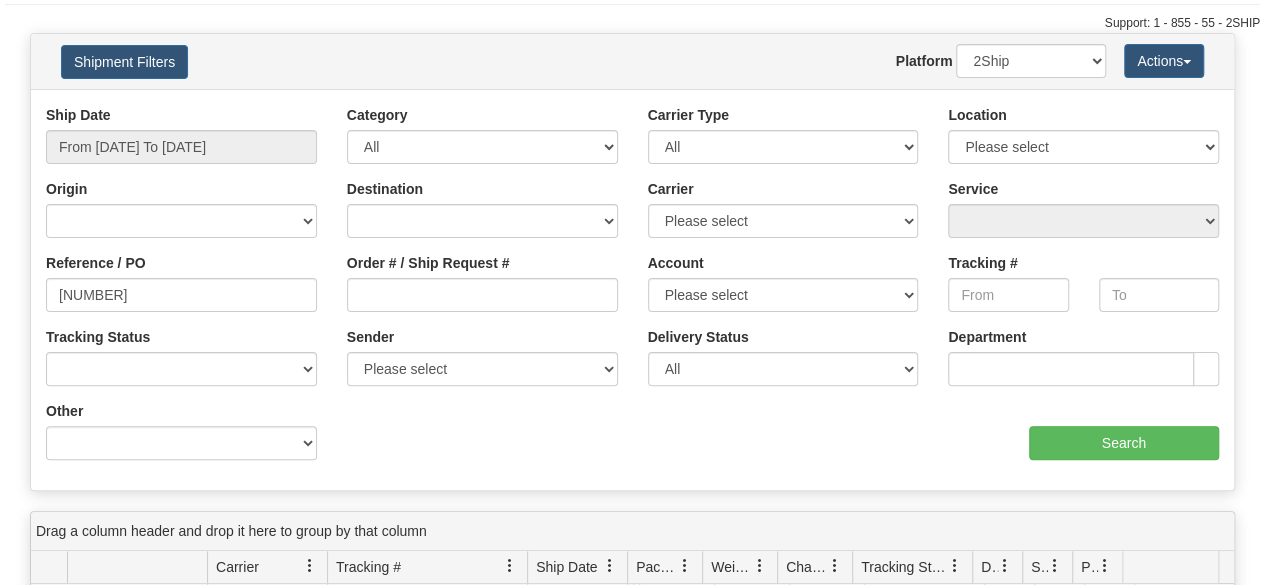click on "Ship Date
From 07/30/2025 To 08/05/2025
Category
All
Inbound
Outbound
Carrier Type
All
Most Common
Small Package (Parcel / Courier)
International
Less Than Truckload (LTL / Skids / Palettes)
Full Truckload (FTL / Skids / Palettes)
Air Freight
Same Day
Postal
Location
Please select 93" at bounding box center [632, 290] 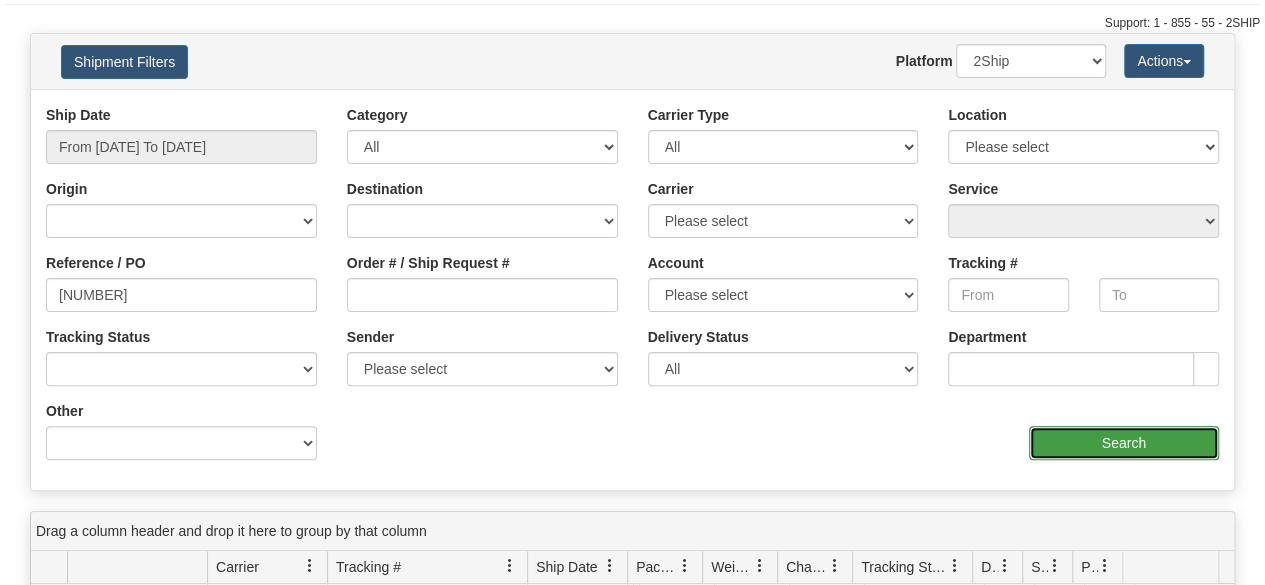 click on "Search" at bounding box center [1124, 443] 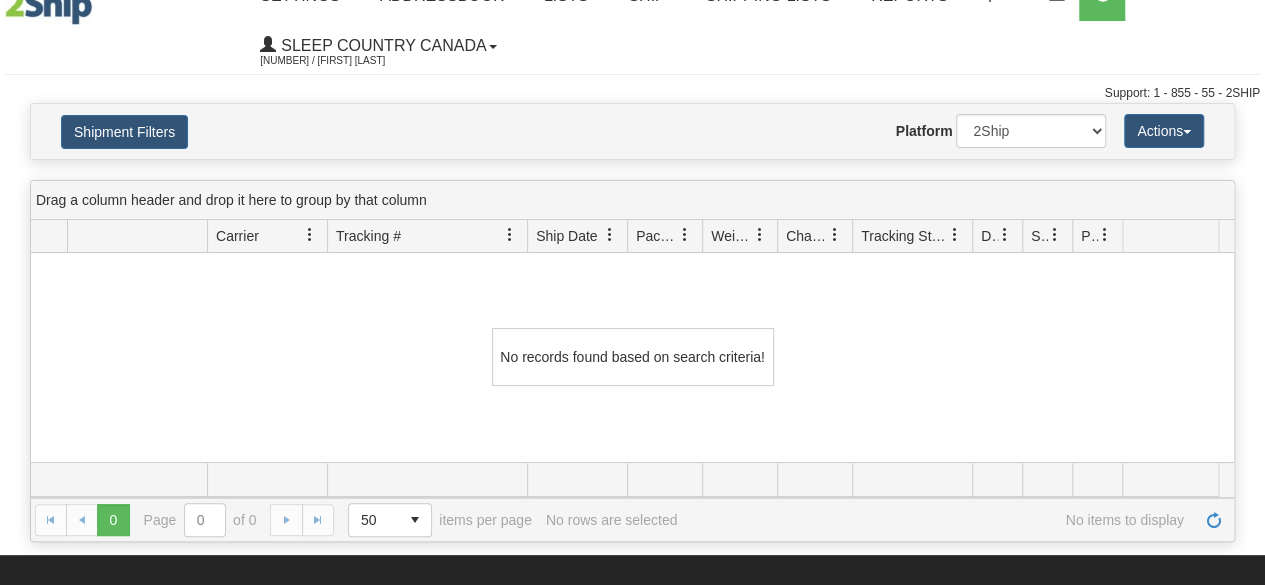 scroll, scrollTop: 0, scrollLeft: 0, axis: both 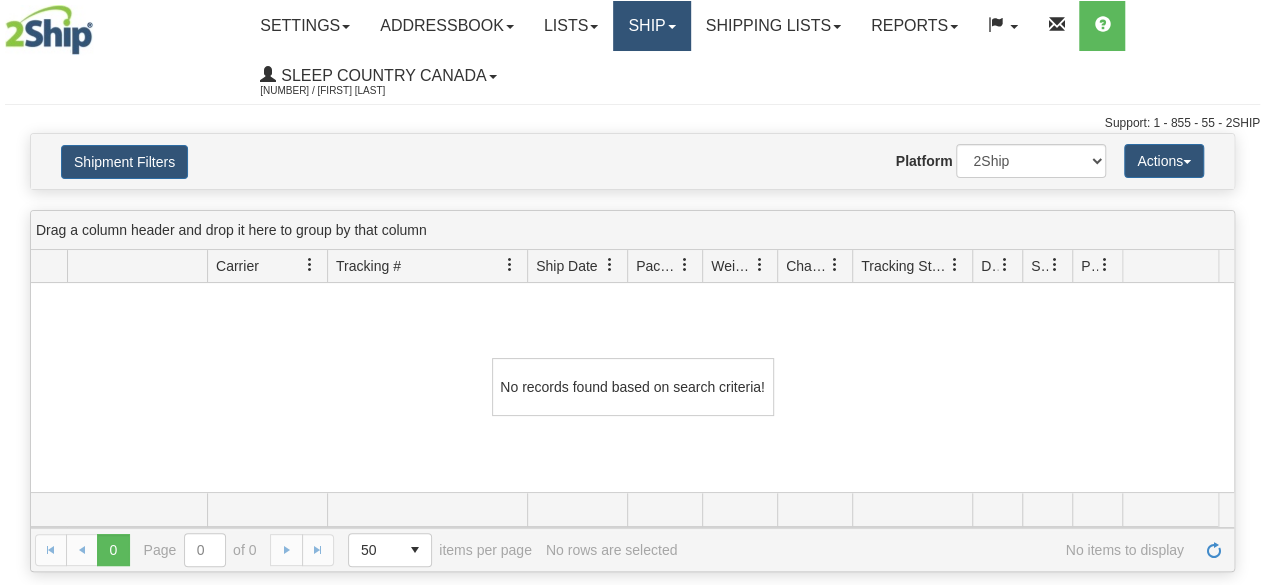 click on "Ship" at bounding box center (651, 26) 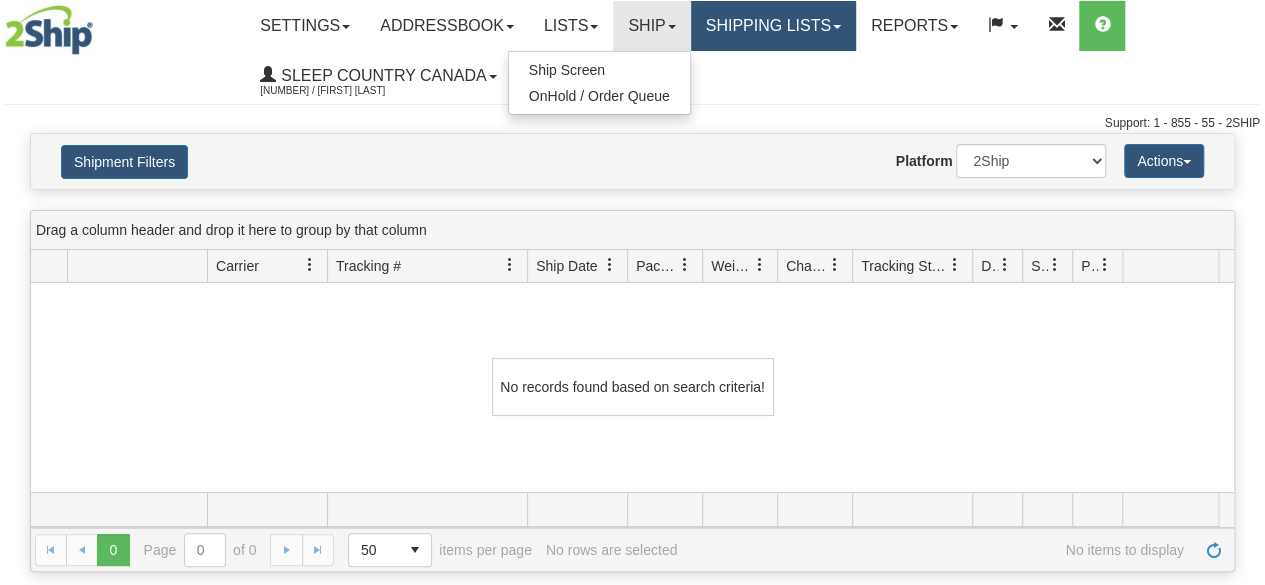 click on "Shipping lists" at bounding box center (773, 26) 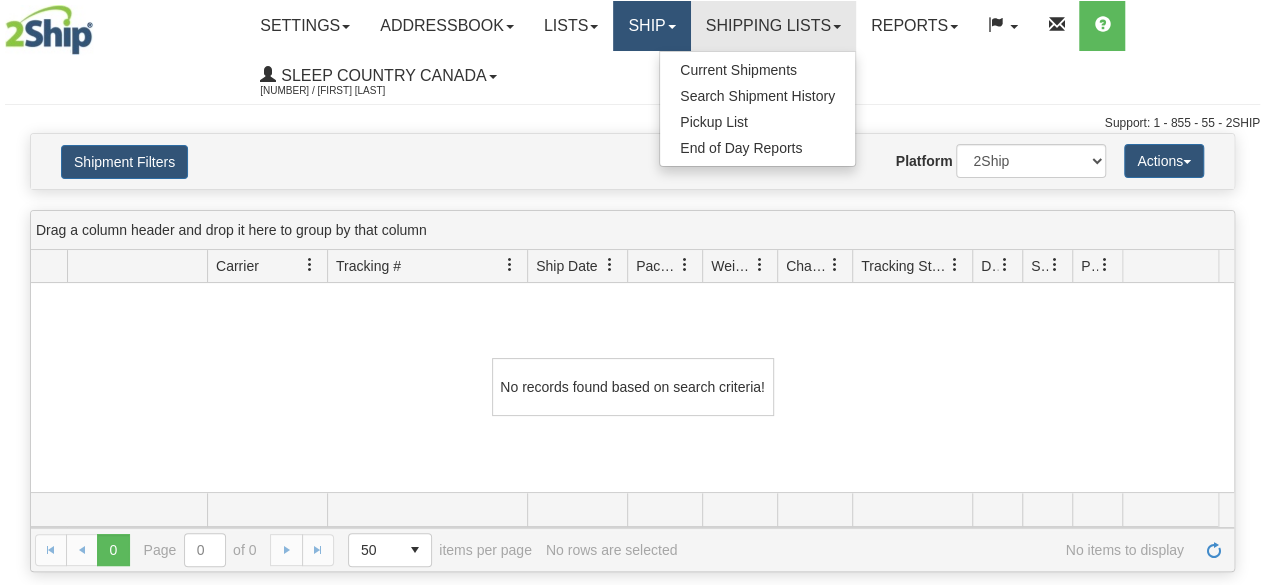 click on "Ship" at bounding box center (651, 26) 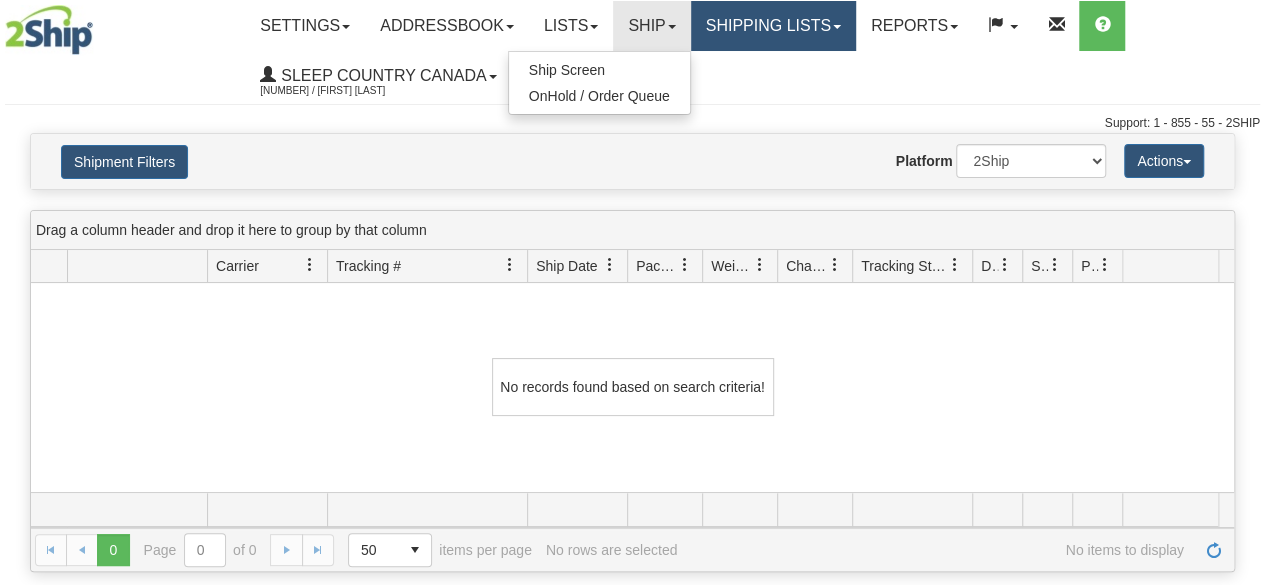 click on "Shipping lists" at bounding box center [773, 26] 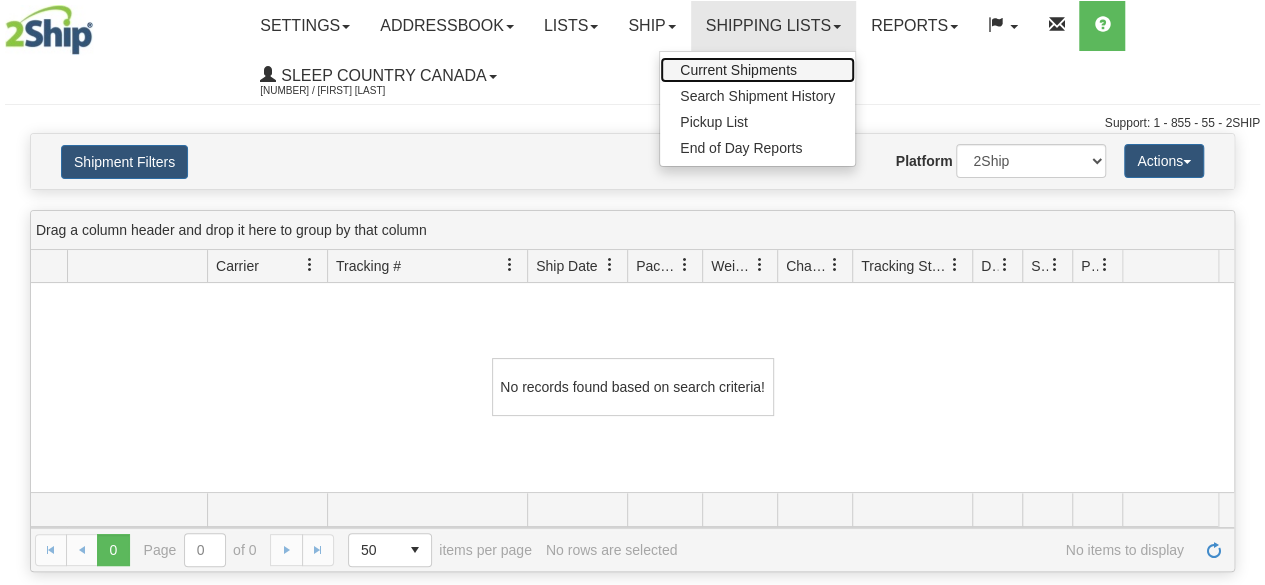 click on "Current Shipments" at bounding box center [738, 70] 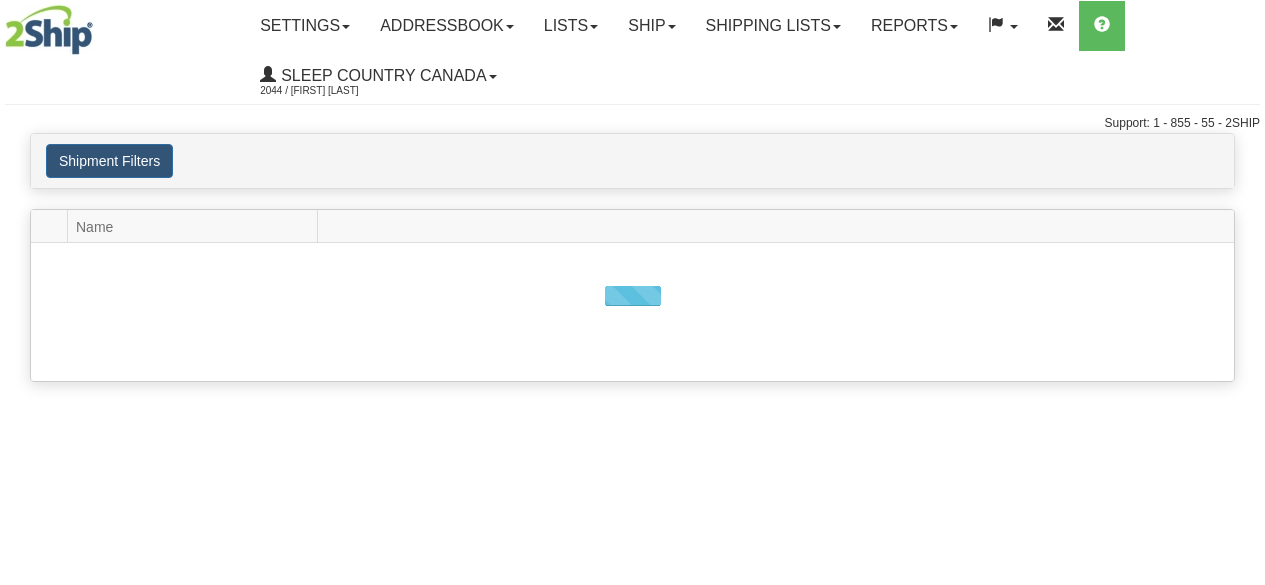 scroll, scrollTop: 0, scrollLeft: 0, axis: both 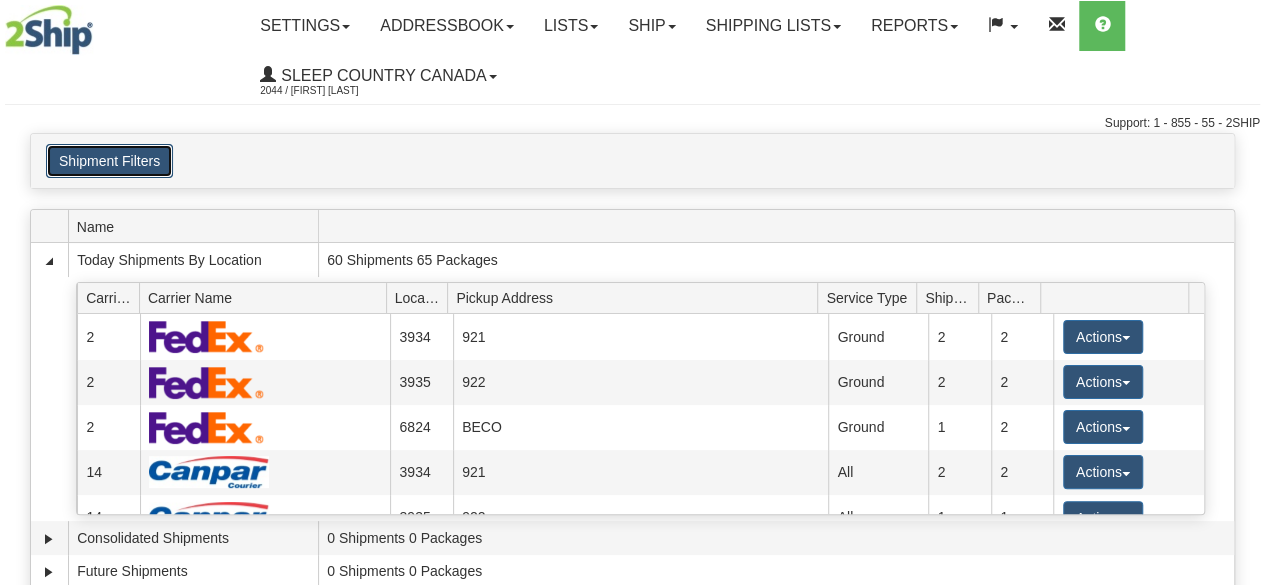 click on "Shipment Filters" at bounding box center [109, 161] 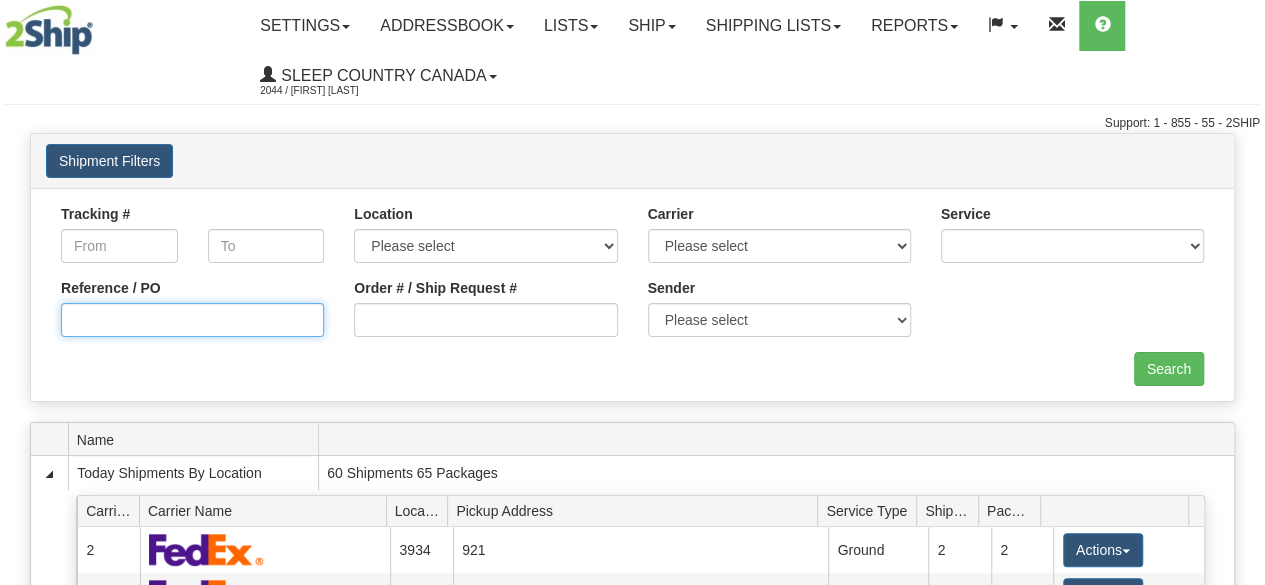 click on "Reference / PO" at bounding box center (192, 320) 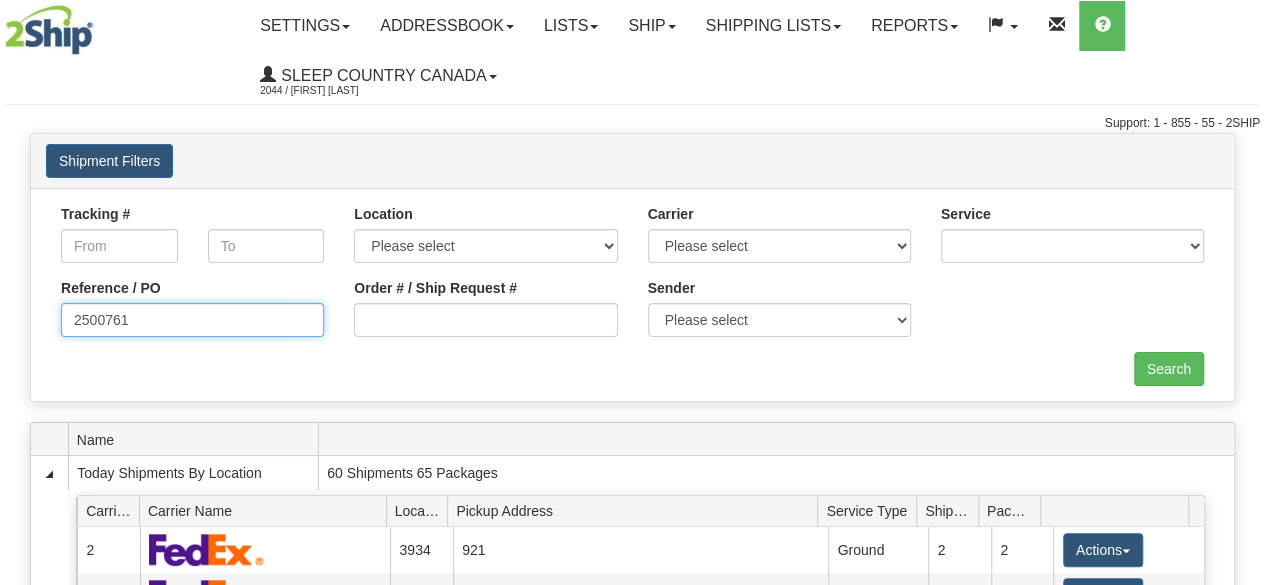 type on "2500761" 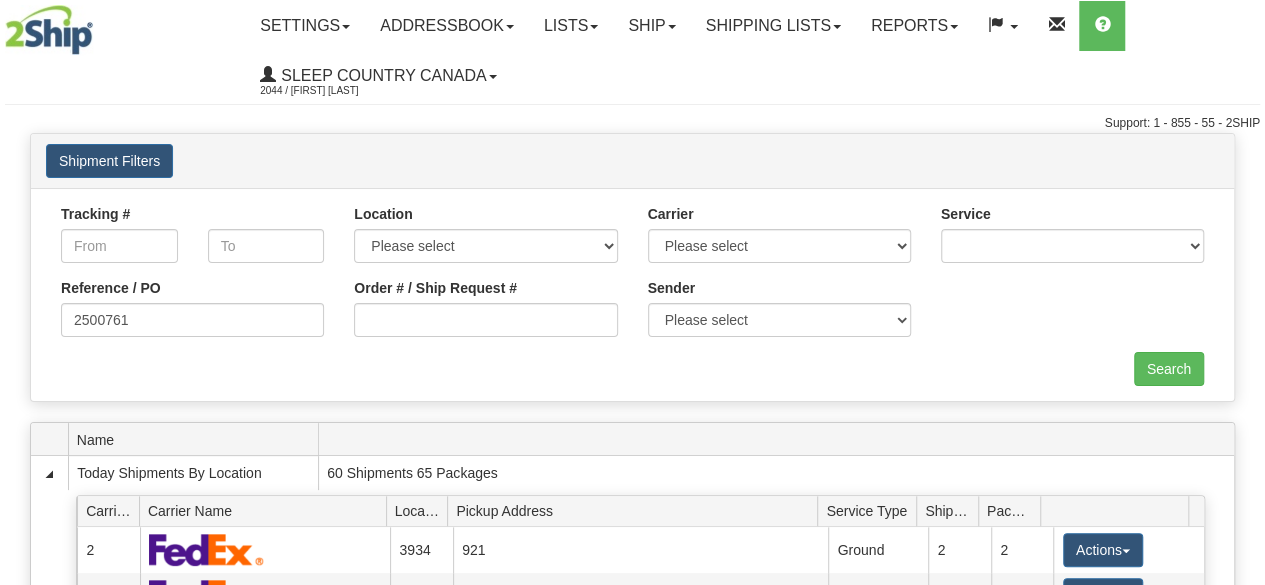 click on "Search" at bounding box center (632, 369) 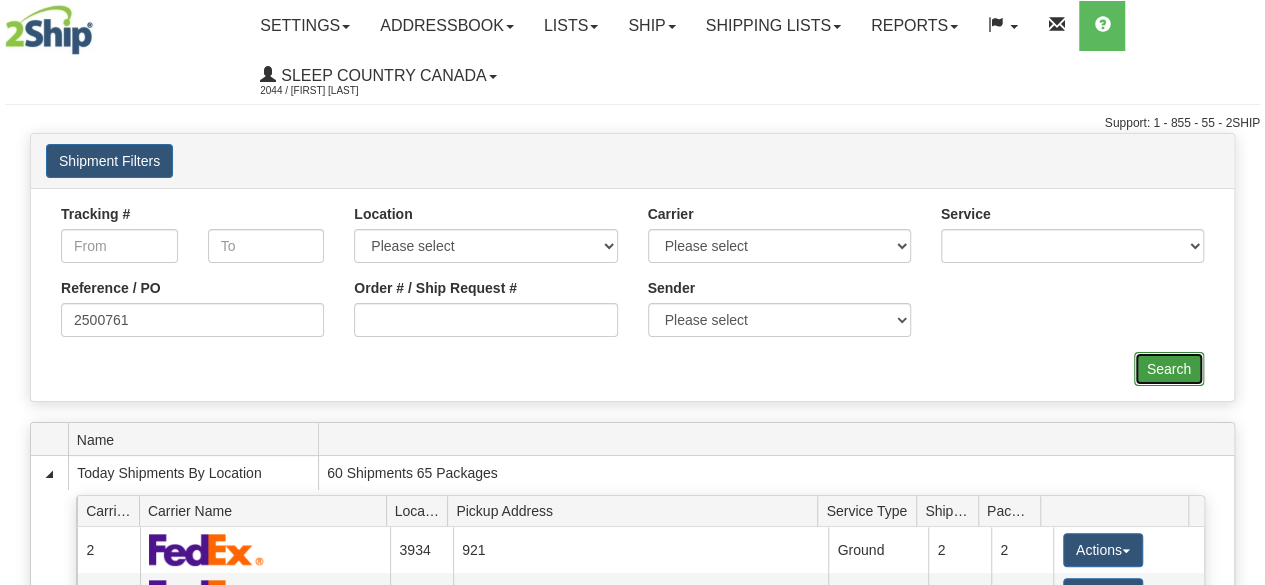 click on "Search" at bounding box center [1169, 369] 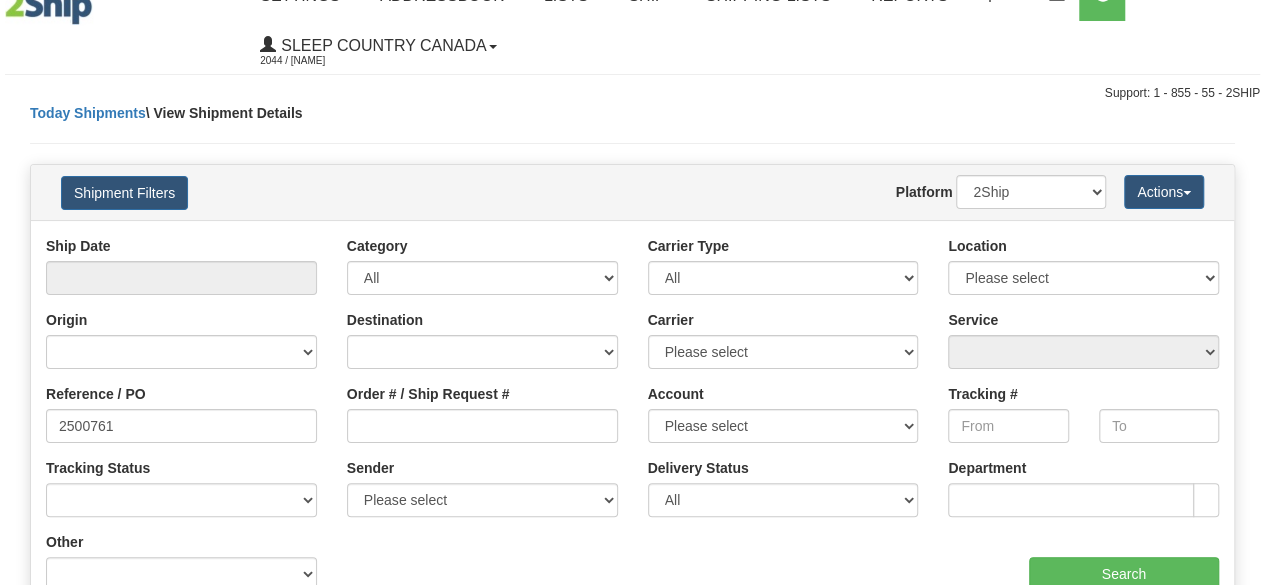 scroll, scrollTop: 0, scrollLeft: 0, axis: both 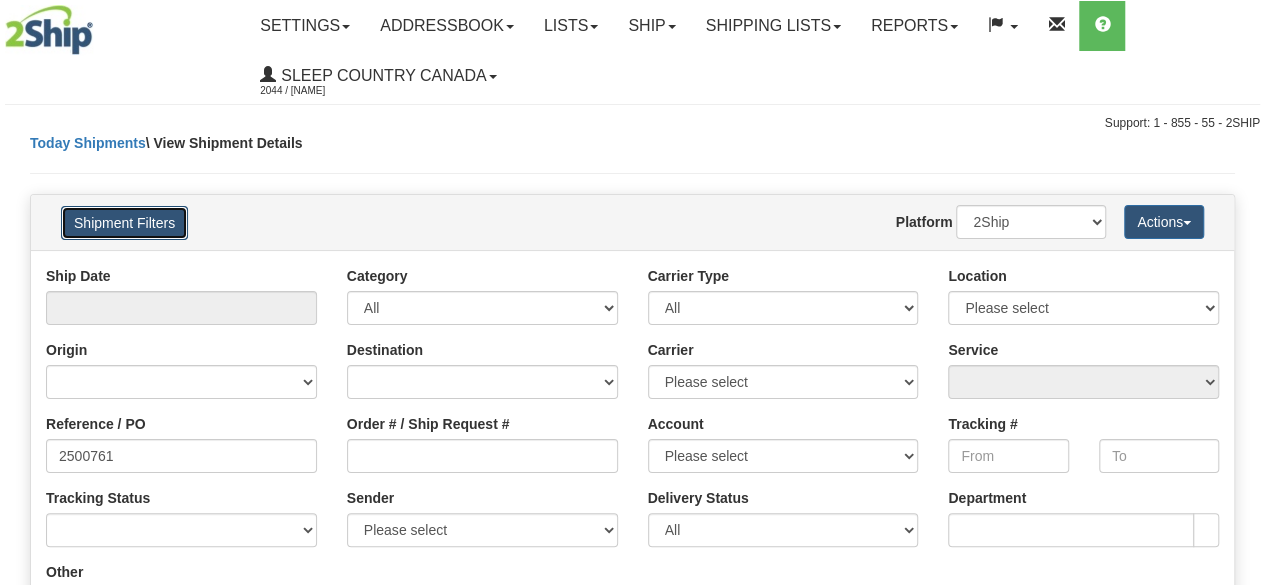 click on "Shipment Filters" at bounding box center (124, 223) 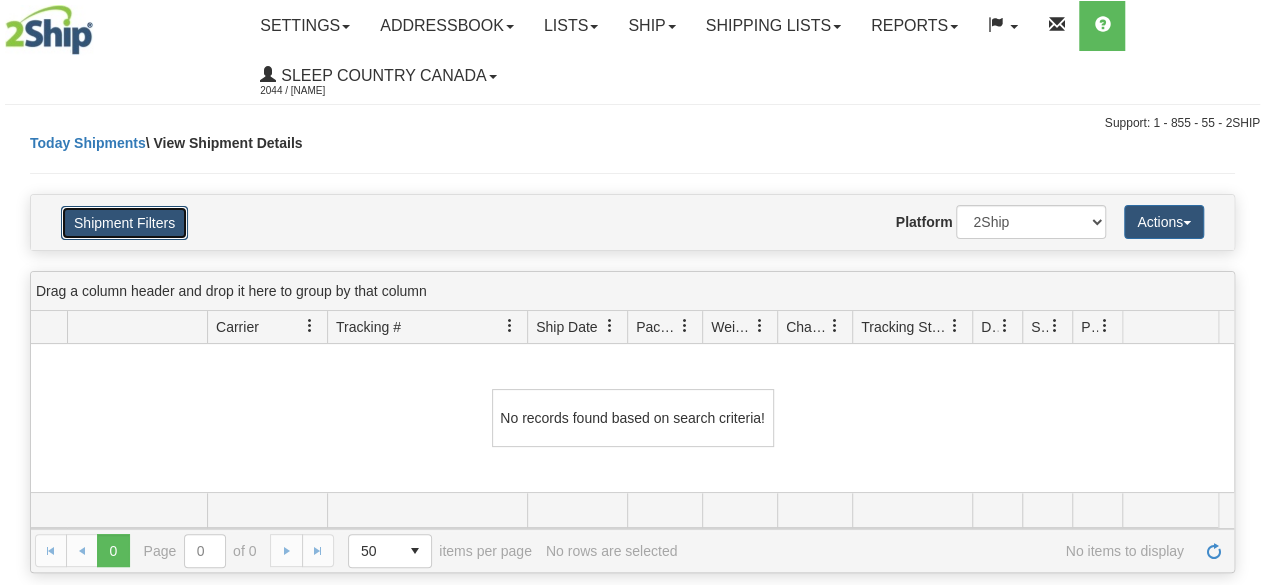 click on "Shipment Filters" at bounding box center [124, 223] 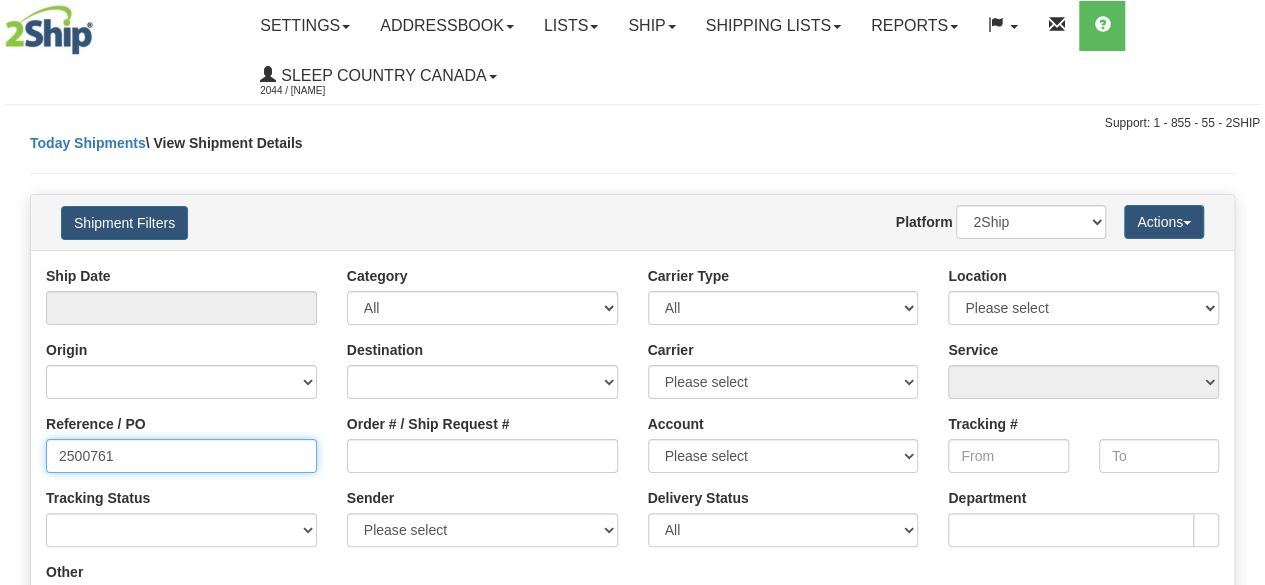 drag, startPoint x: 132, startPoint y: 458, endPoint x: 5, endPoint y: 460, distance: 127.01575 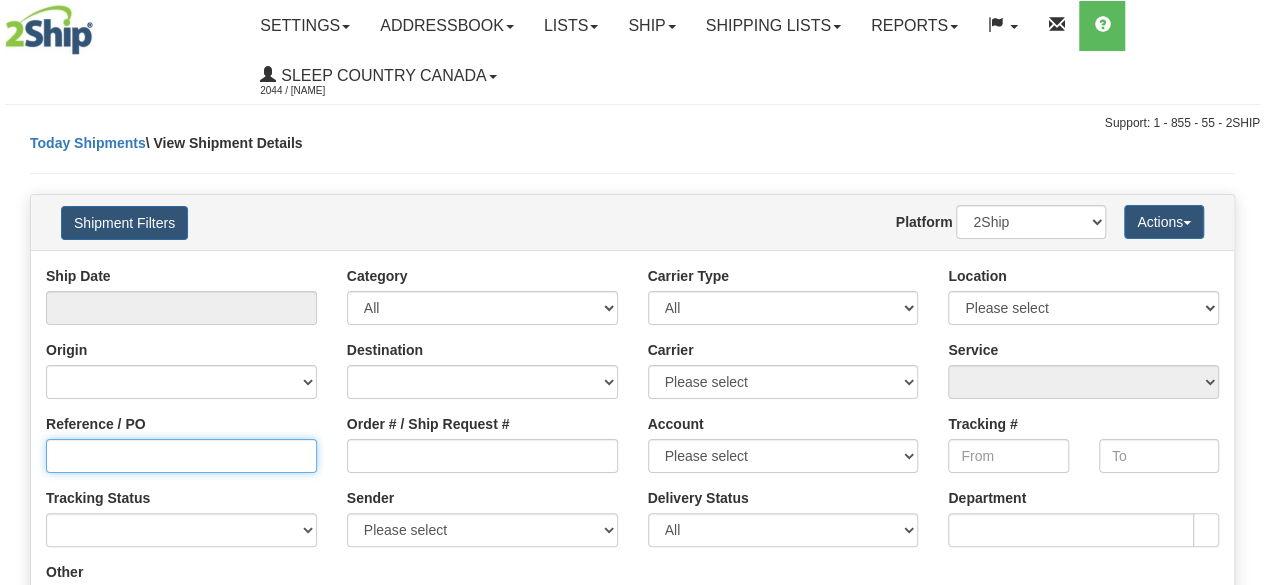 type 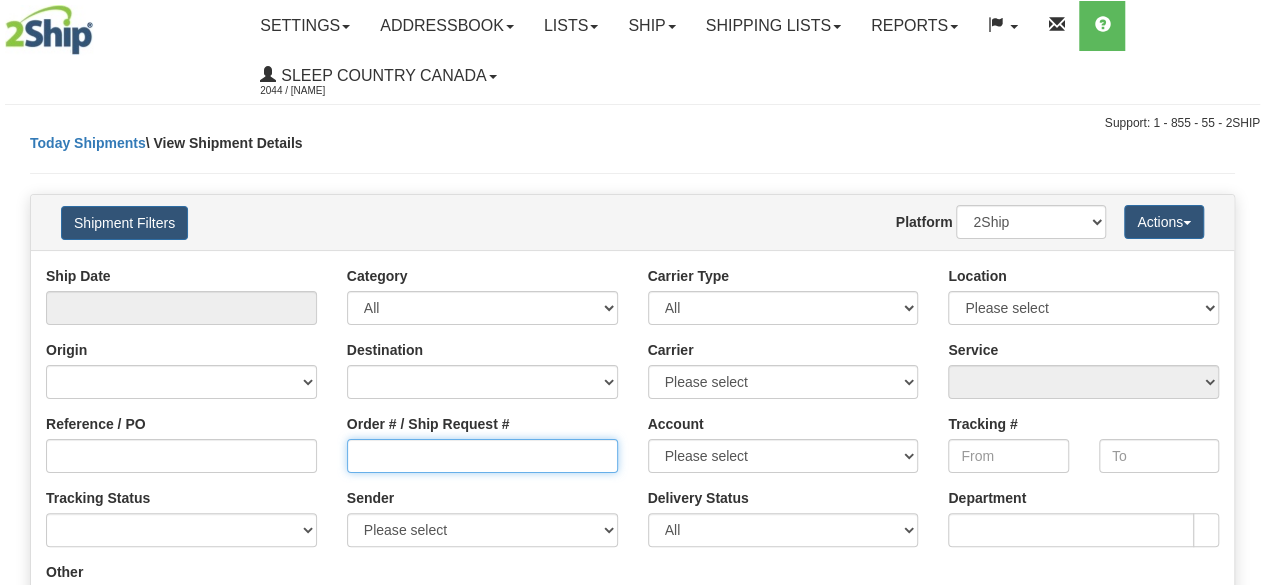 click on "Order # / Ship Request #" at bounding box center [482, 456] 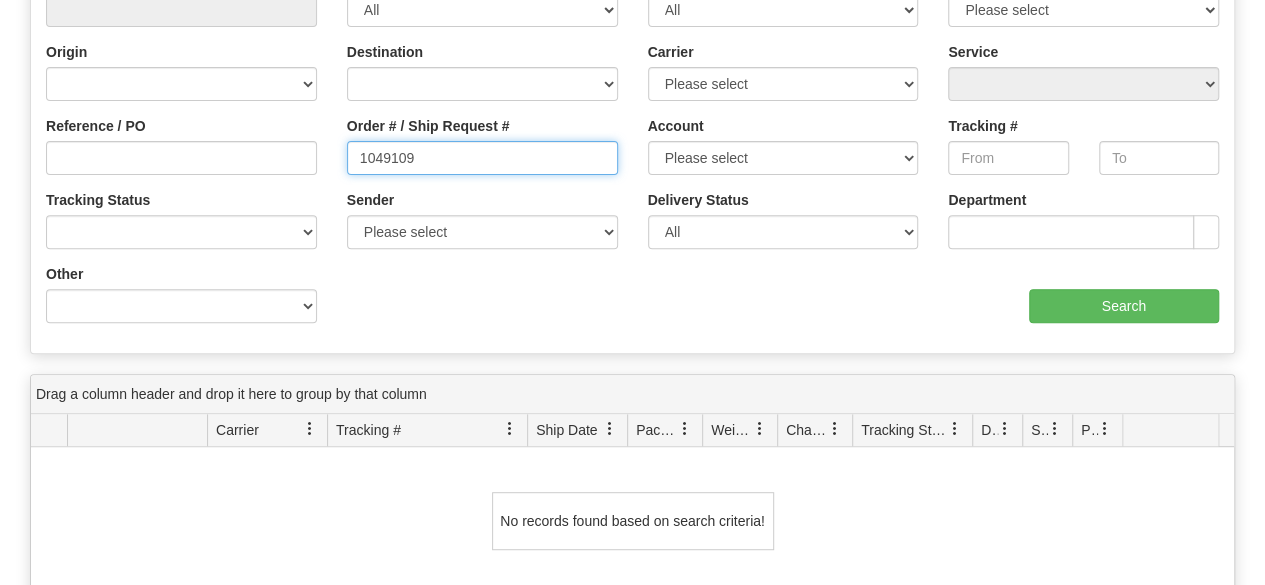 scroll, scrollTop: 300, scrollLeft: 0, axis: vertical 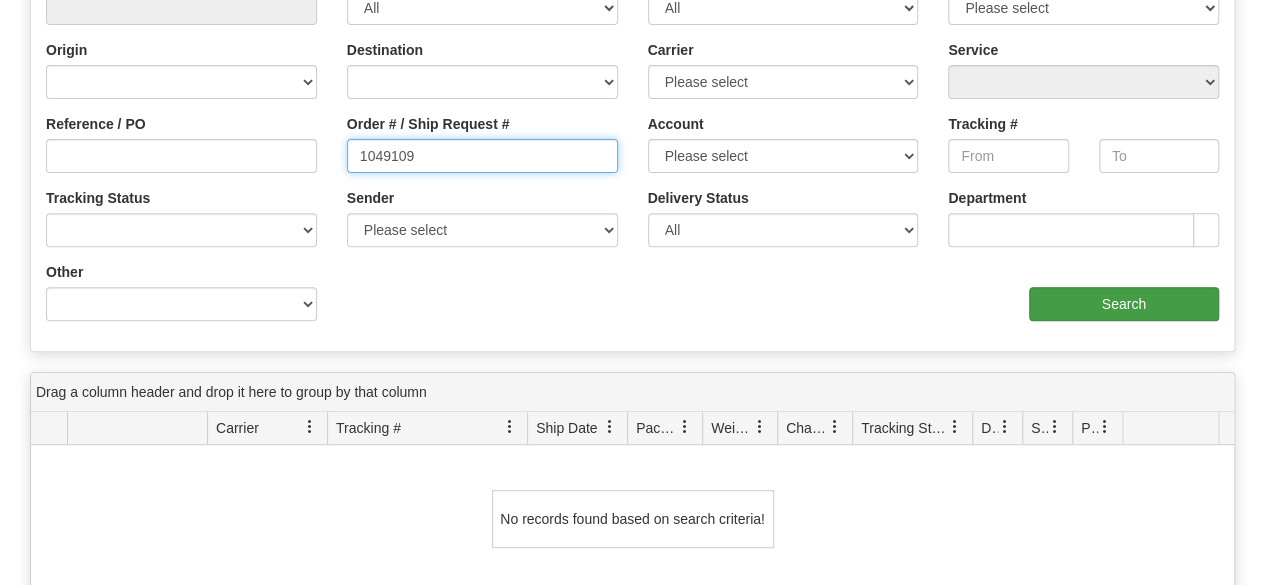 type on "1049109" 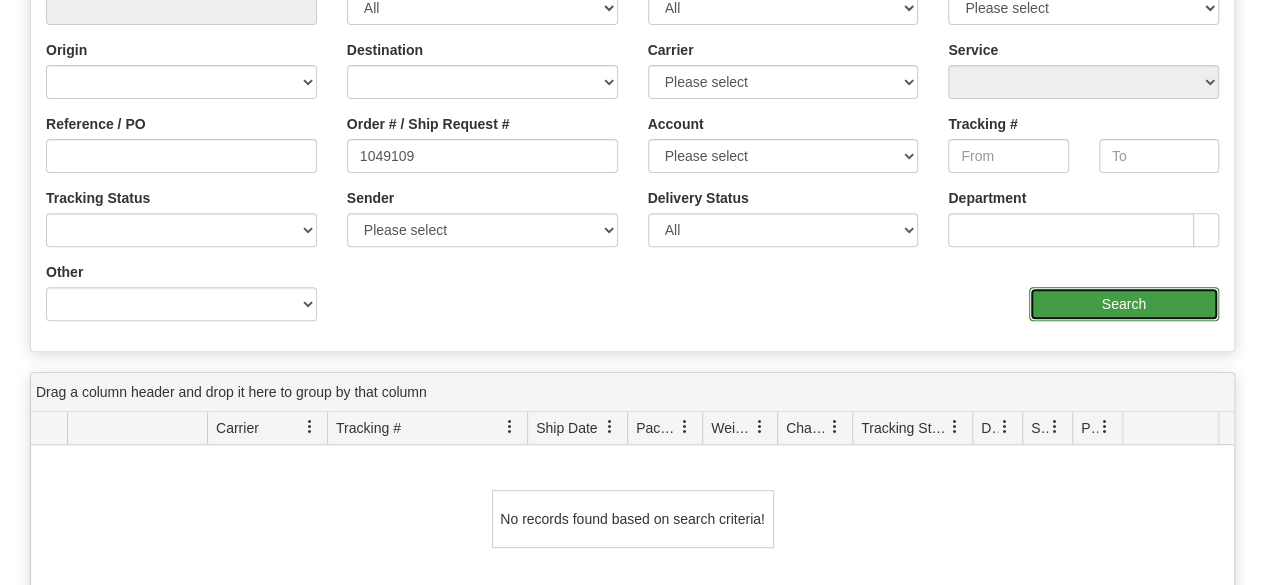click on "Search" at bounding box center [1124, 304] 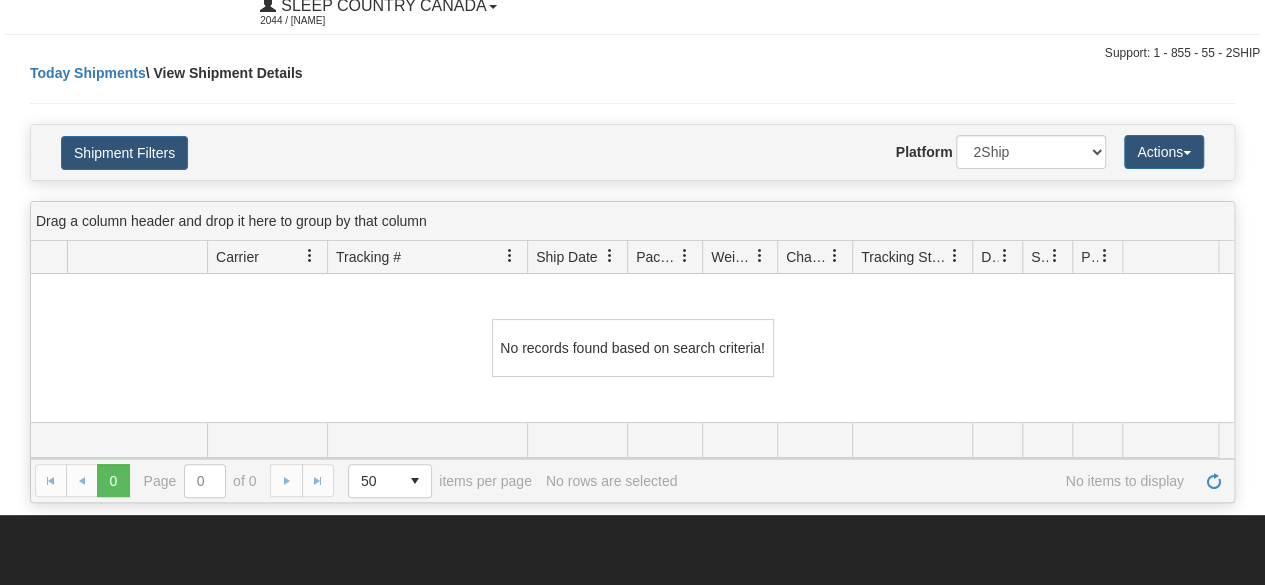 scroll, scrollTop: 0, scrollLeft: 0, axis: both 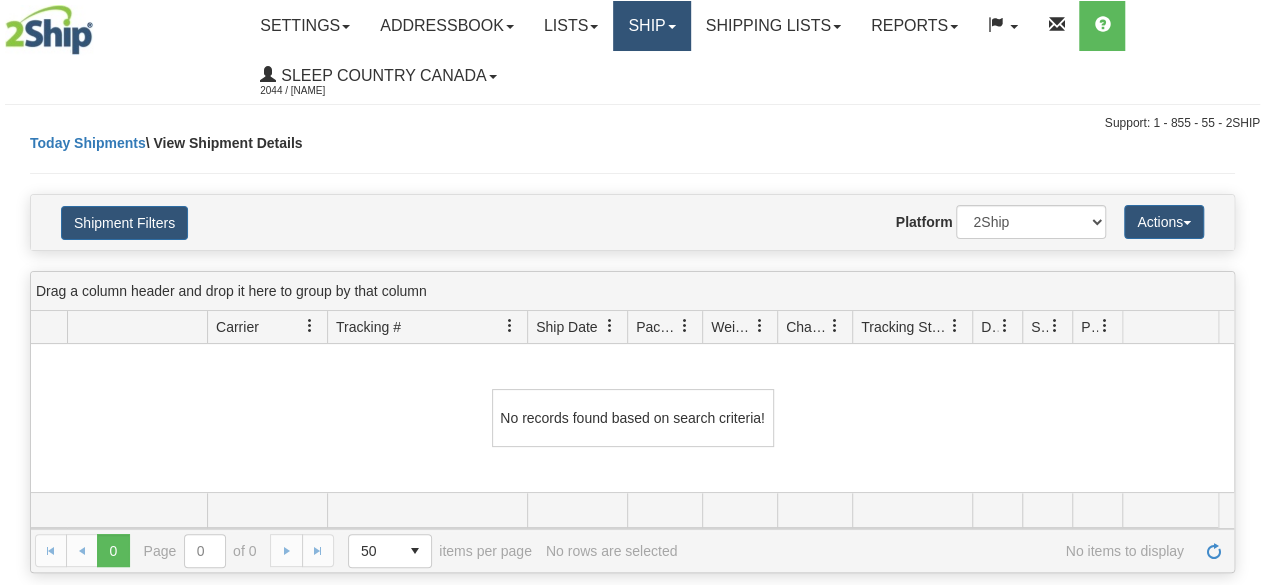 click on "Ship" at bounding box center [651, 26] 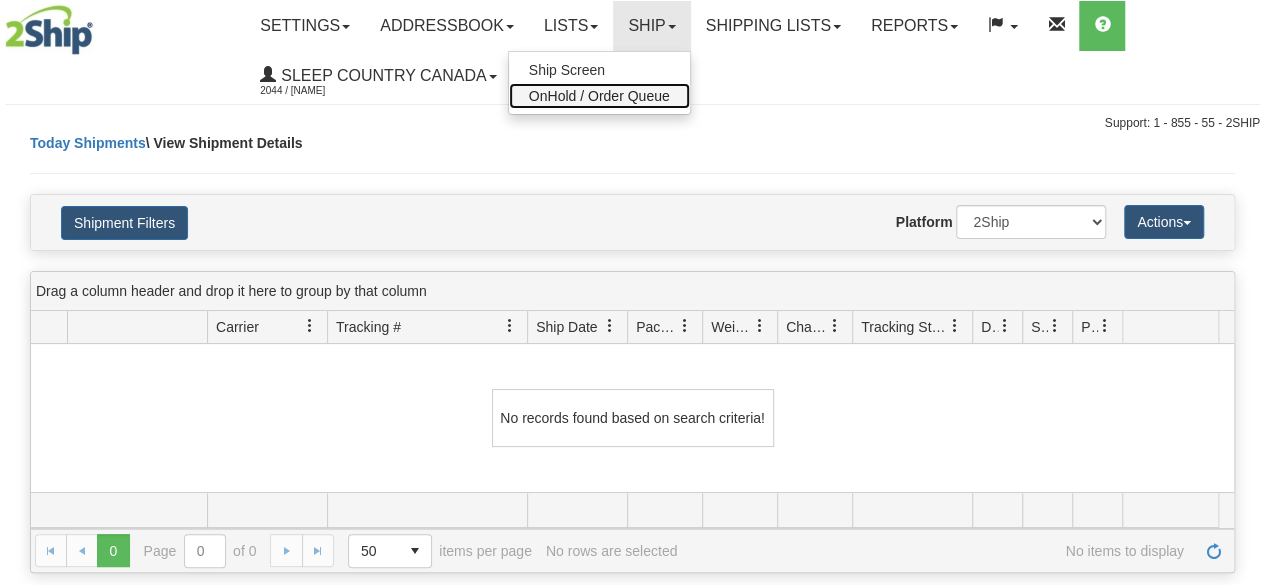 click on "OnHold / Order Queue" at bounding box center [599, 96] 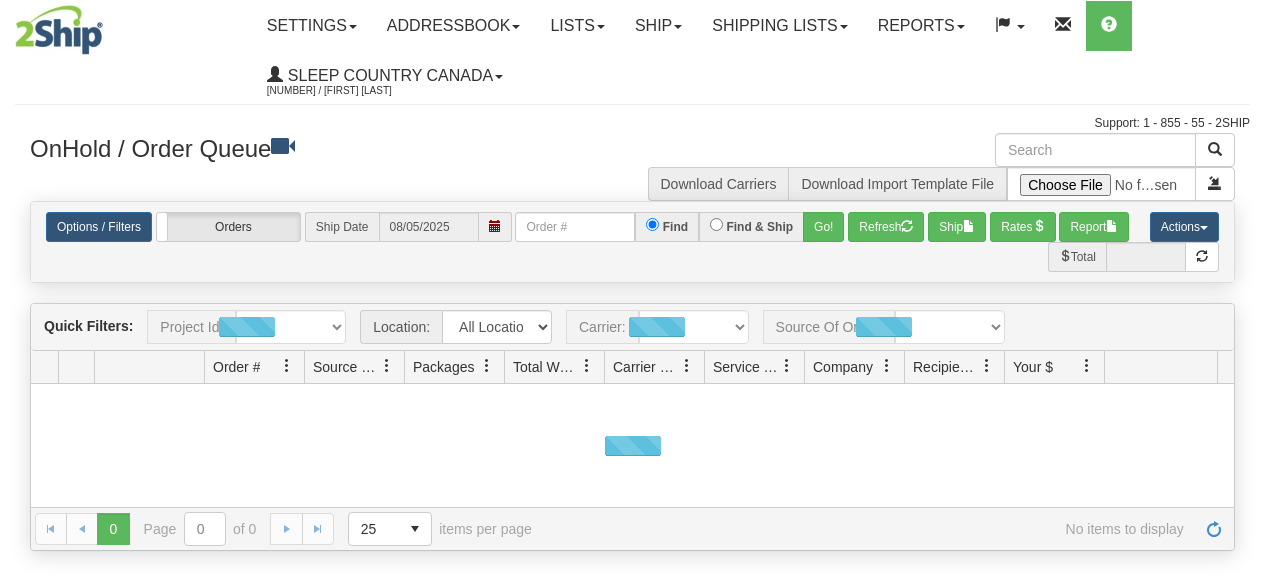 scroll, scrollTop: 0, scrollLeft: 0, axis: both 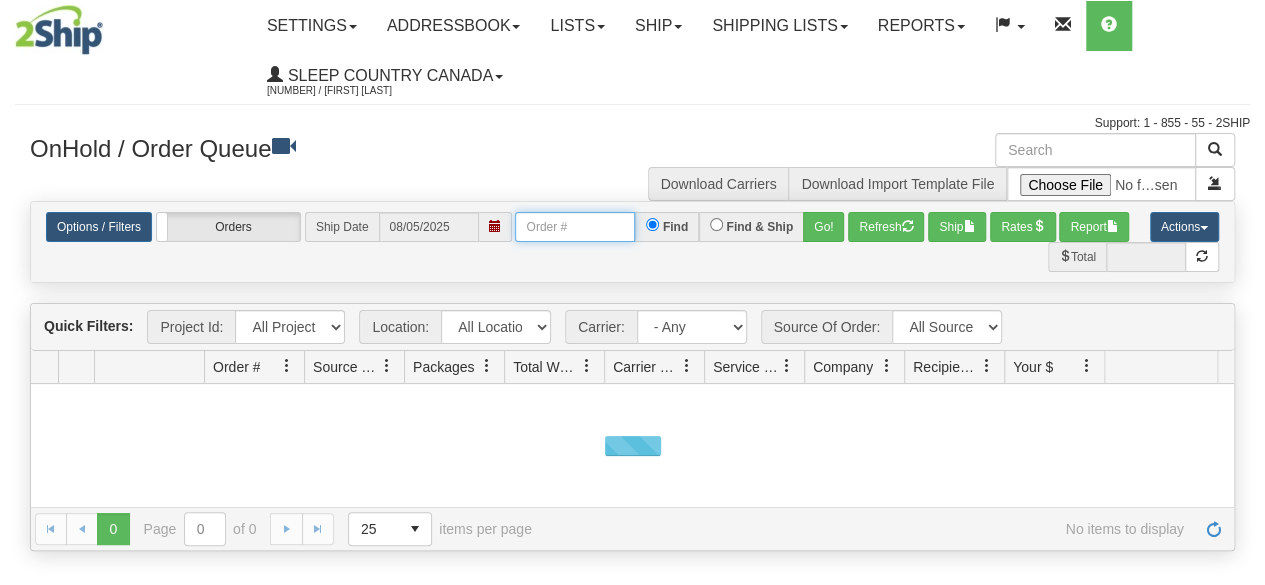 click at bounding box center (575, 227) 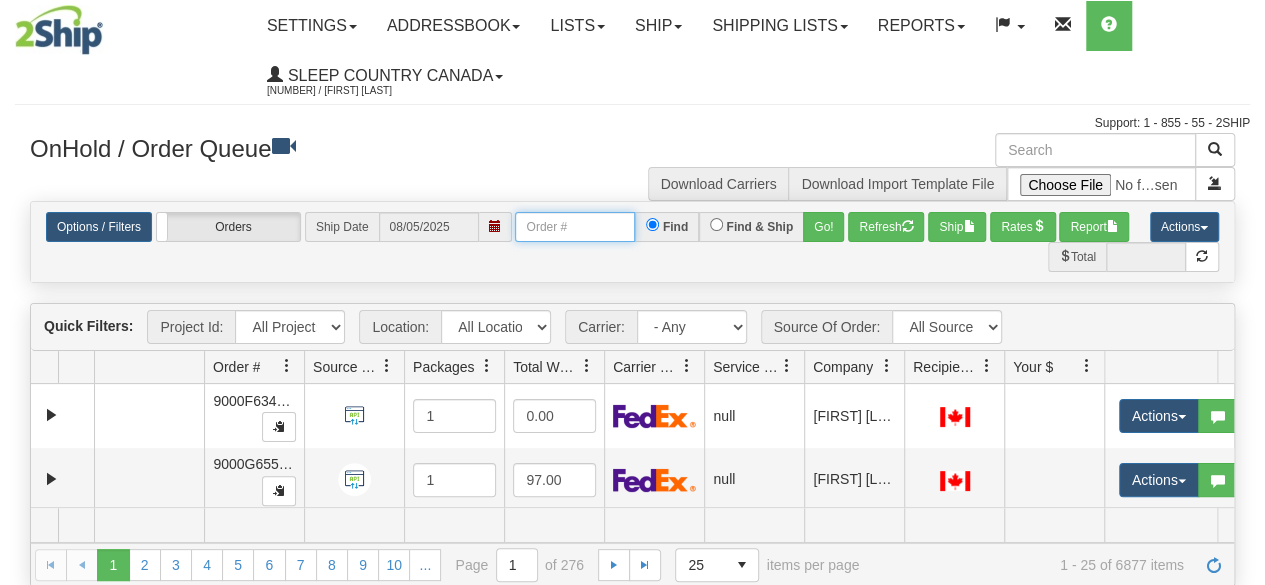 paste on "1049109" 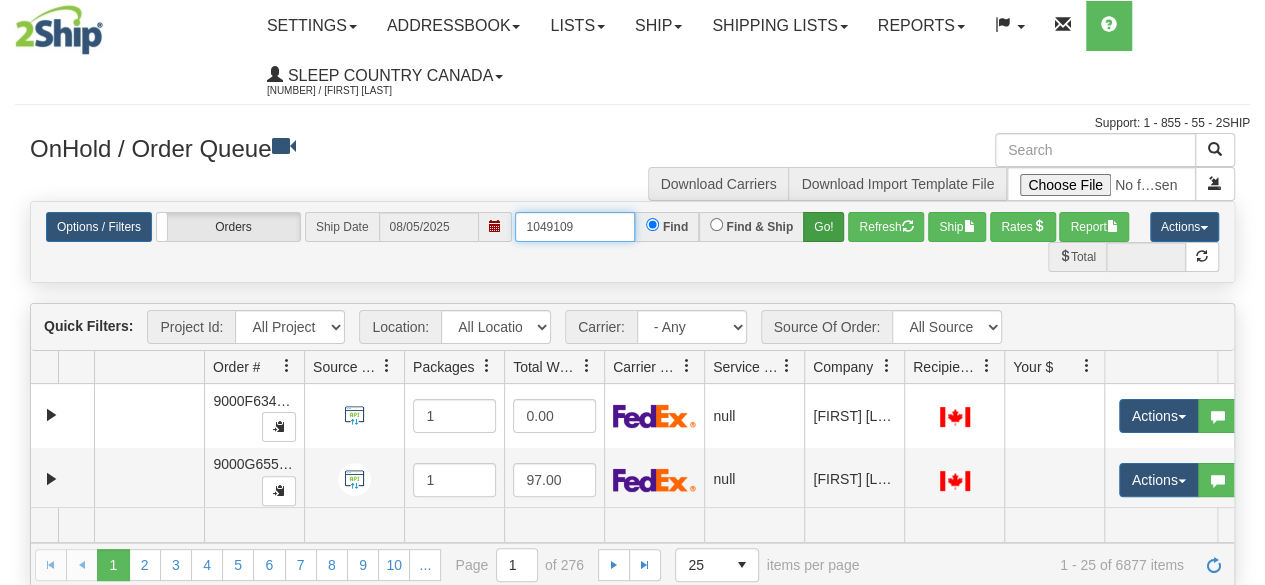 type on "1049109" 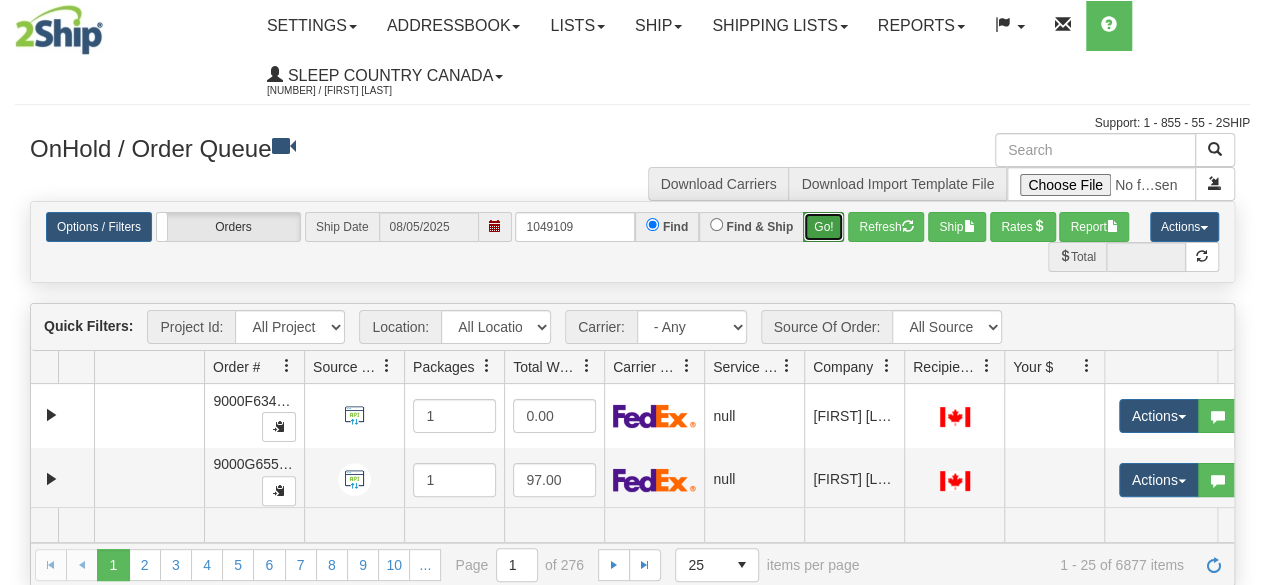 click on "Go!" at bounding box center (823, 227) 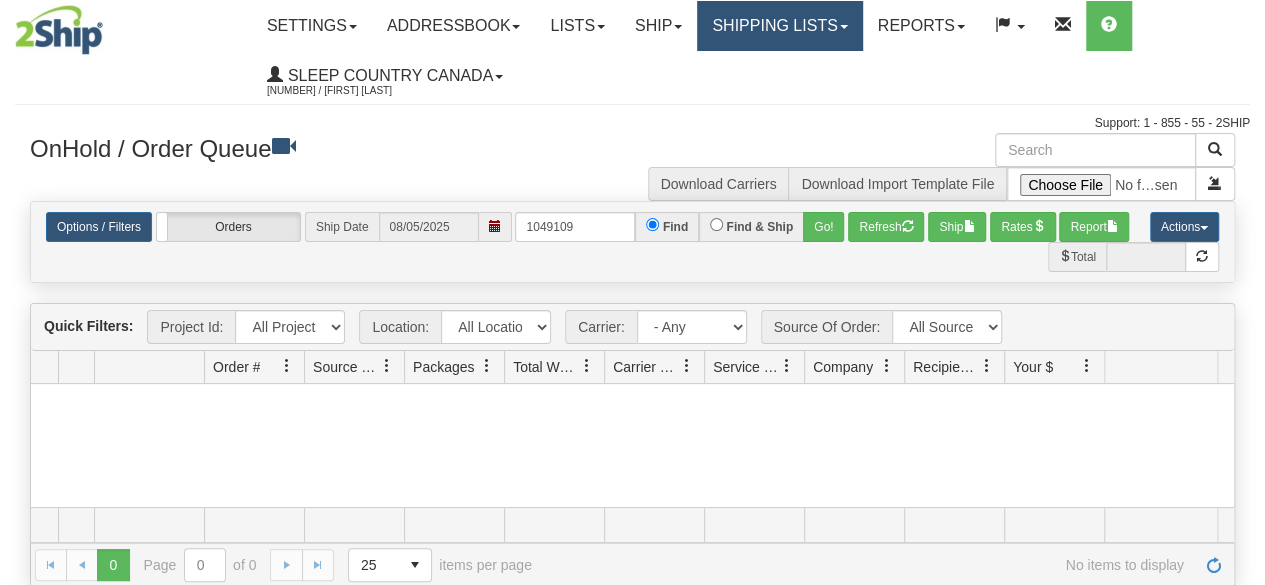 click on "Shipping lists" at bounding box center (779, 26) 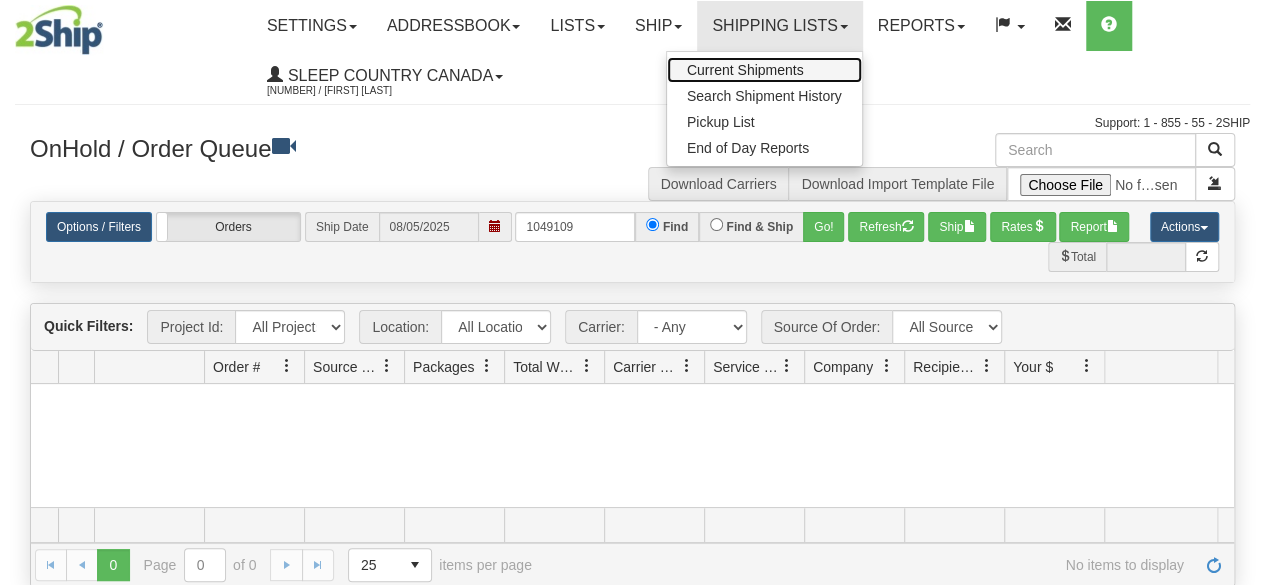 click on "Current Shipments" at bounding box center (745, 70) 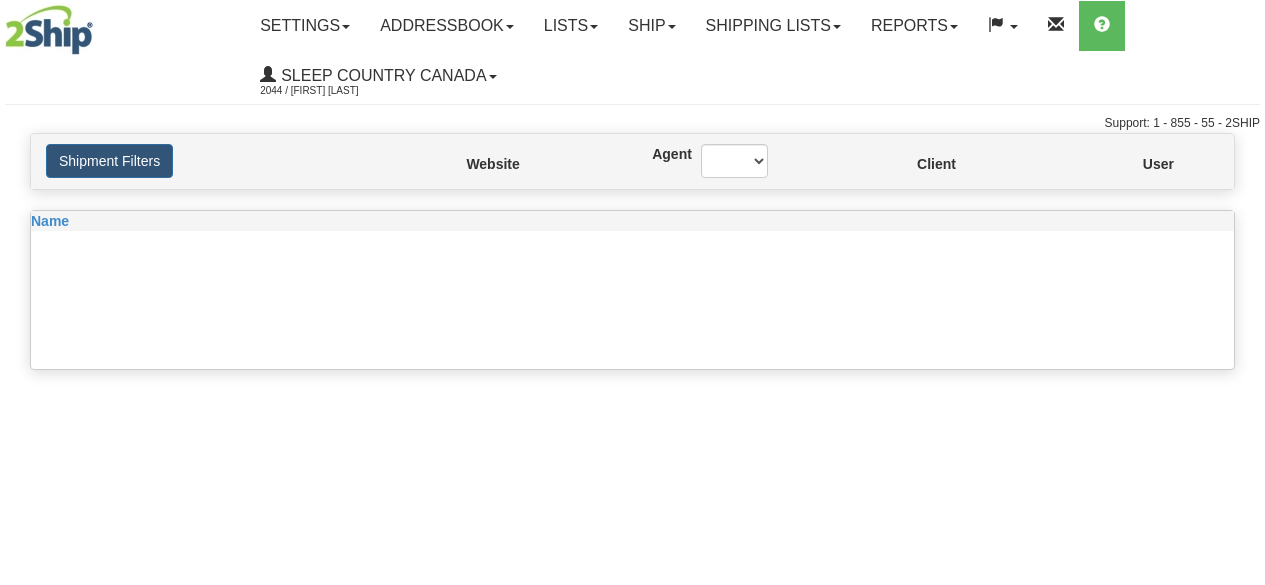 scroll, scrollTop: 0, scrollLeft: 0, axis: both 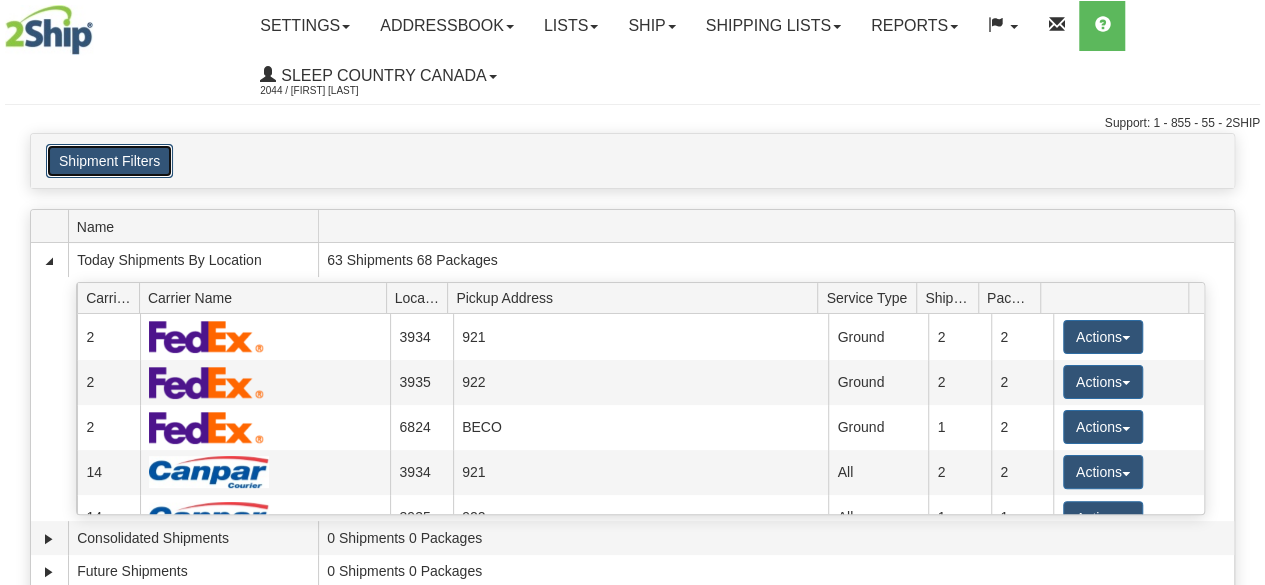 click on "Shipment Filters" at bounding box center [109, 161] 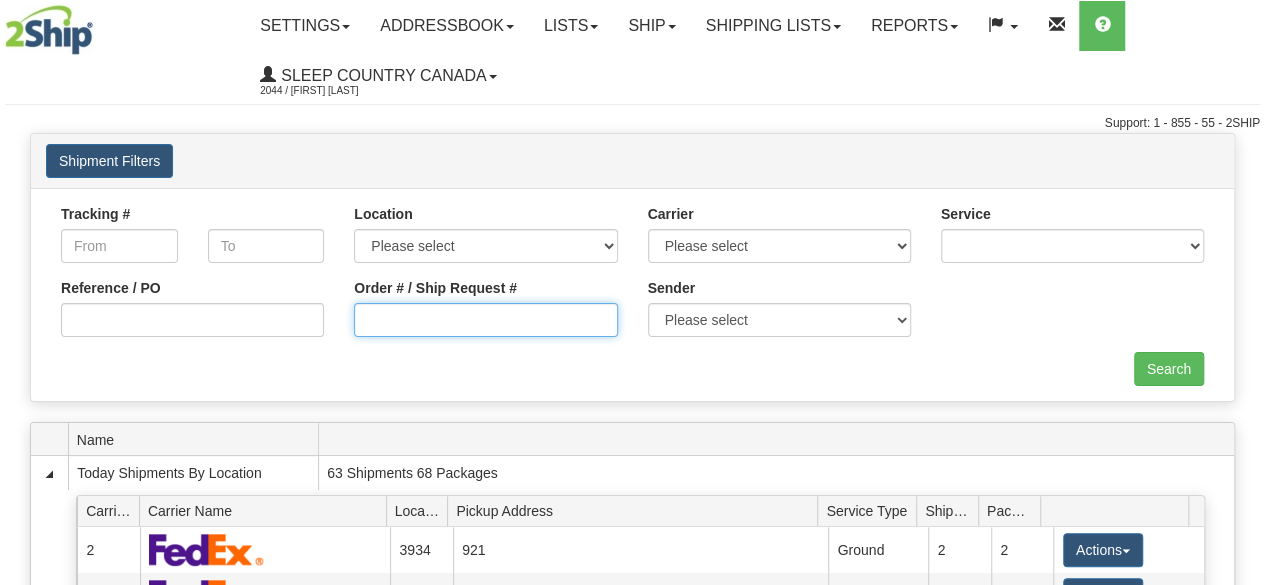 click on "Order # / Ship Request #" at bounding box center [485, 320] 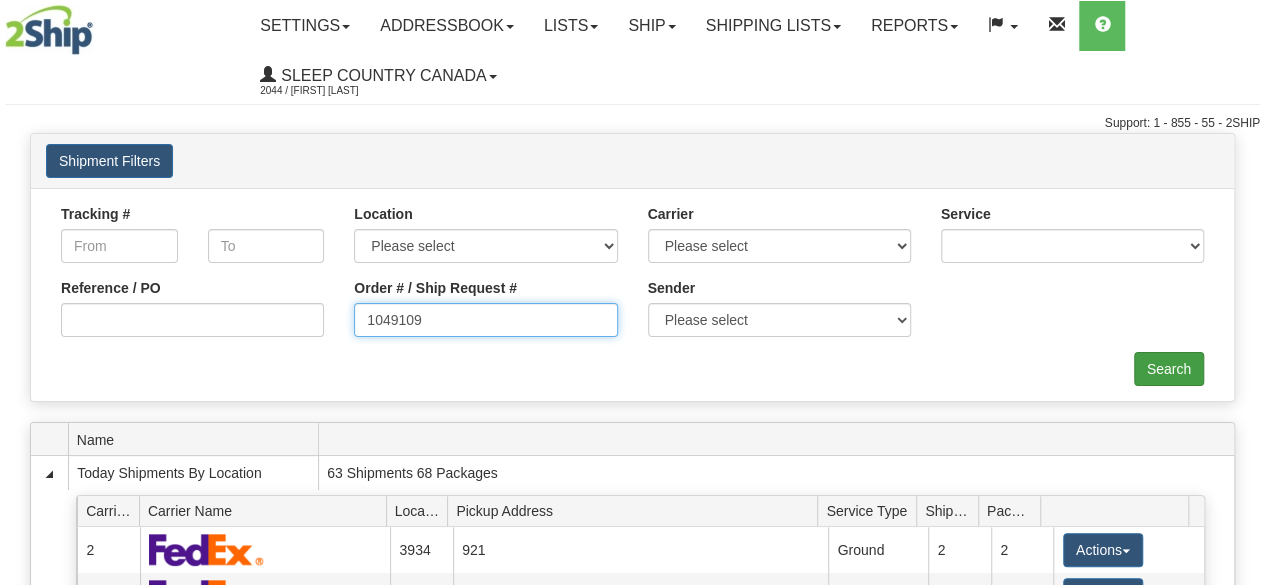 type on "1049109" 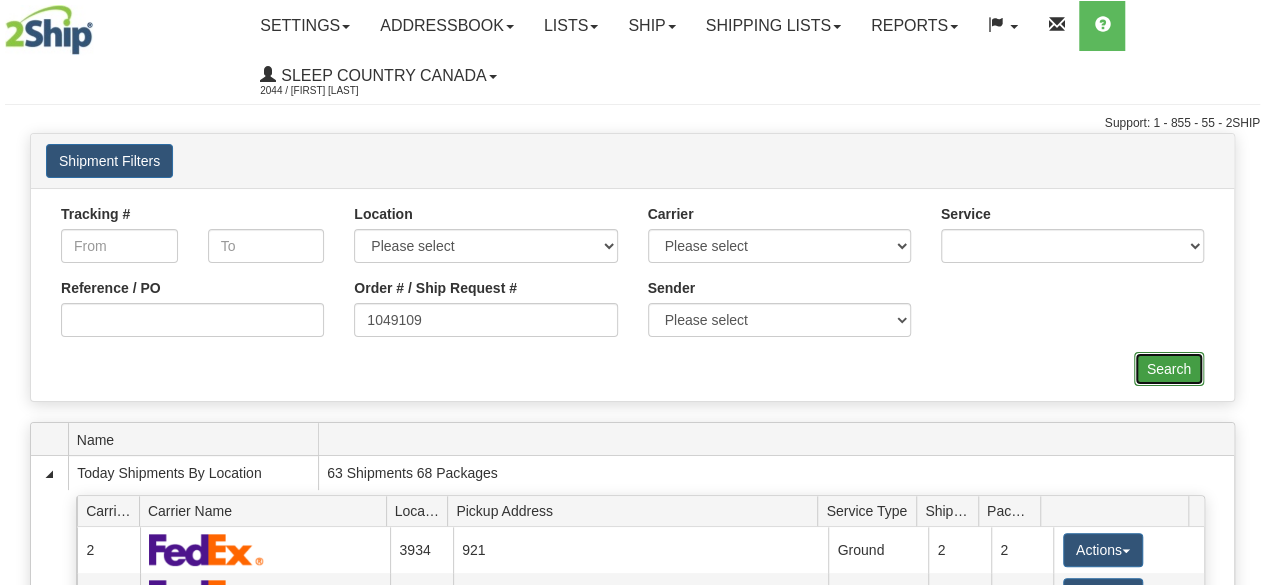click on "Search" at bounding box center (1169, 369) 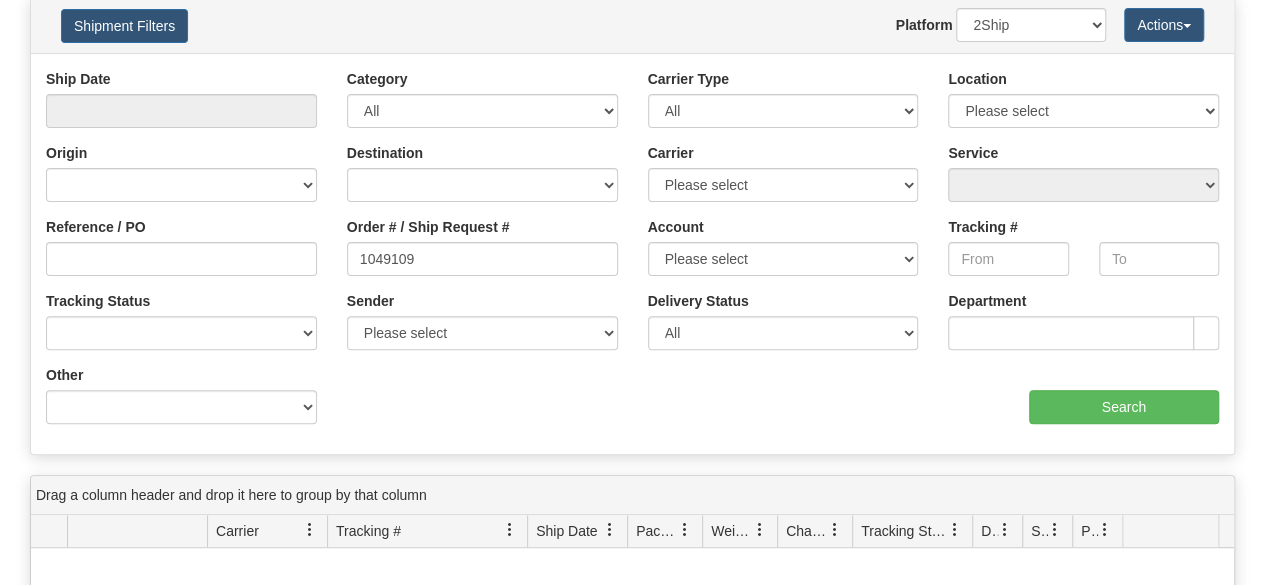 scroll, scrollTop: 0, scrollLeft: 0, axis: both 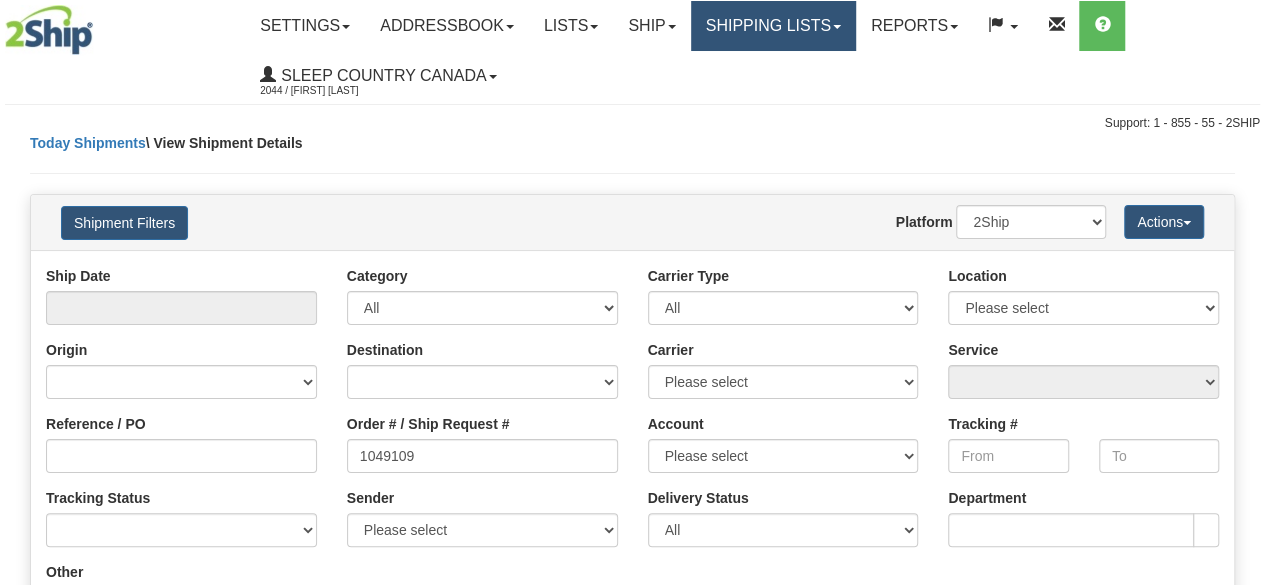 click on "Shipping lists" at bounding box center [773, 26] 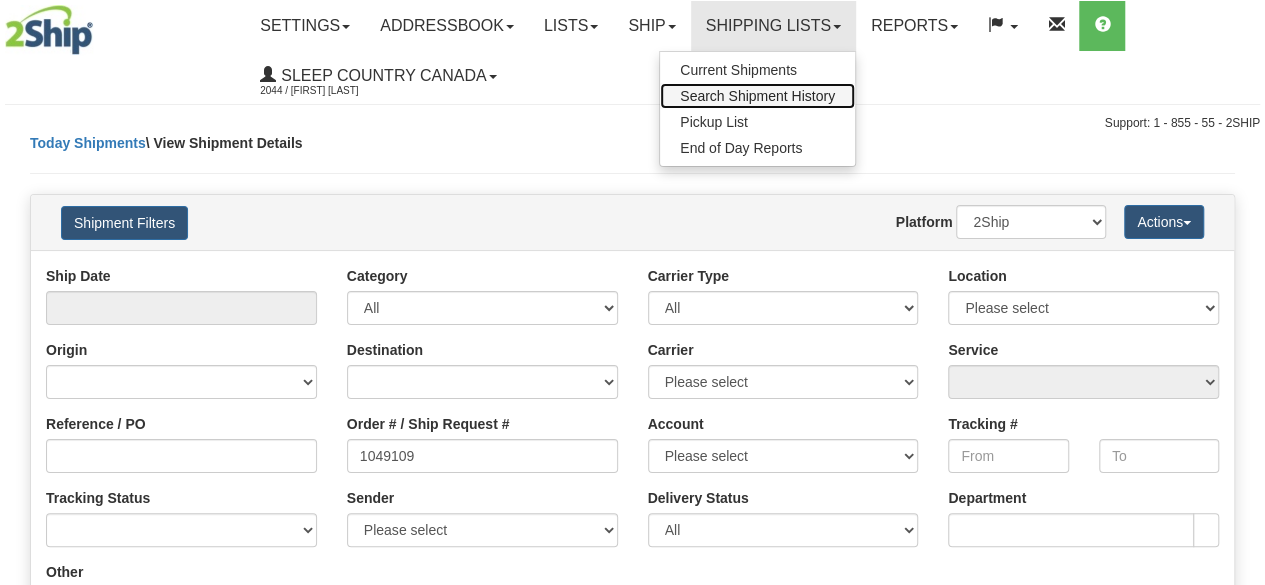 click on "Search Shipment History" at bounding box center (757, 96) 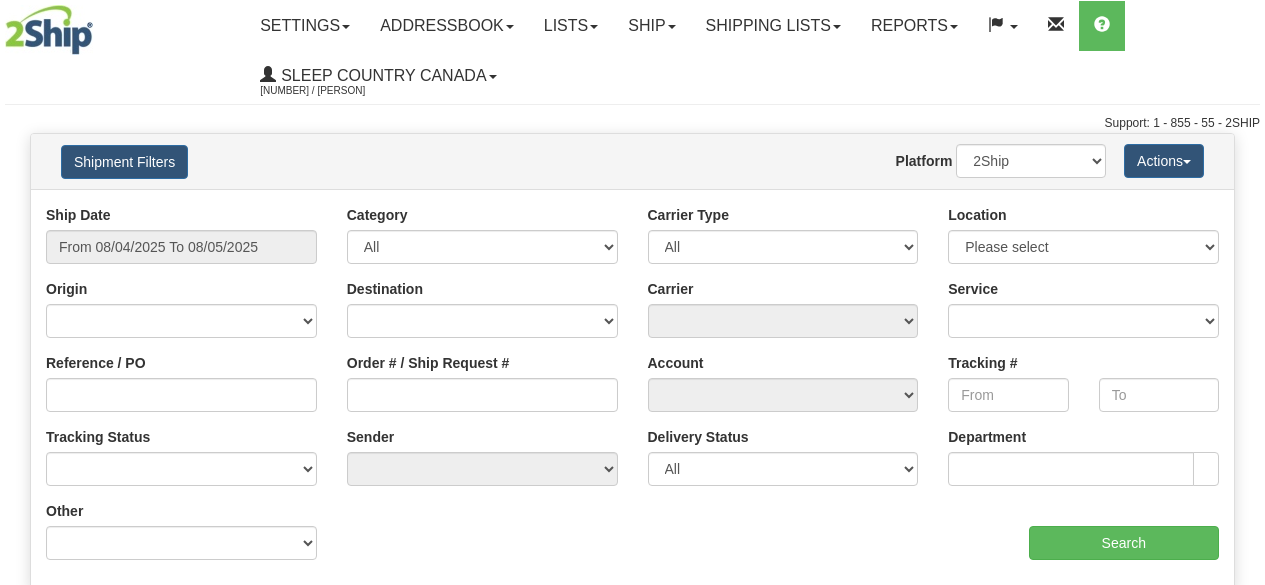 scroll, scrollTop: 0, scrollLeft: 0, axis: both 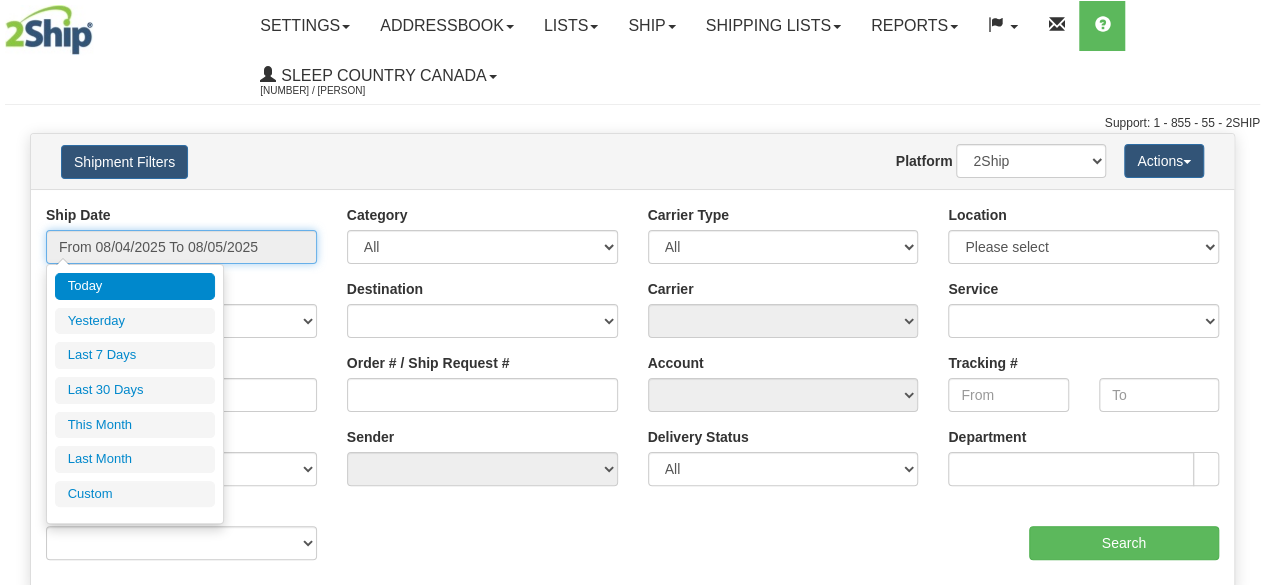 click on "From 08/04/2025 To 08/05/2025" at bounding box center (181, 247) 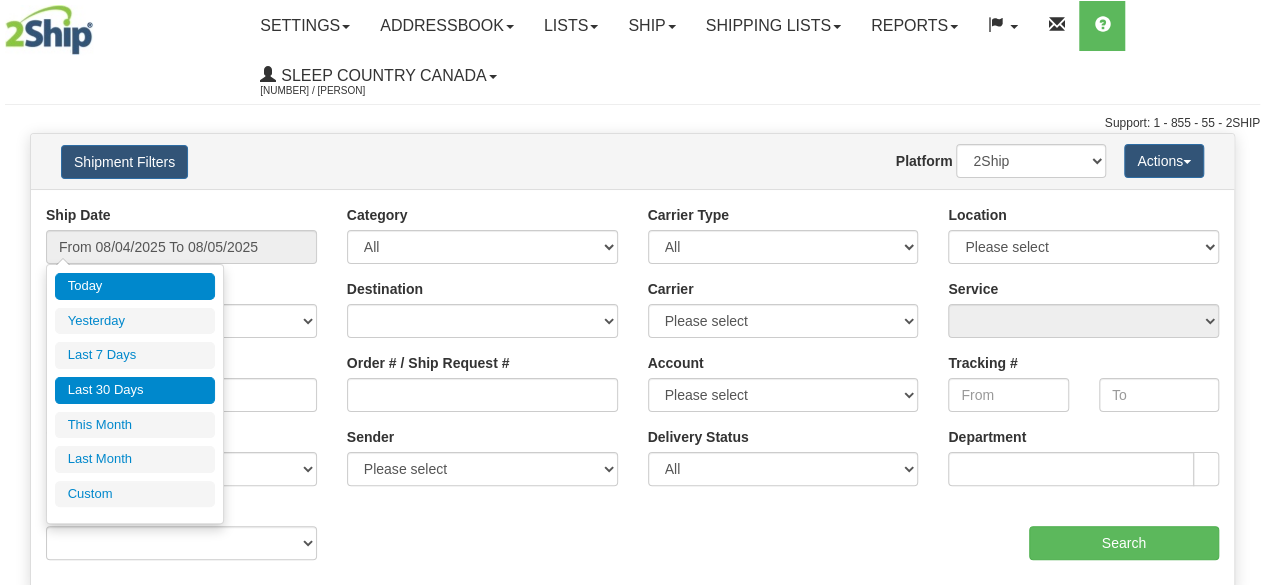 click on "Last 30 Days" at bounding box center (135, 390) 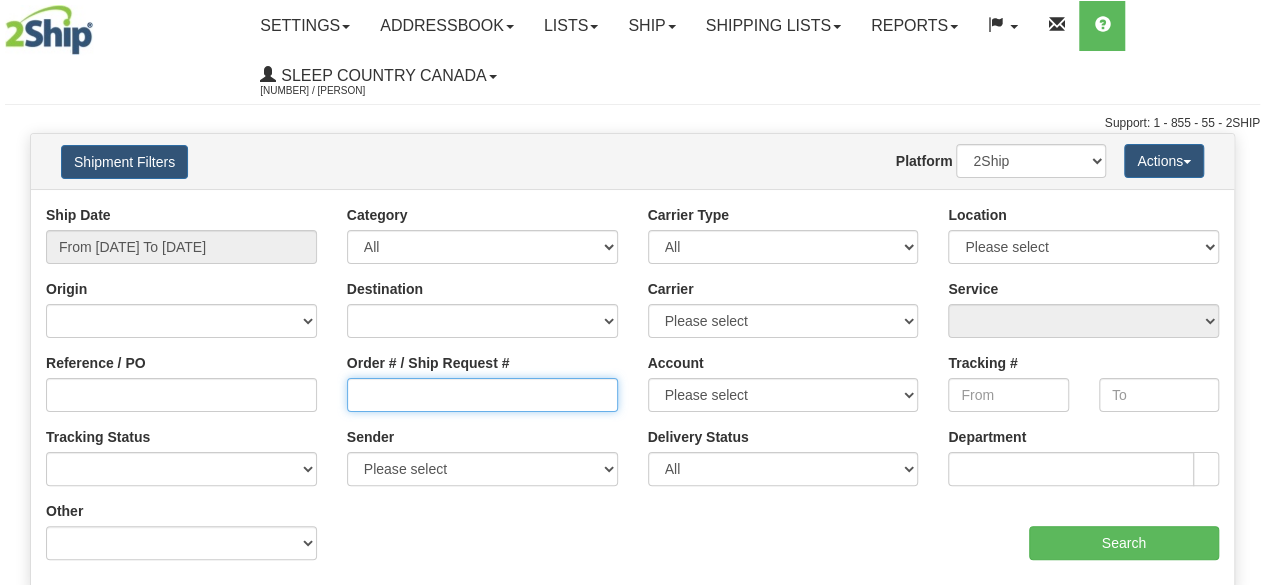click on "Order # / Ship Request #" at bounding box center (482, 395) 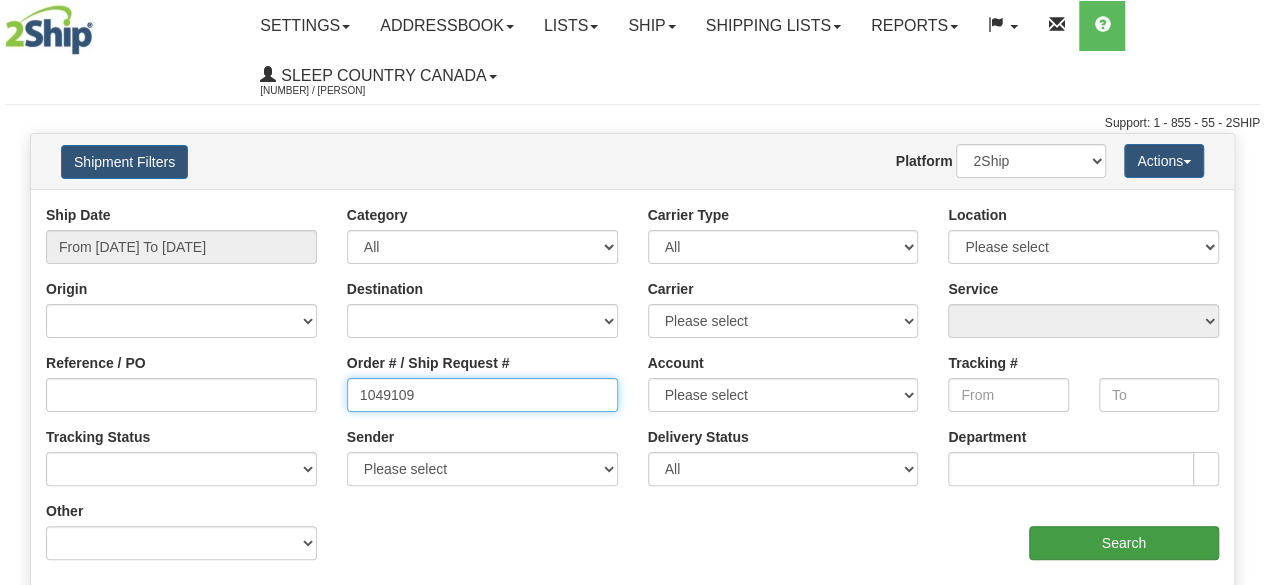 type on "1049109" 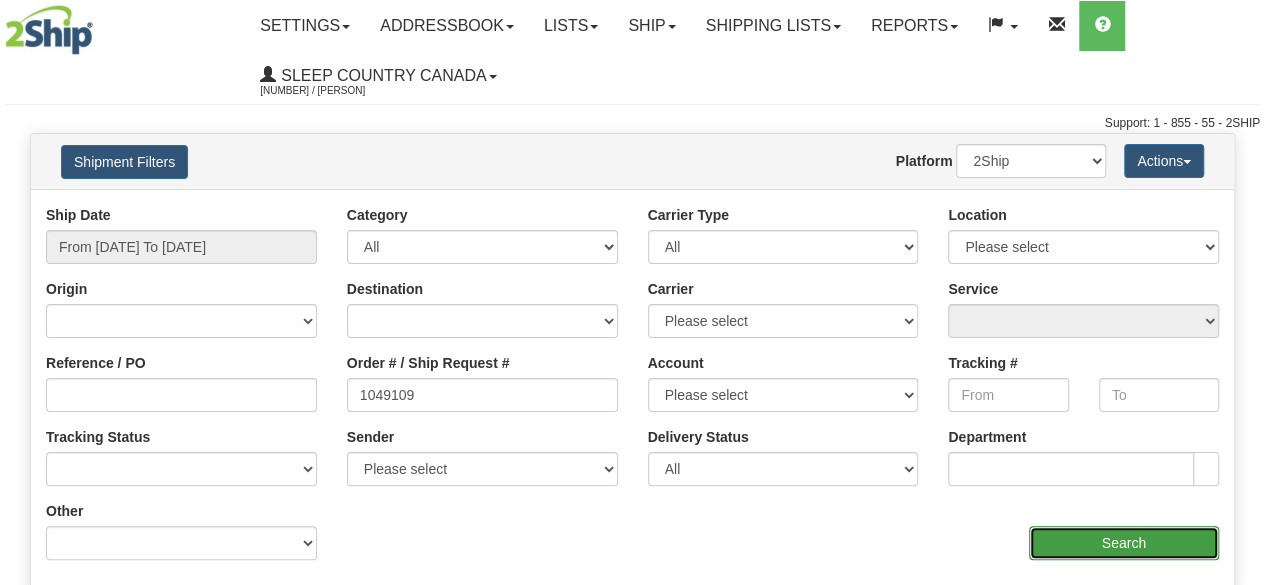 click on "Search" at bounding box center (1124, 543) 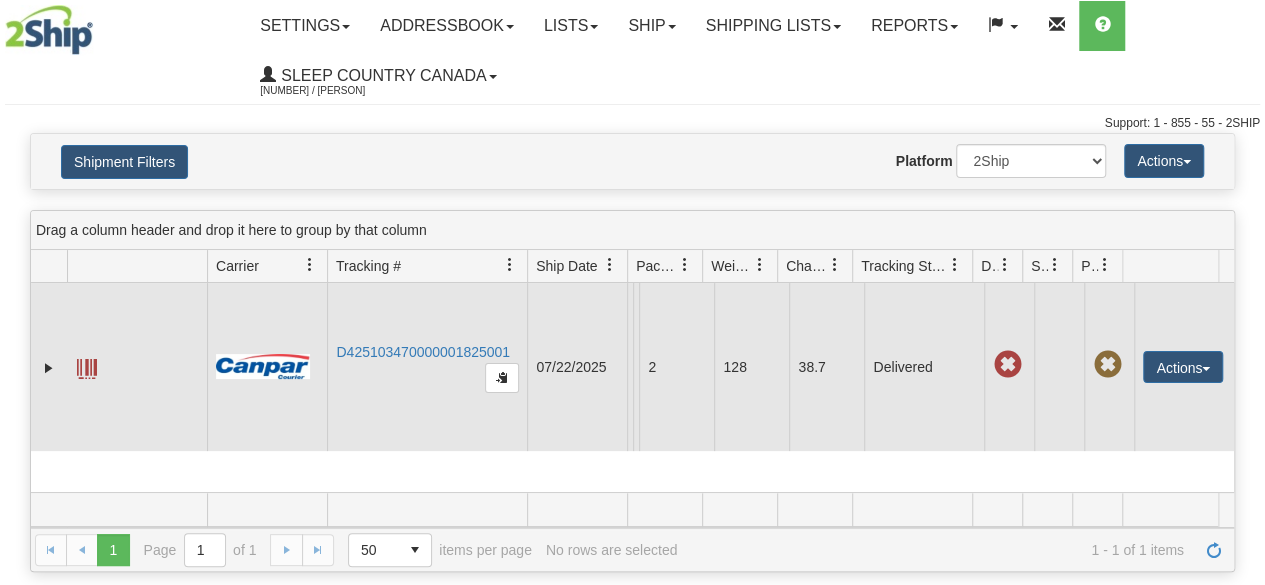 scroll, scrollTop: 0, scrollLeft: 0, axis: both 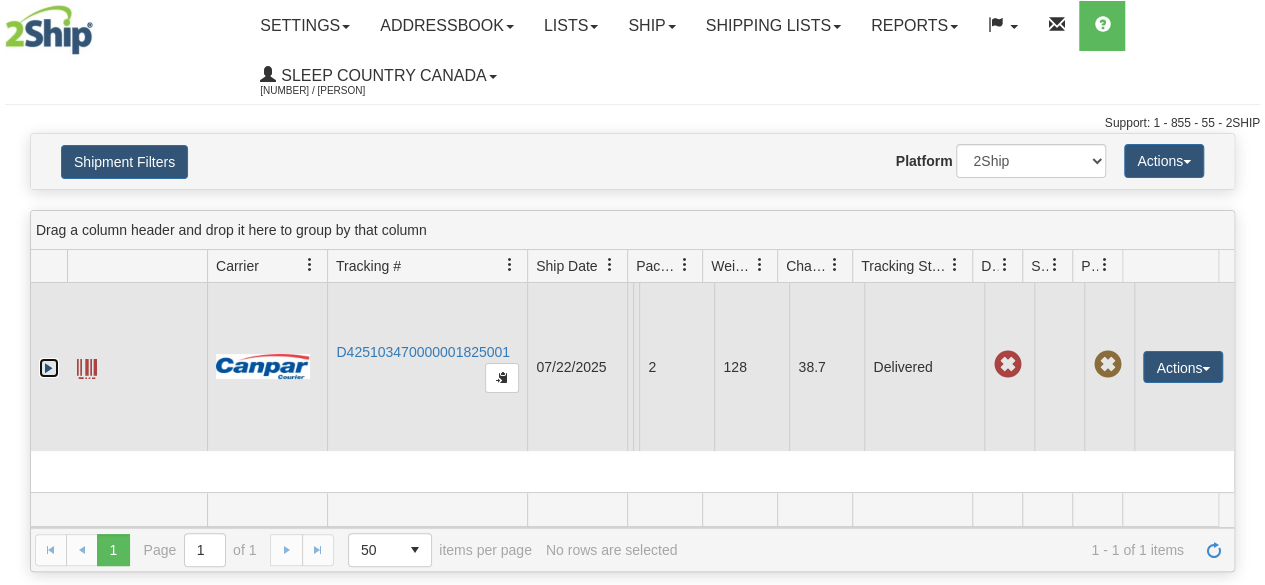 click at bounding box center [49, 368] 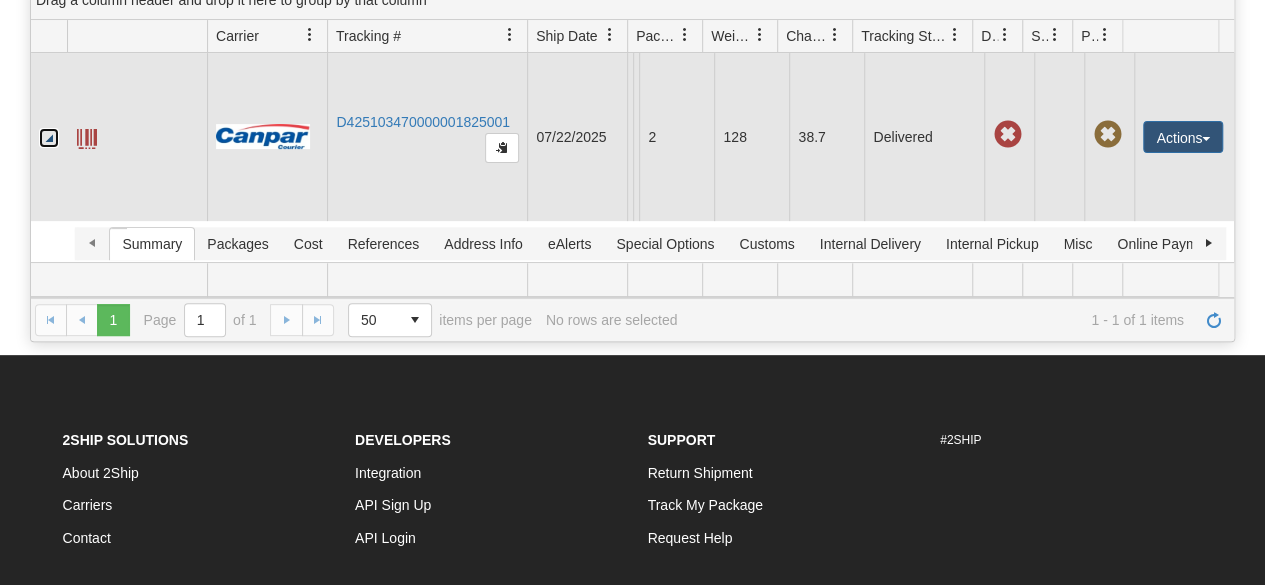 scroll, scrollTop: 200, scrollLeft: 0, axis: vertical 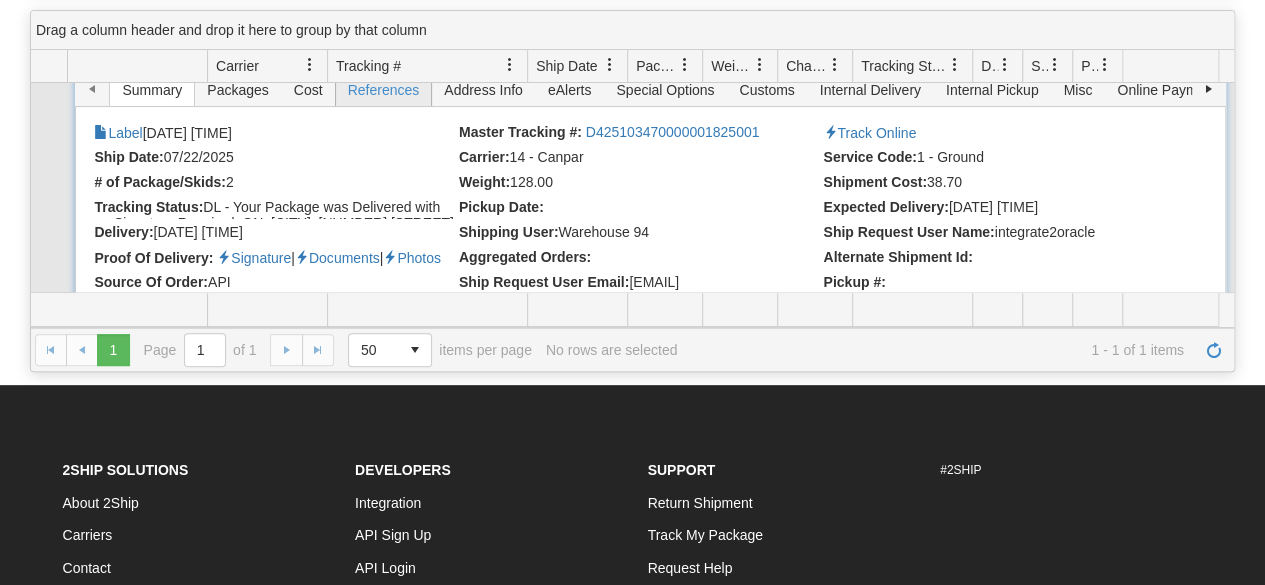 click on "References" at bounding box center [384, 90] 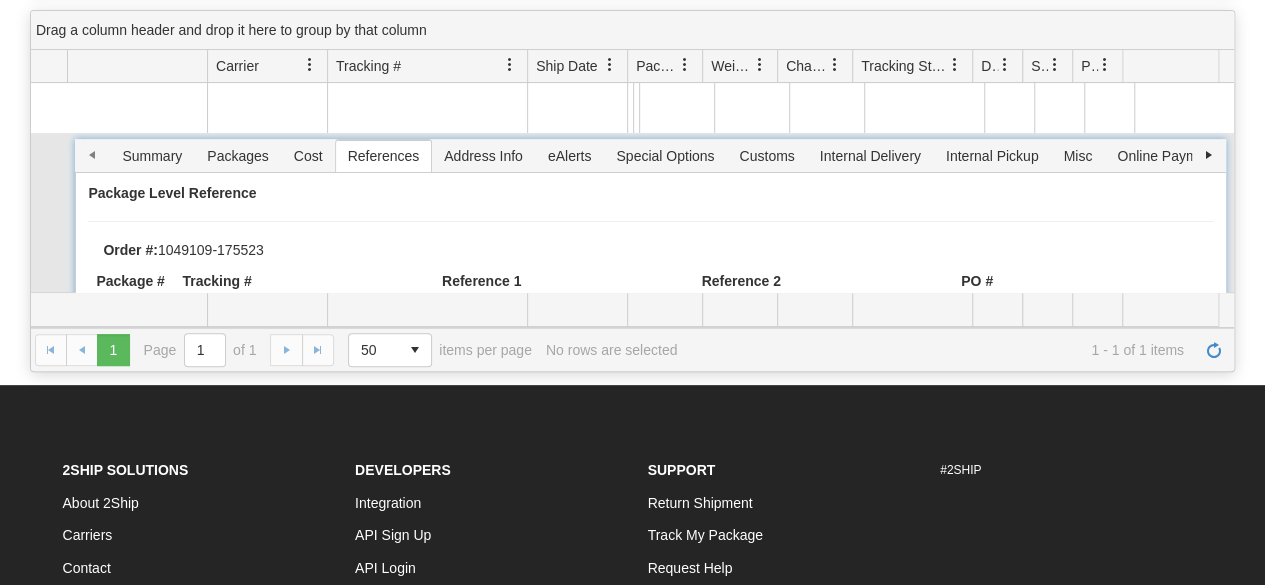 scroll, scrollTop: 90, scrollLeft: 0, axis: vertical 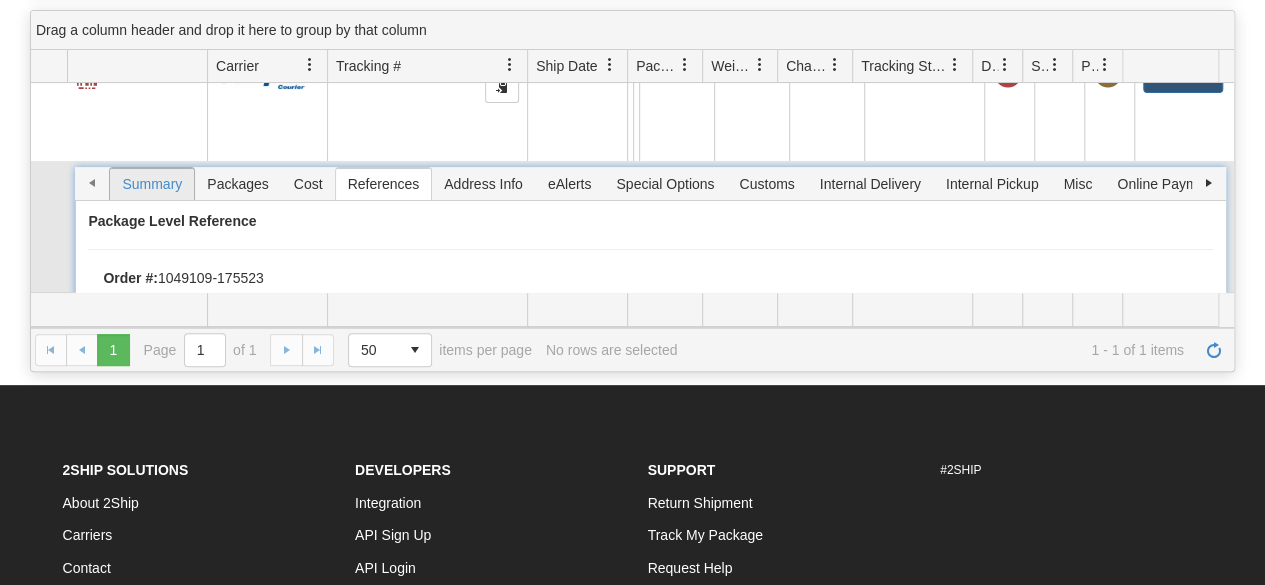 click on "Summary" at bounding box center (152, 184) 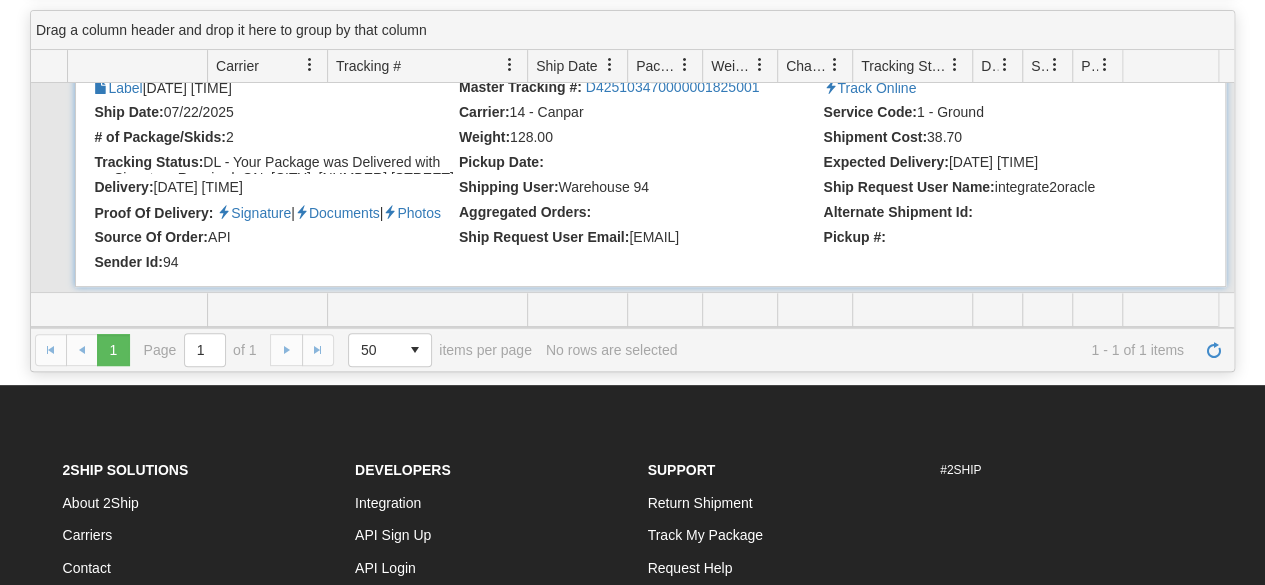 scroll, scrollTop: 188, scrollLeft: 0, axis: vertical 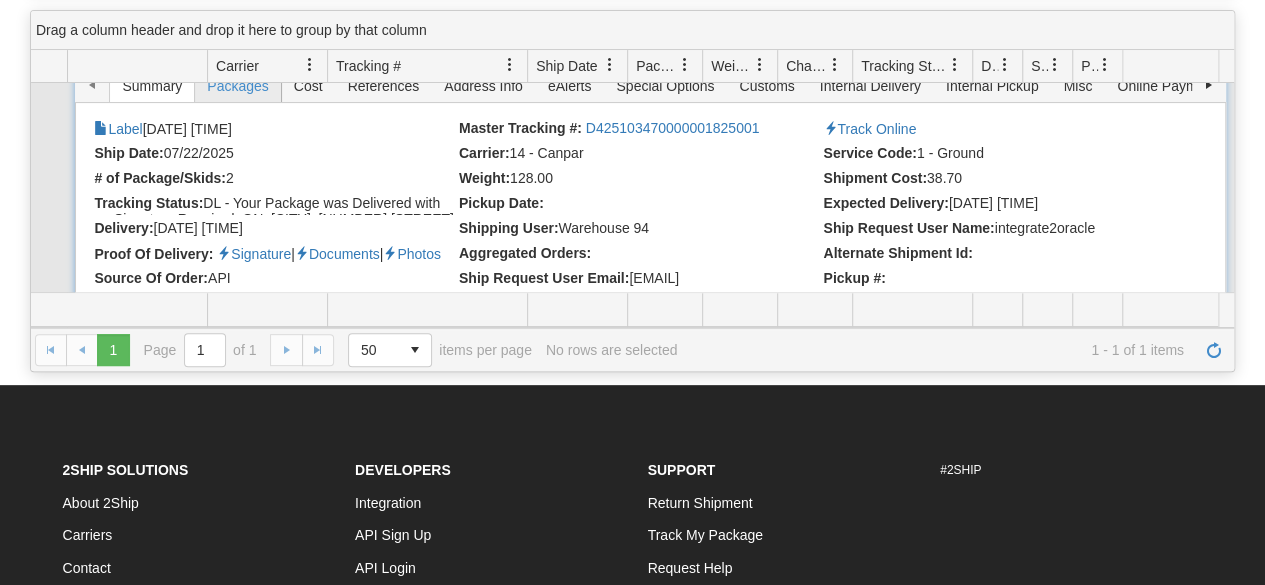 click on "Packages" at bounding box center (237, 86) 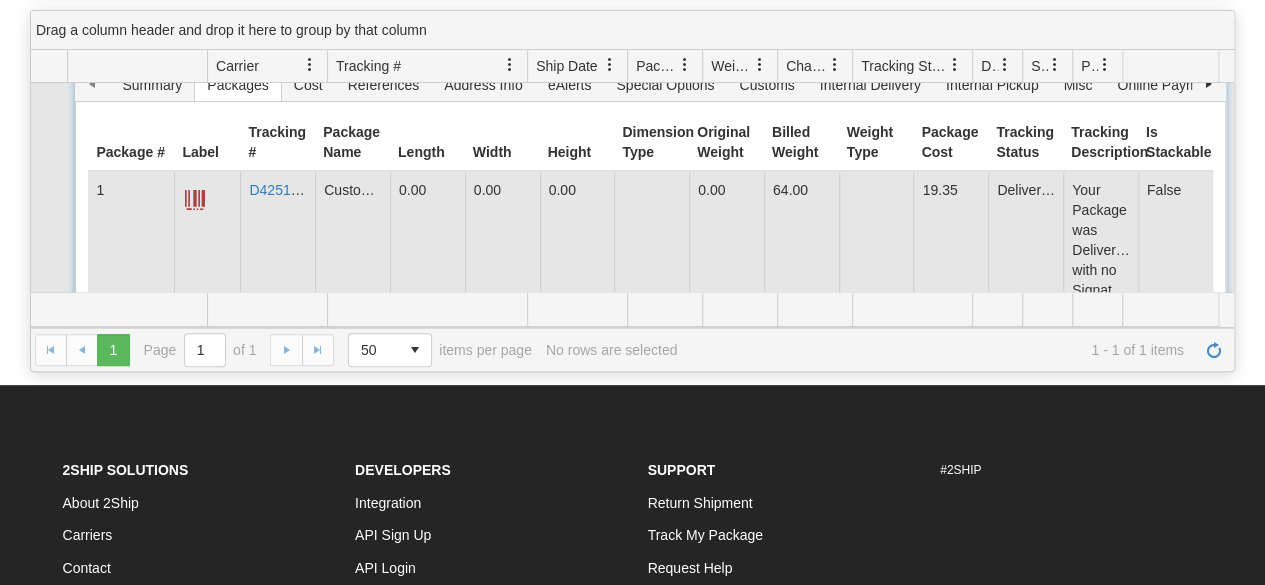 scroll, scrollTop: 188, scrollLeft: 0, axis: vertical 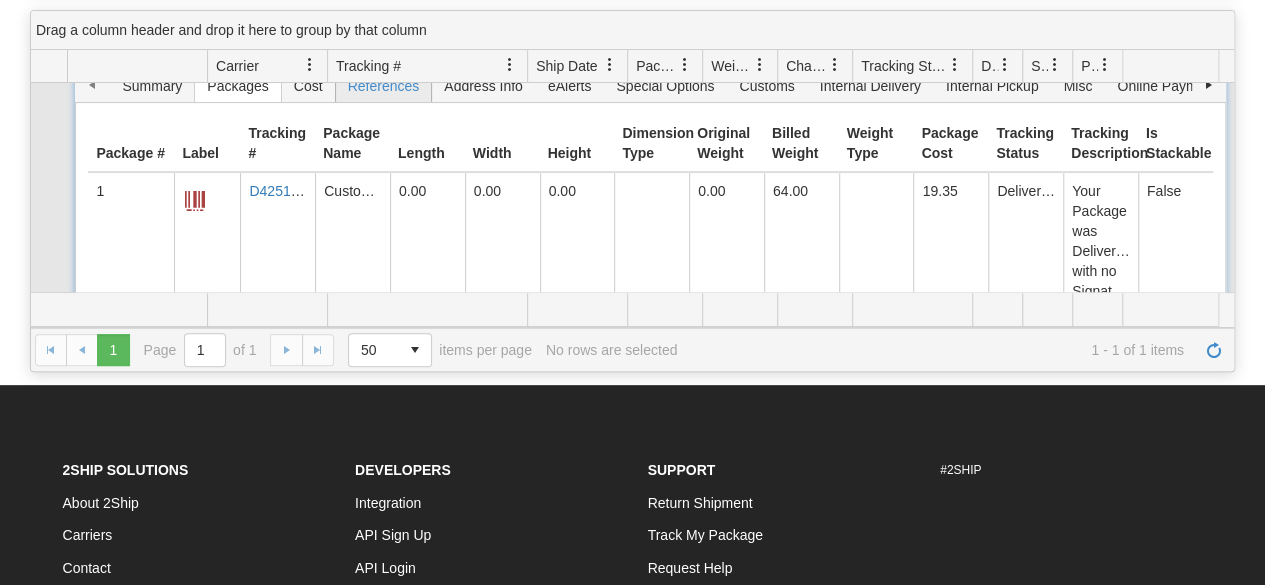 click on "References" at bounding box center [384, 86] 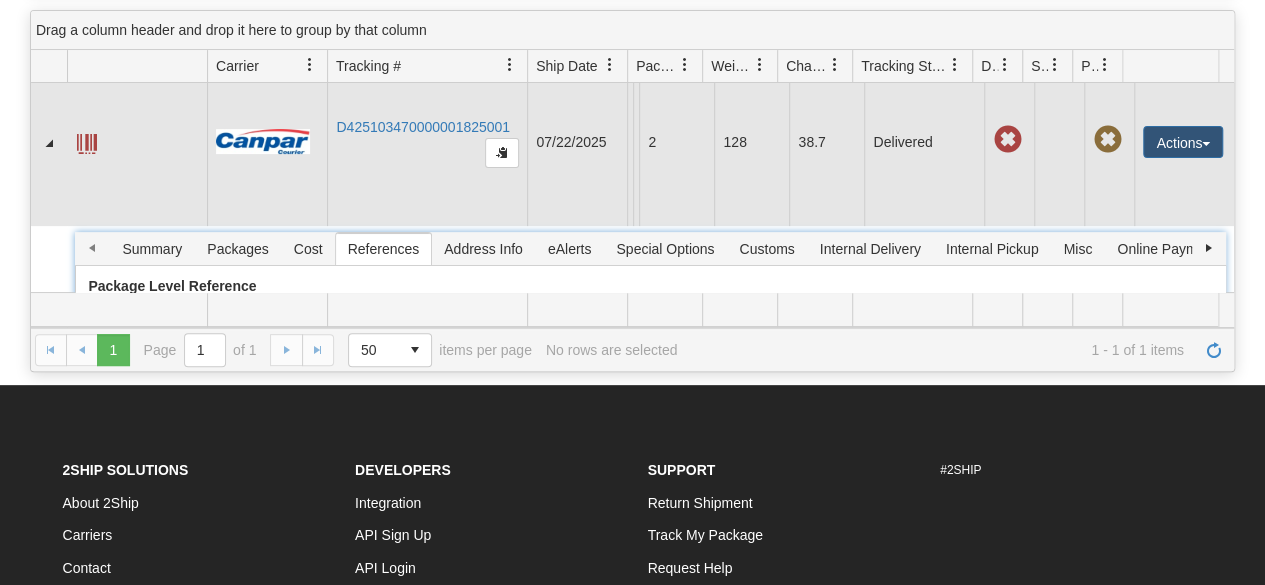 scroll, scrollTop: 0, scrollLeft: 0, axis: both 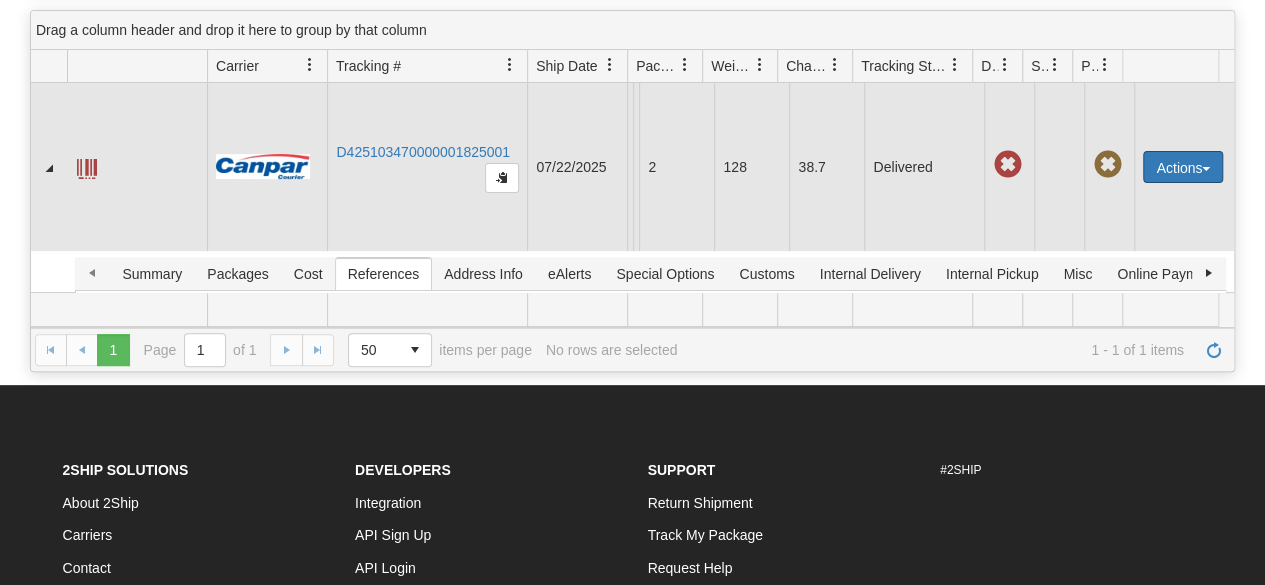 click on "Actions" at bounding box center [1183, 167] 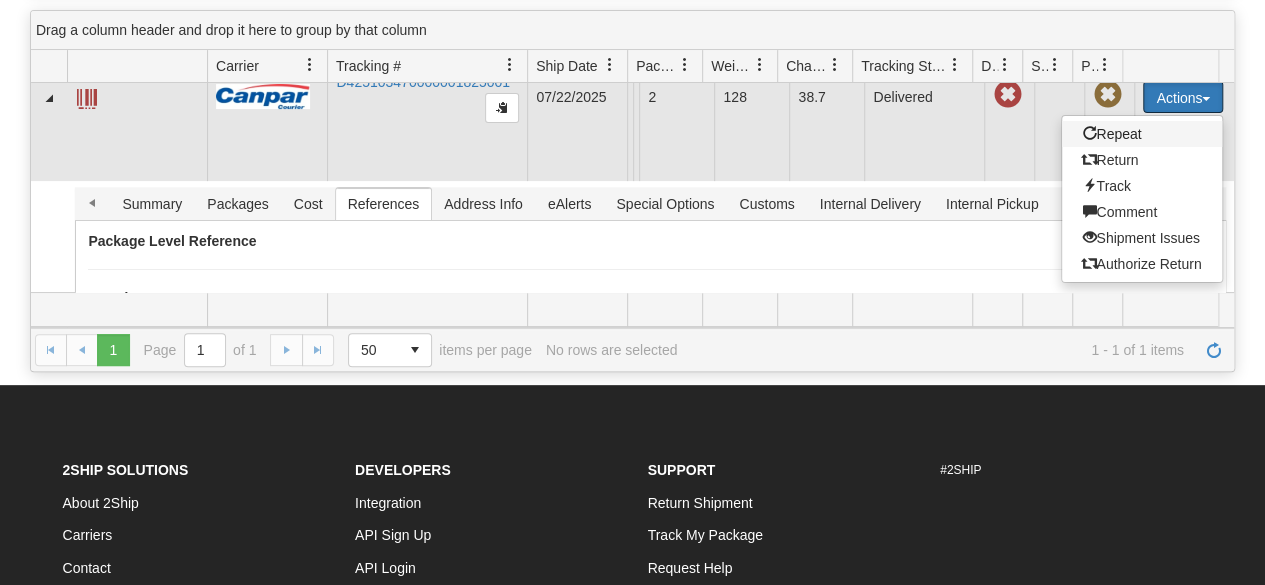 scroll, scrollTop: 100, scrollLeft: 0, axis: vertical 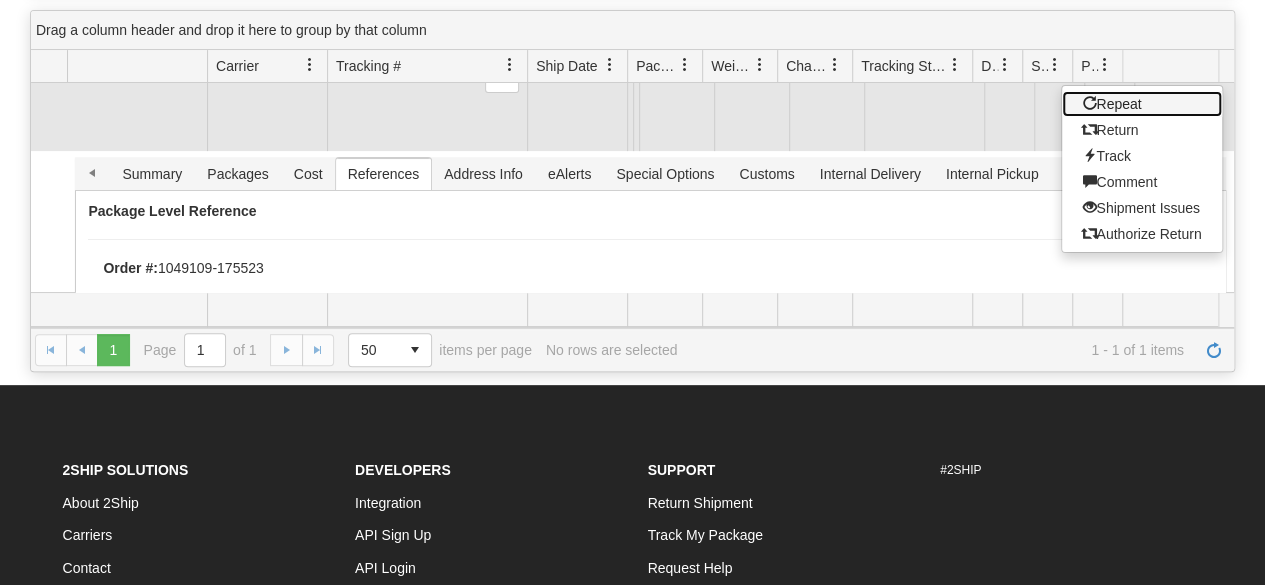 click on "Repeat" at bounding box center (1142, 104) 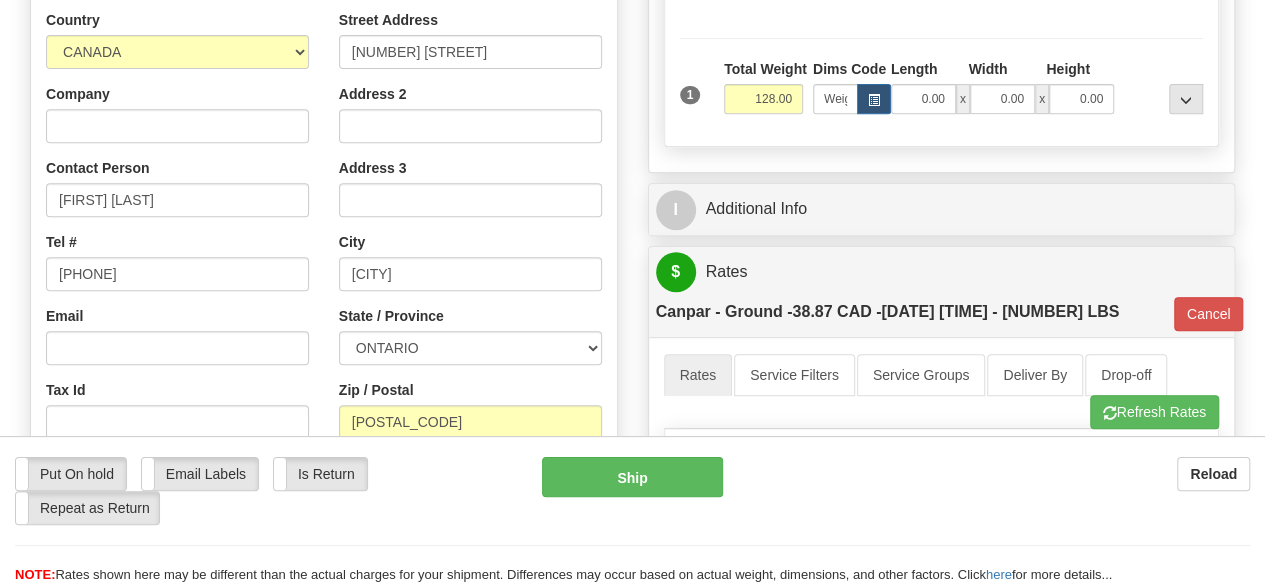 scroll, scrollTop: 378, scrollLeft: 0, axis: vertical 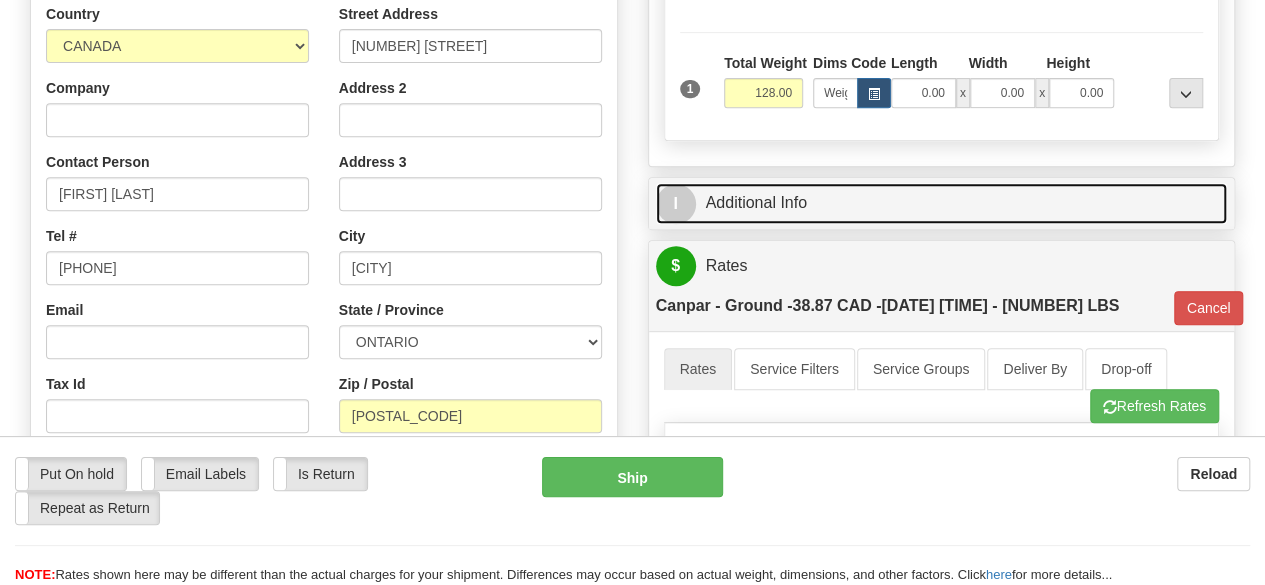 click on "I Additional Info" at bounding box center [942, 203] 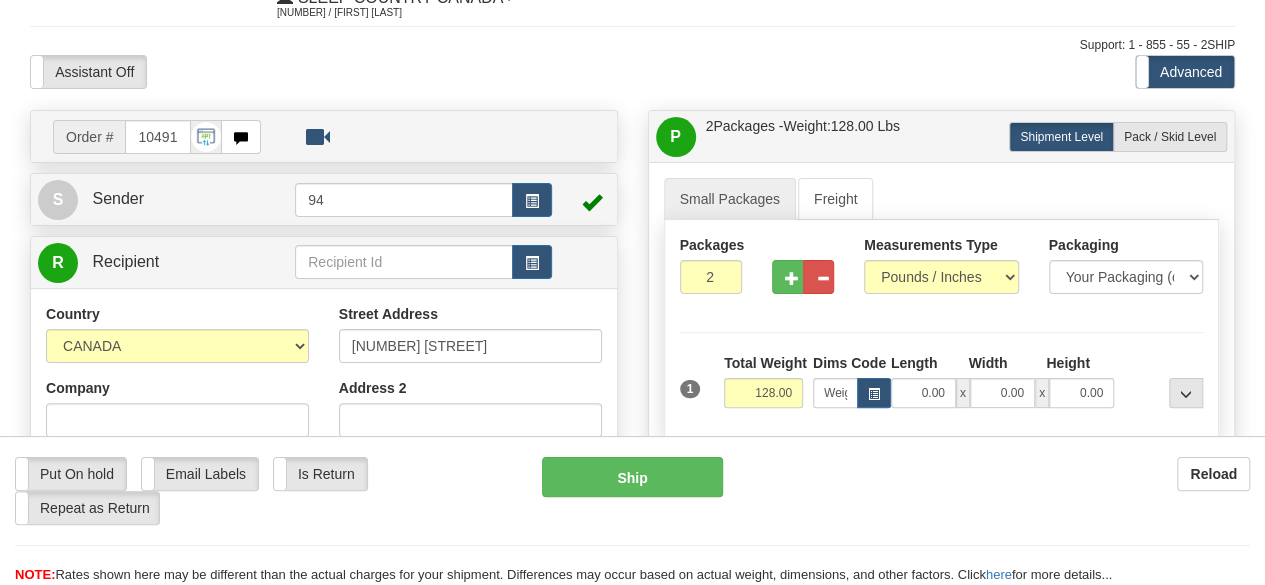 scroll, scrollTop: 0, scrollLeft: 0, axis: both 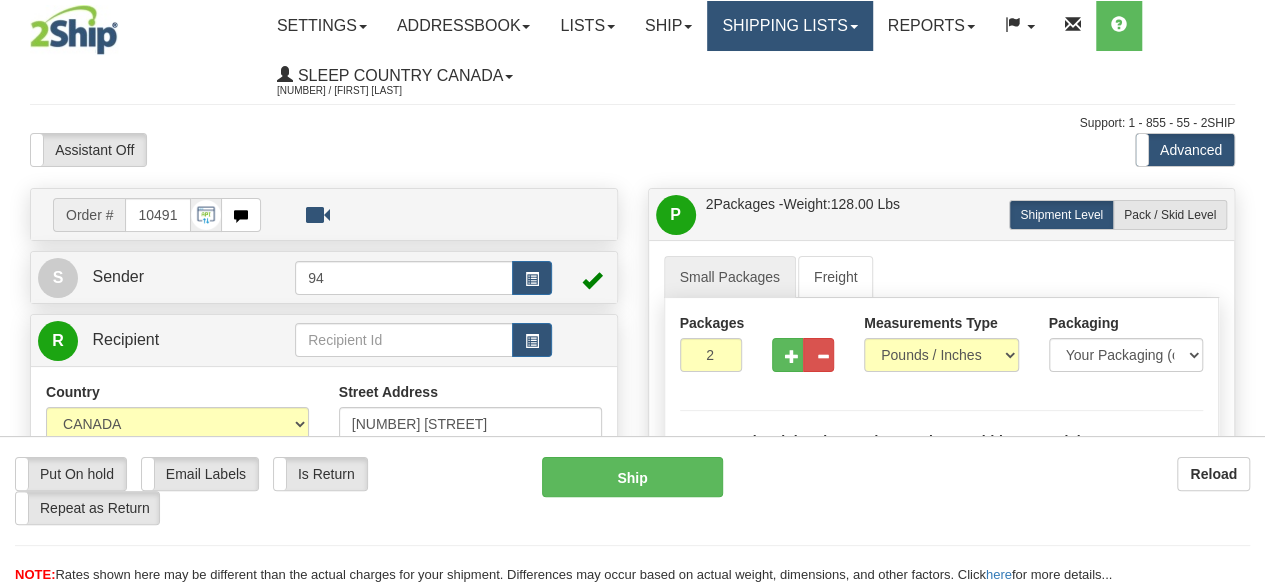 click on "Shipping lists" at bounding box center [789, 26] 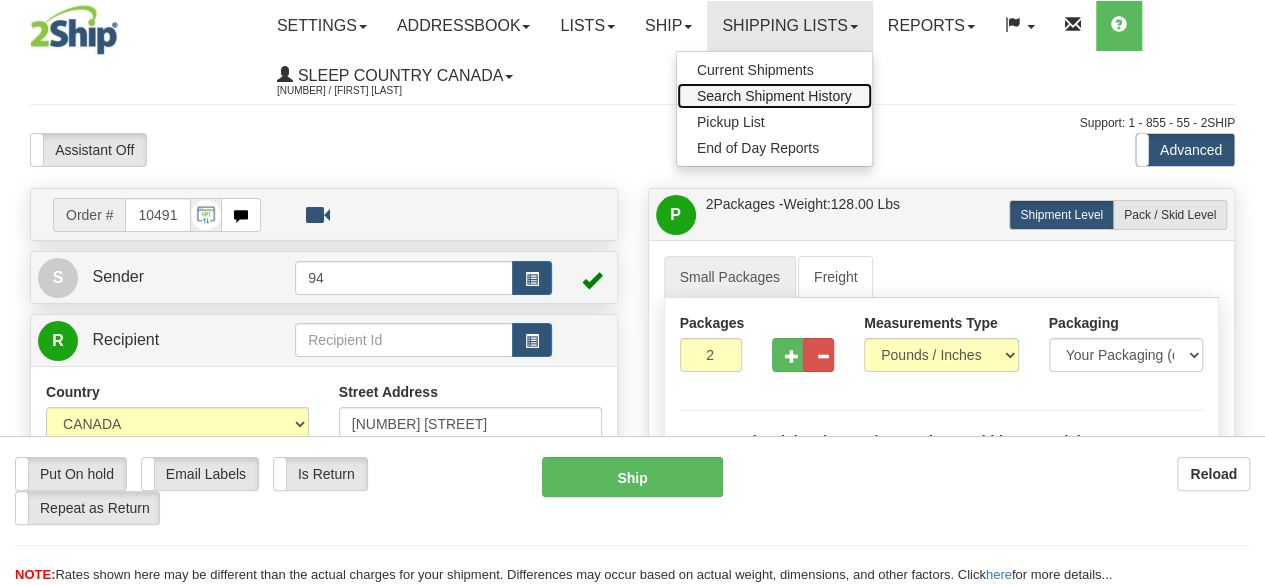 click on "Search Shipment History" at bounding box center [774, 96] 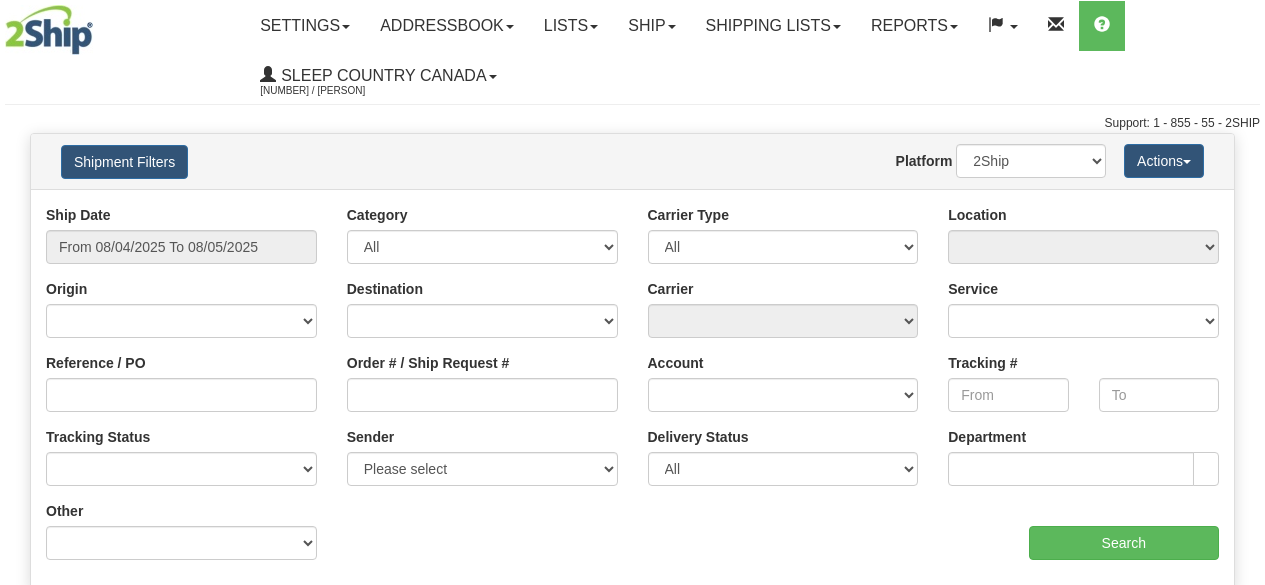 scroll, scrollTop: 0, scrollLeft: 0, axis: both 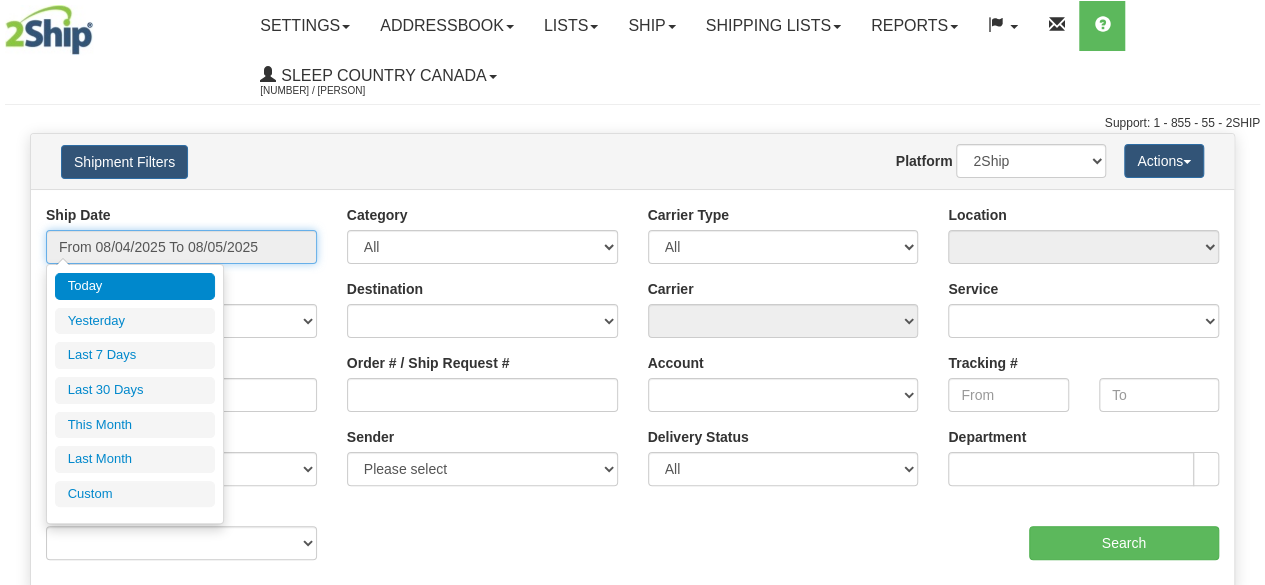 click on "From 08/04/2025 To 08/05/2025" at bounding box center [181, 247] 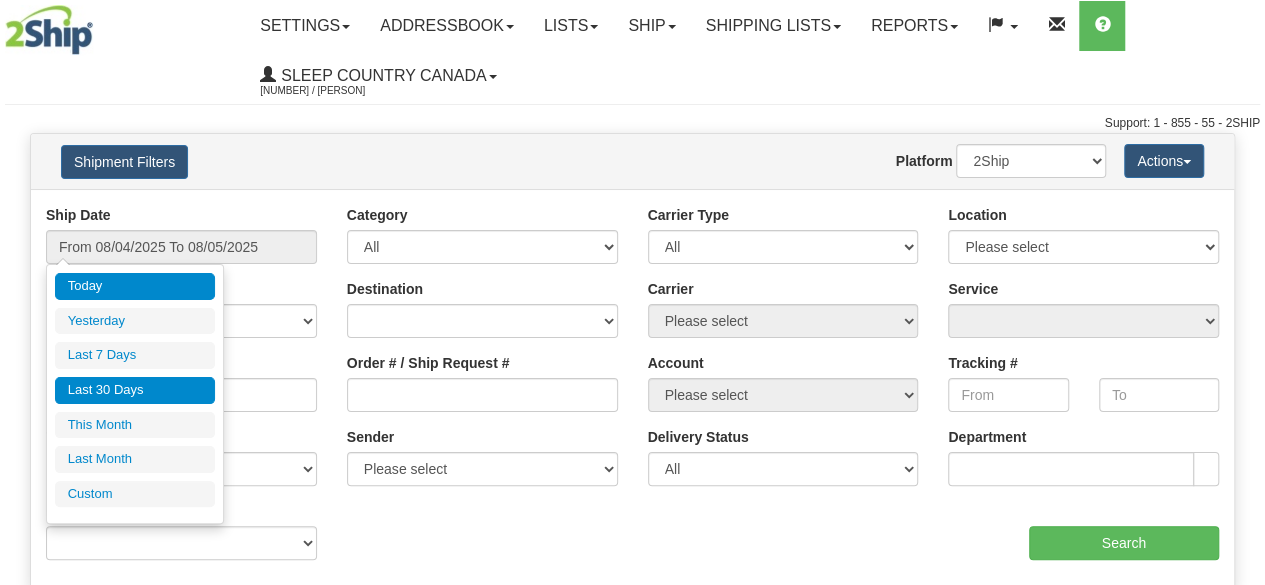 click on "Last 30 Days" at bounding box center [135, 390] 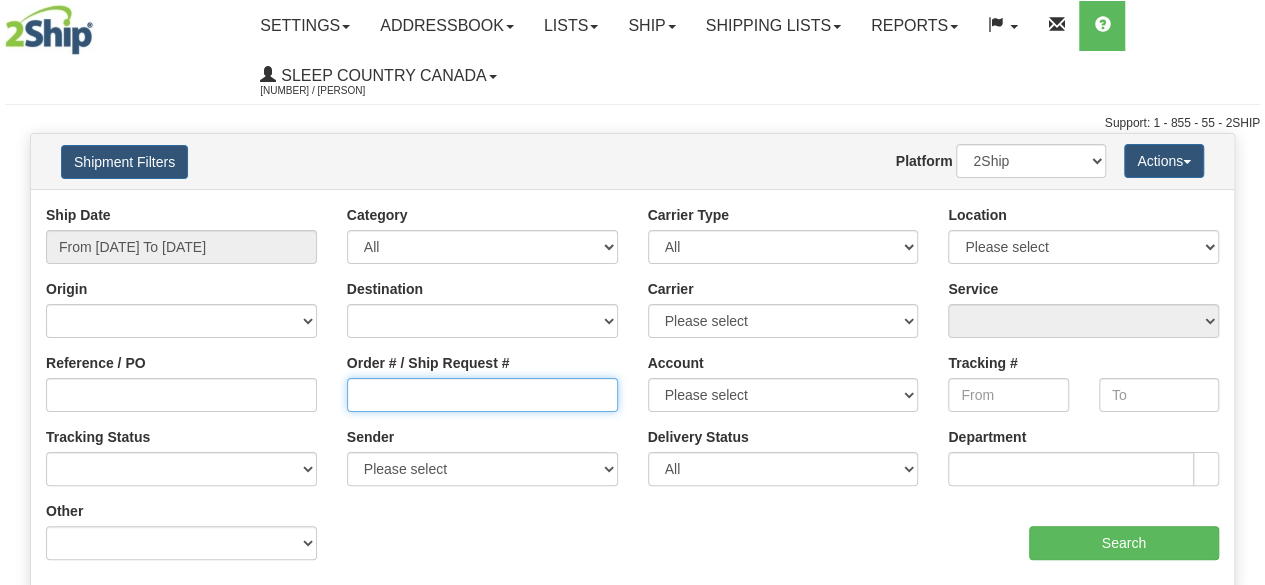 click on "Order # / Ship Request #" at bounding box center (482, 395) 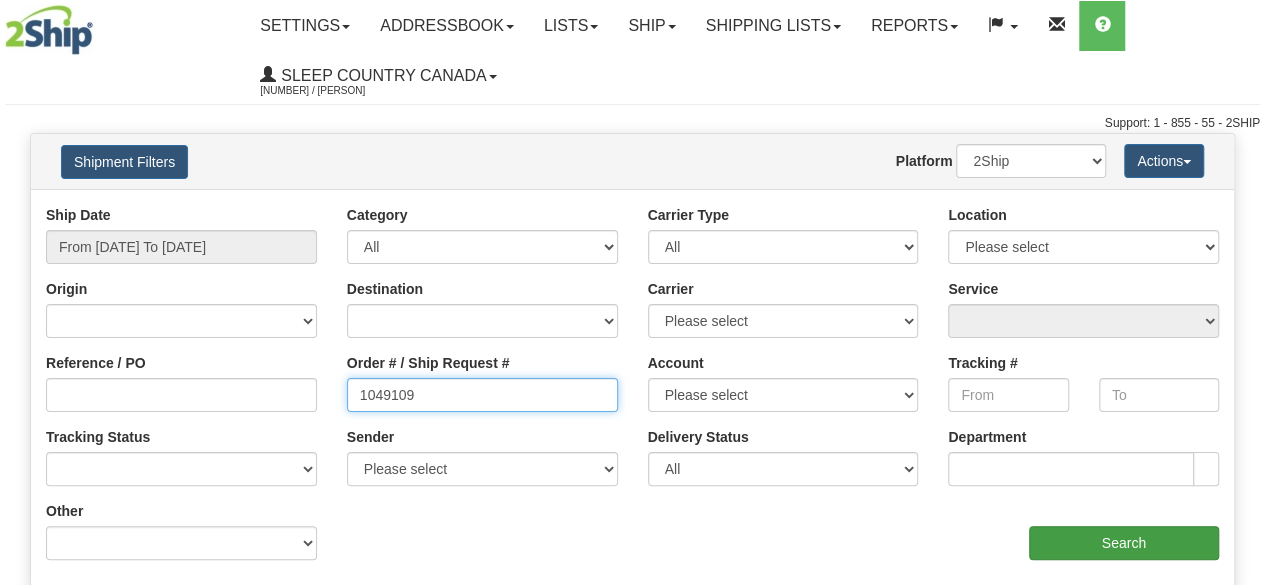 type on "1049109" 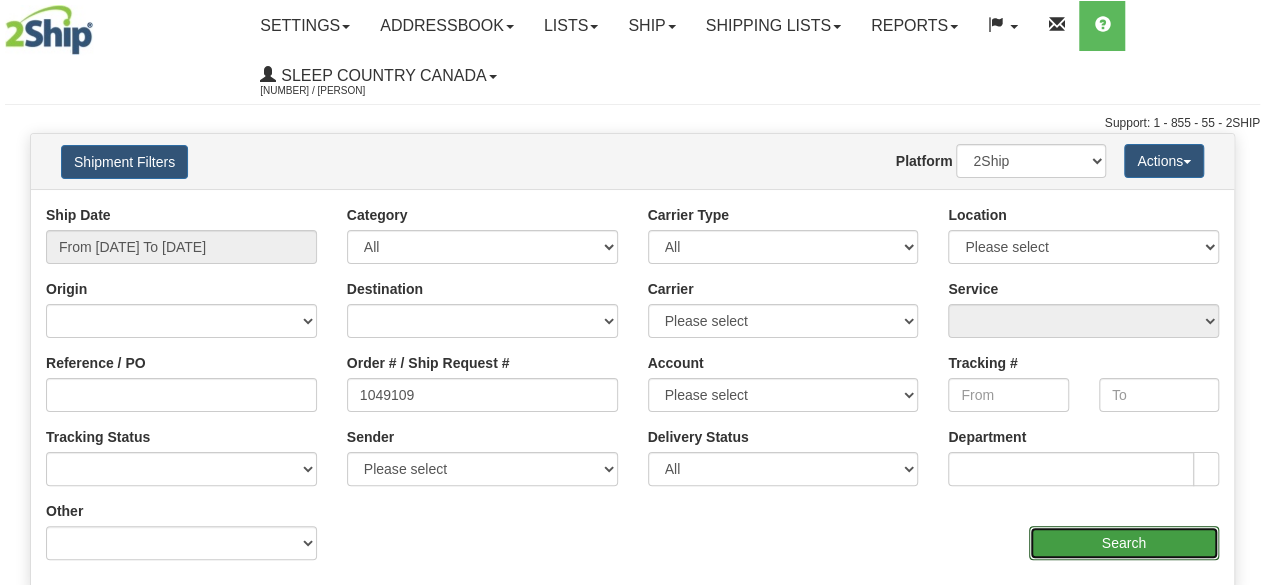click on "Search" at bounding box center (1124, 543) 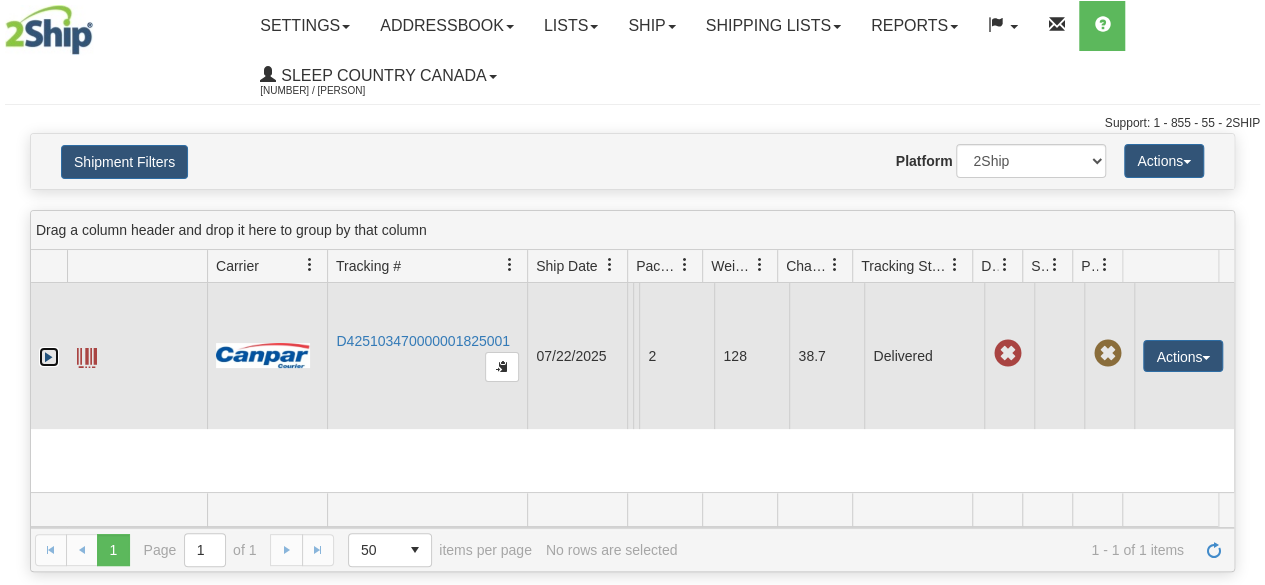 click at bounding box center [49, 357] 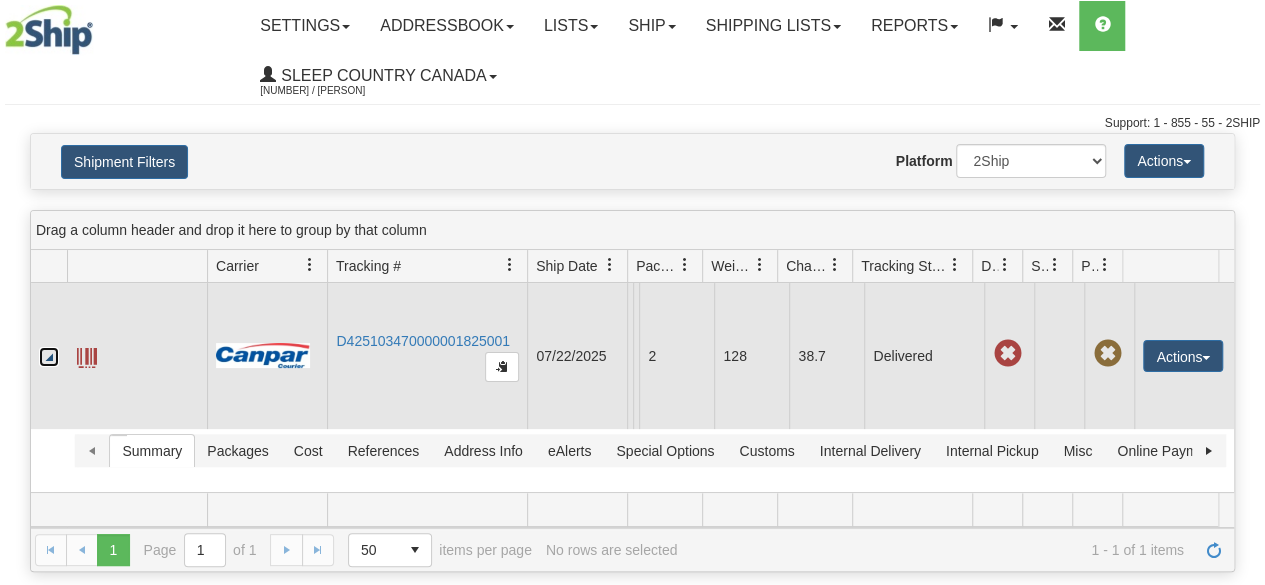 scroll, scrollTop: 62, scrollLeft: 0, axis: vertical 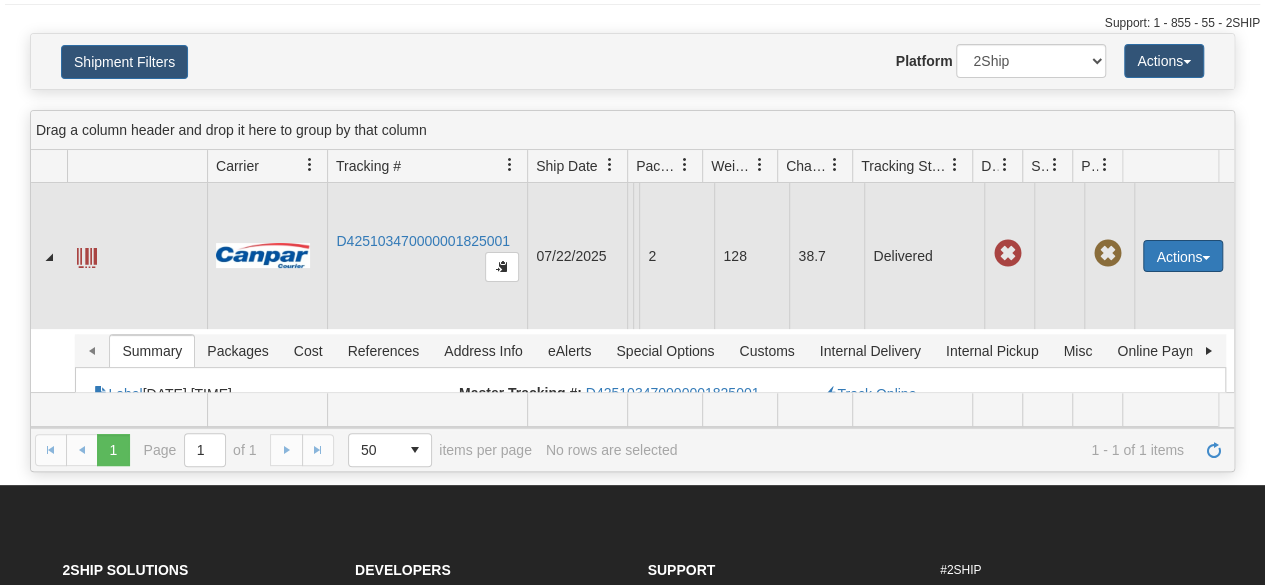 click on "Actions" at bounding box center (1183, 256) 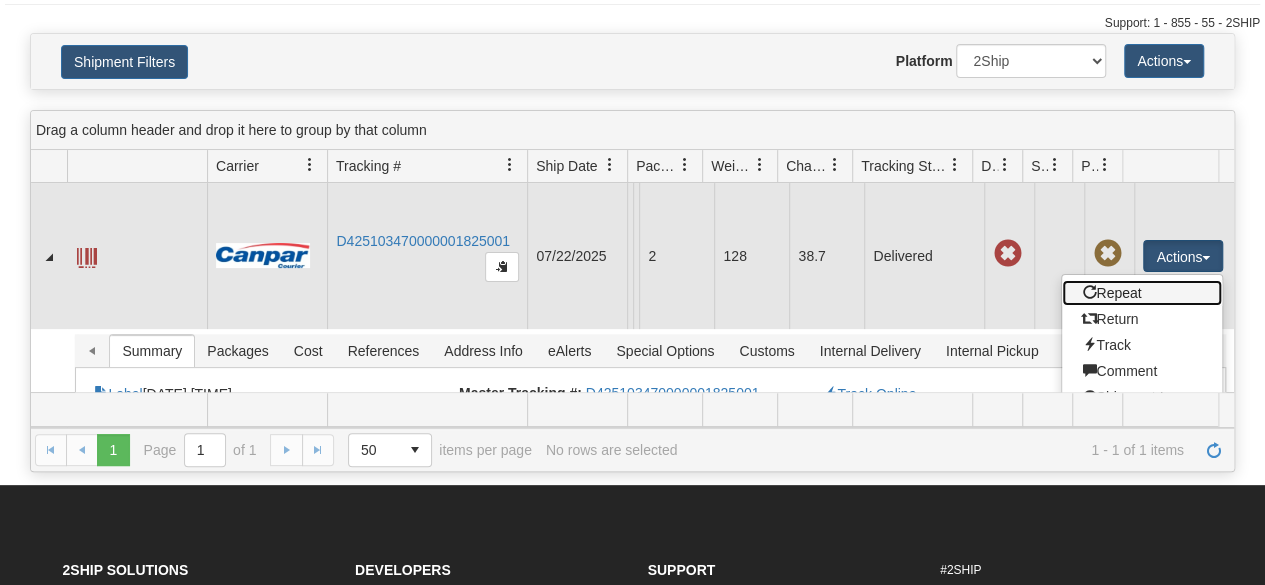 click on "Repeat" at bounding box center [1142, 293] 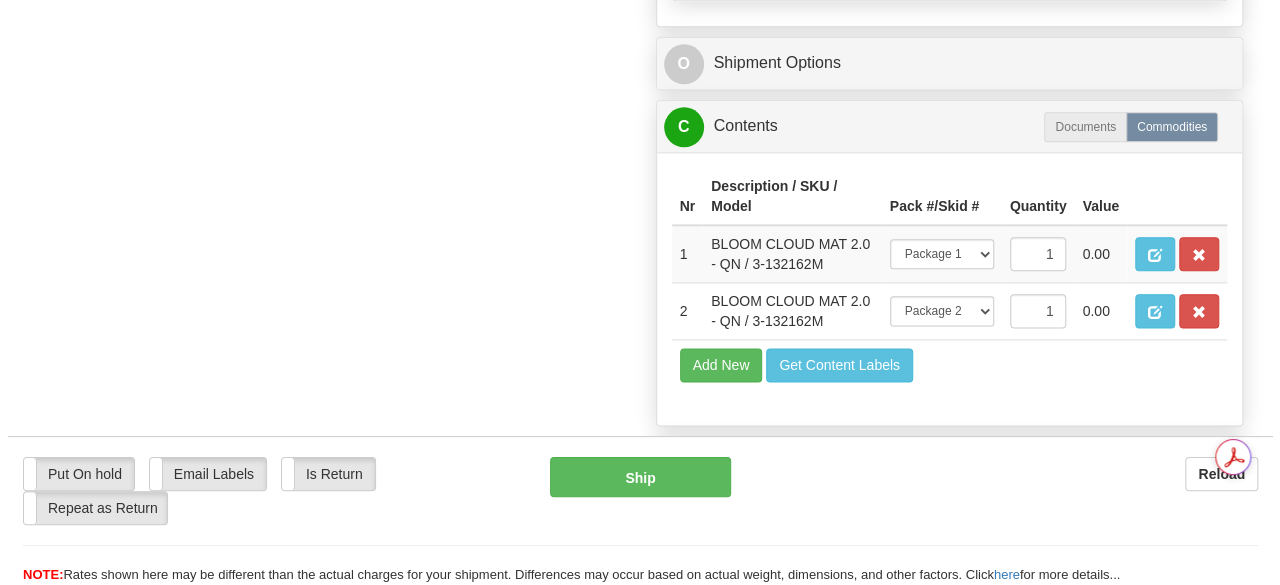scroll, scrollTop: 1140, scrollLeft: 0, axis: vertical 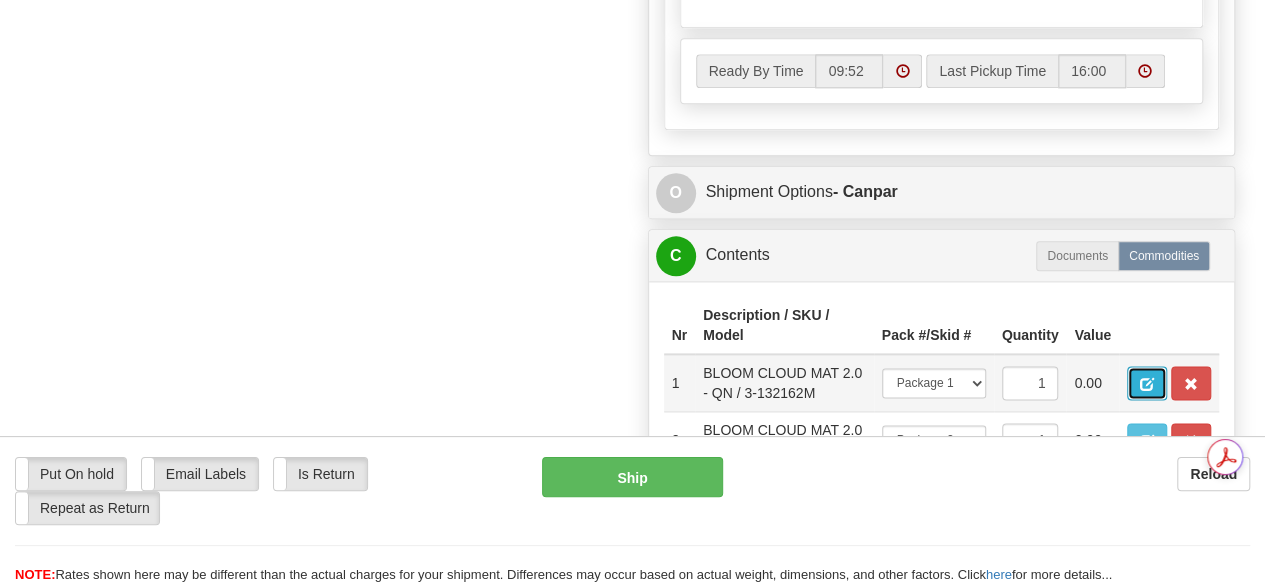 click at bounding box center [1147, 384] 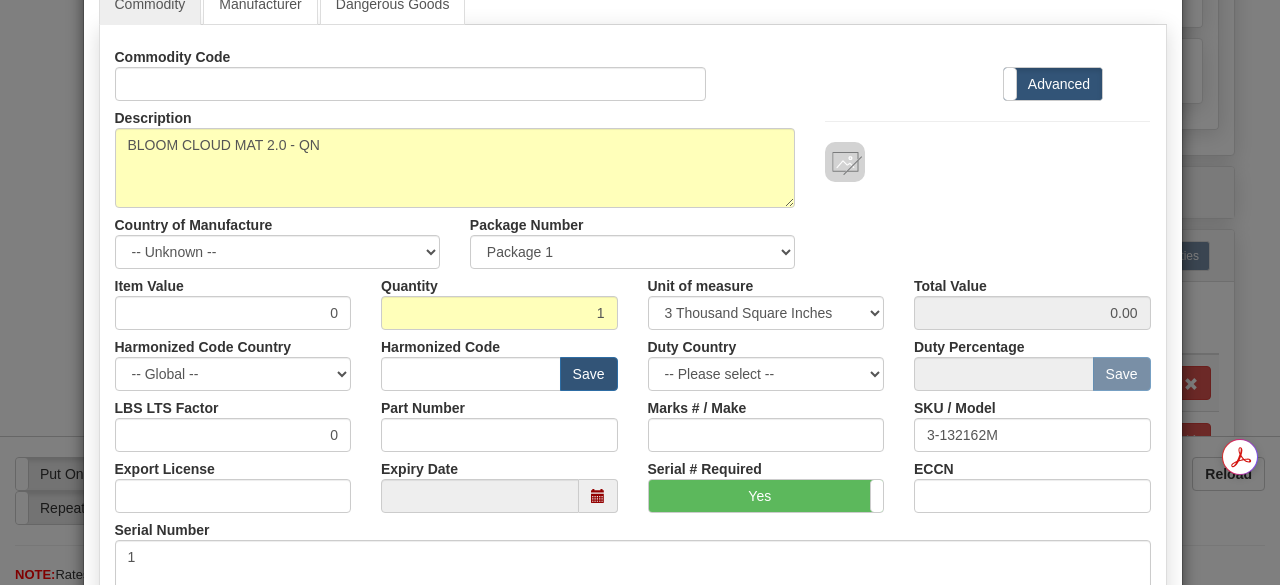 scroll, scrollTop: 54, scrollLeft: 0, axis: vertical 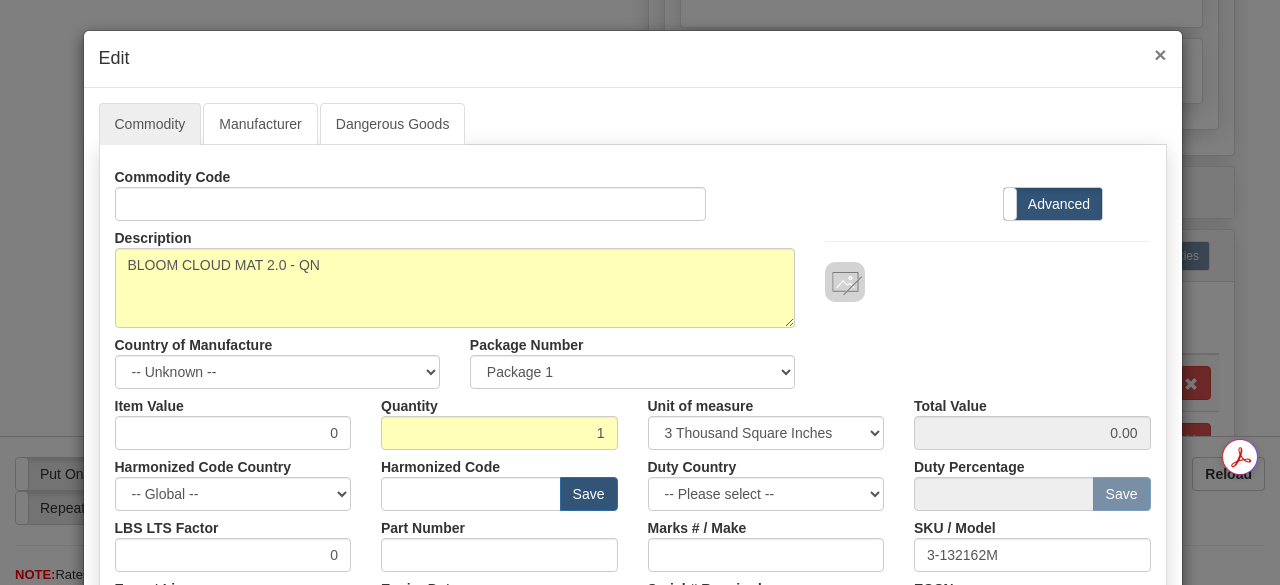 click on "×" at bounding box center (1160, 54) 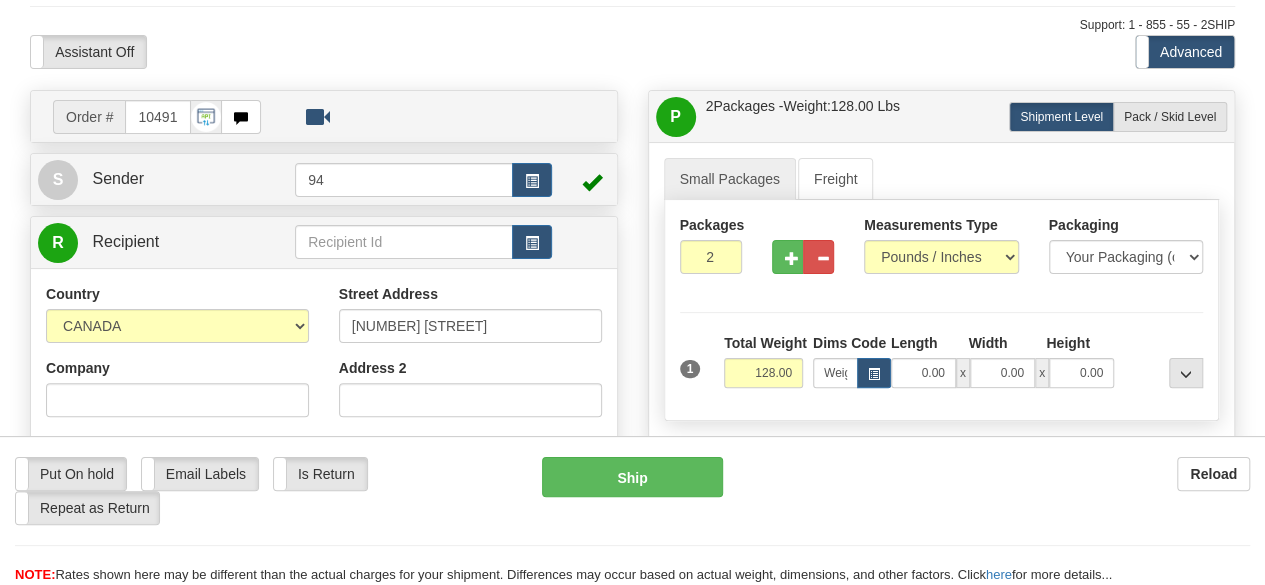 scroll, scrollTop: 0, scrollLeft: 0, axis: both 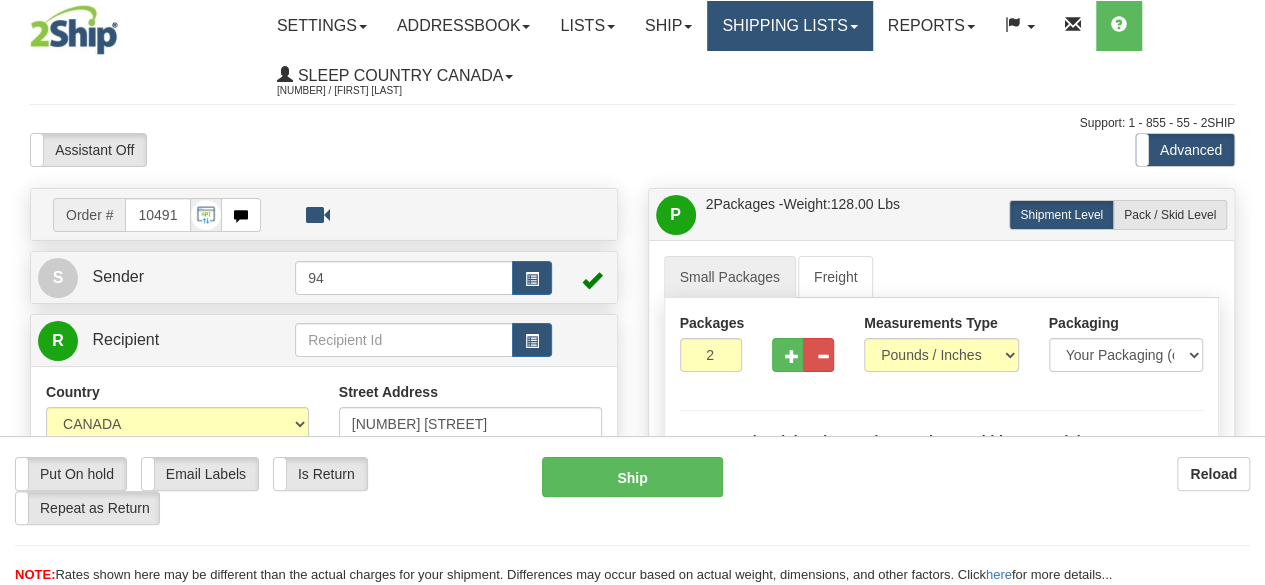 click on "Shipping lists" at bounding box center (789, 26) 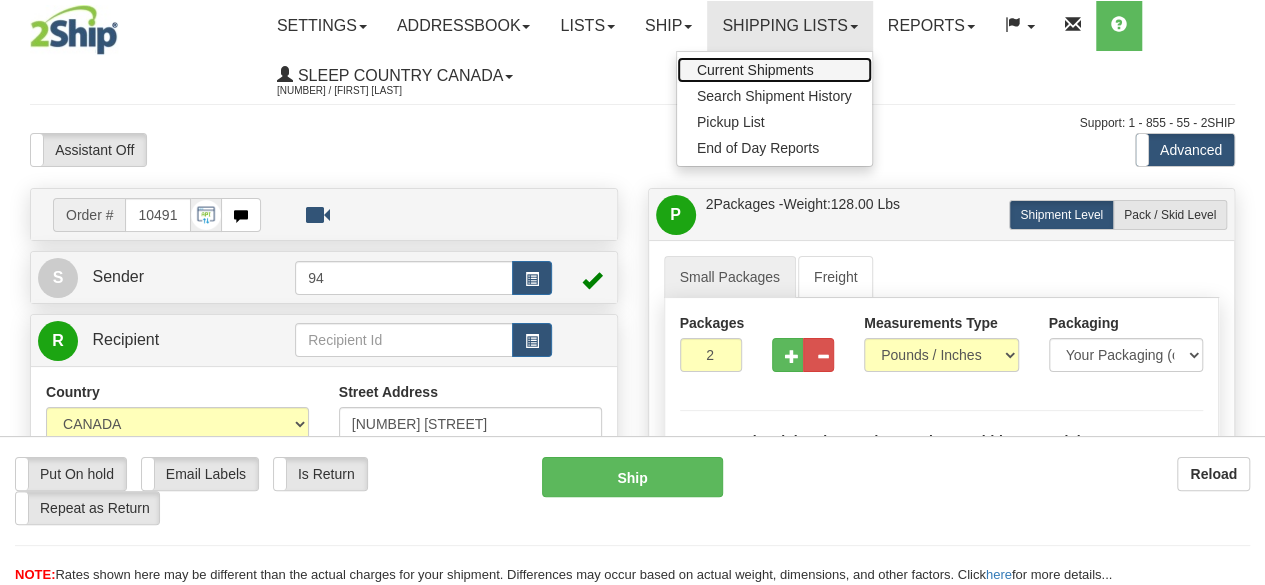 click on "Current Shipments" at bounding box center [755, 70] 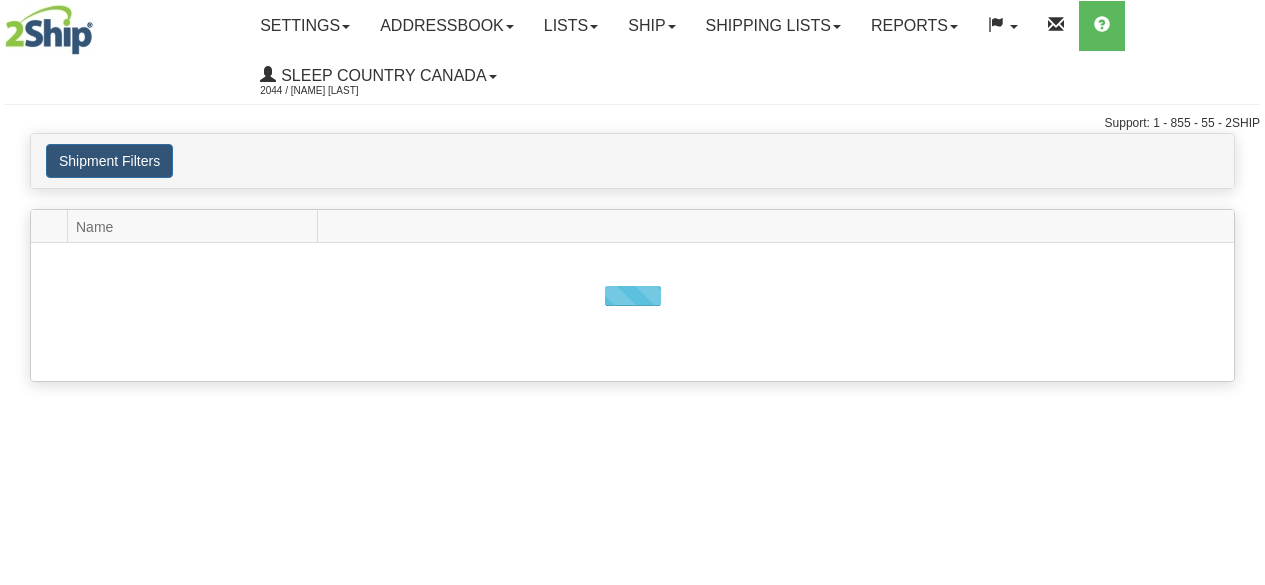 scroll, scrollTop: 0, scrollLeft: 0, axis: both 